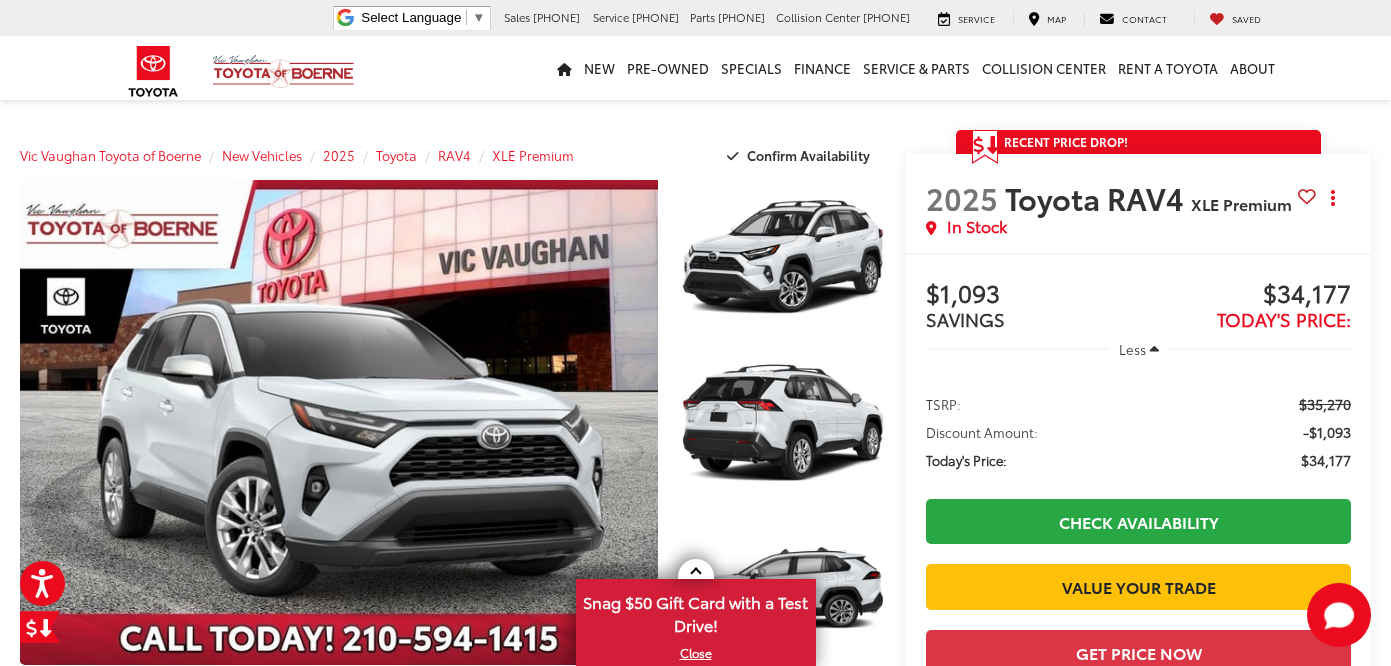 scroll, scrollTop: 0, scrollLeft: 0, axis: both 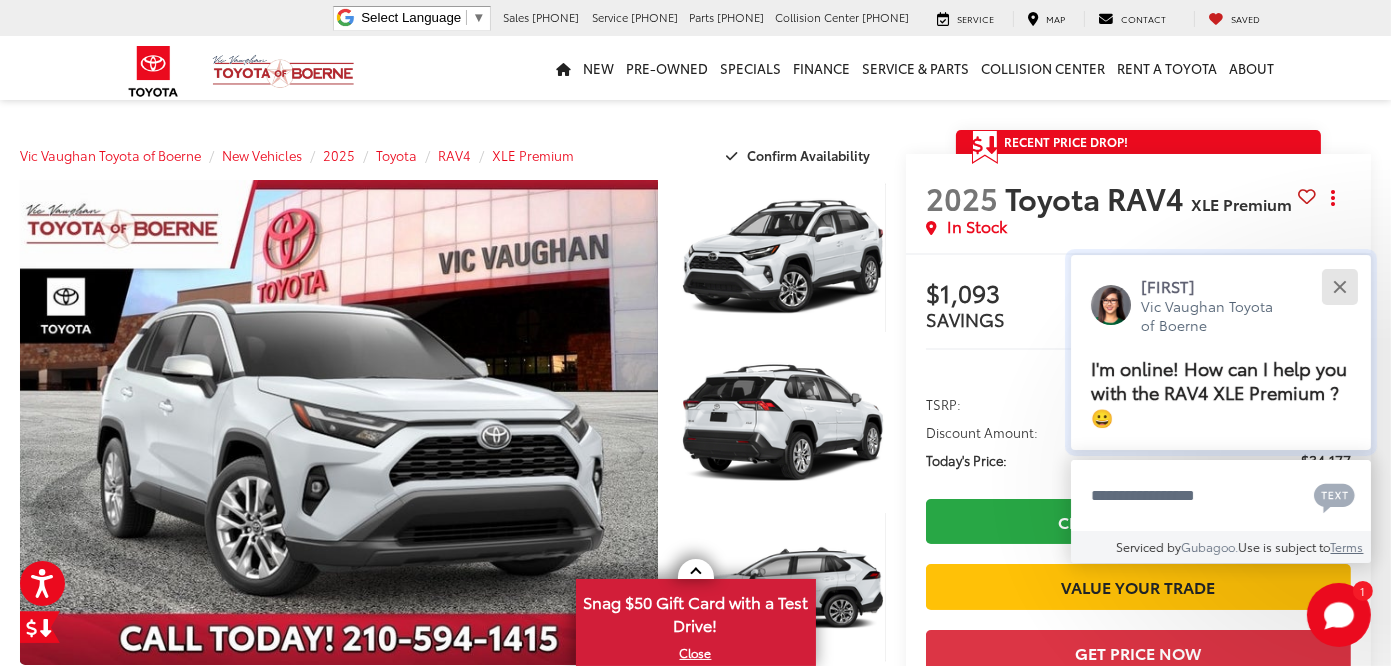 click at bounding box center [1339, 286] 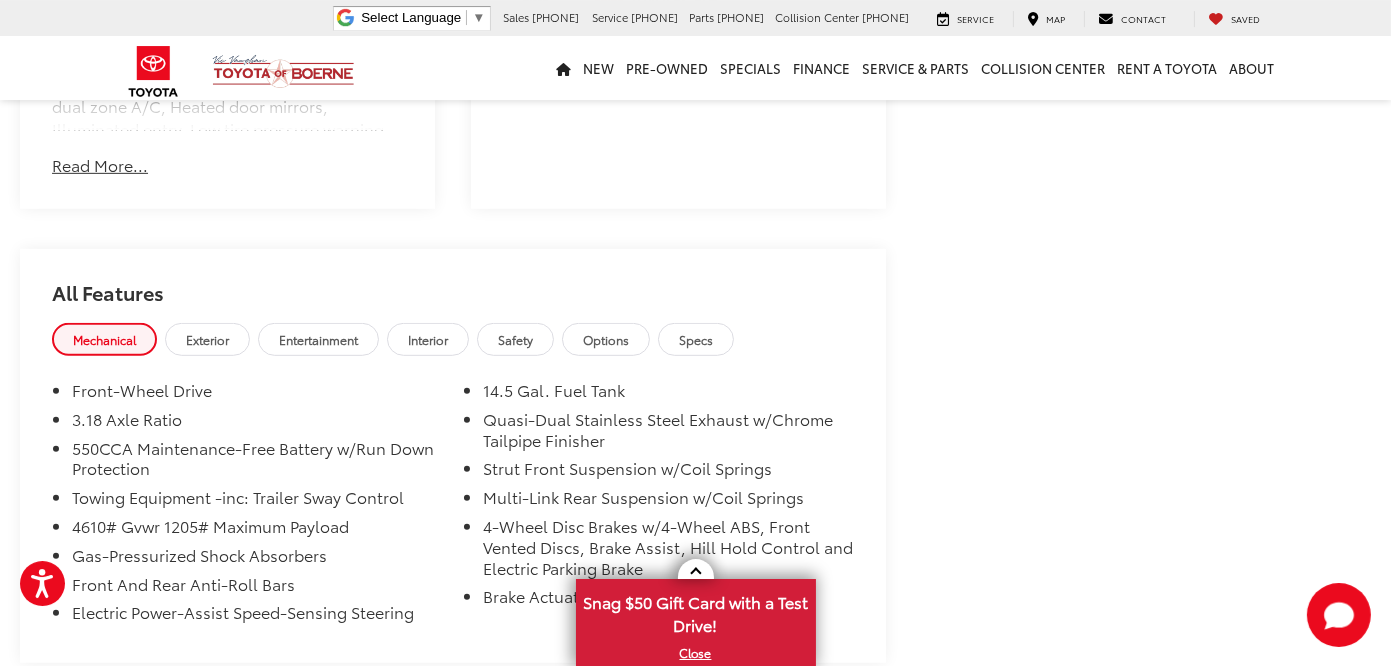 scroll, scrollTop: 1439, scrollLeft: 0, axis: vertical 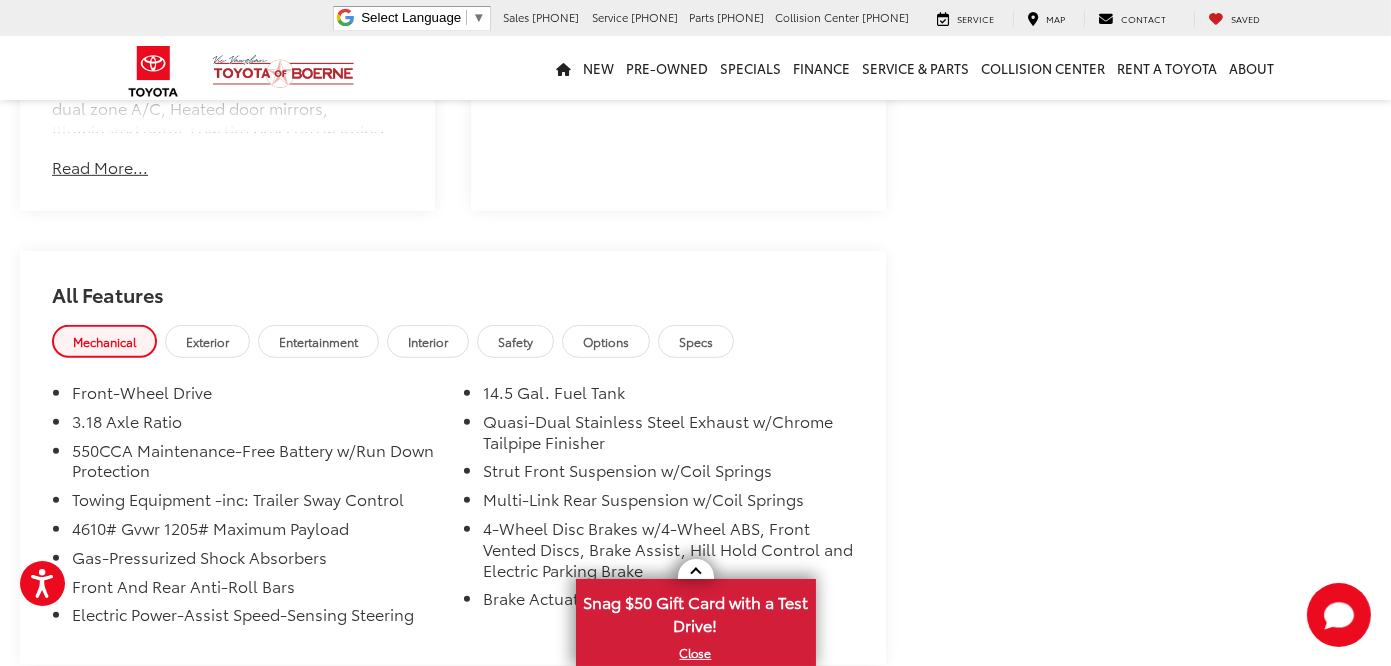 click on "Options" at bounding box center [606, 341] 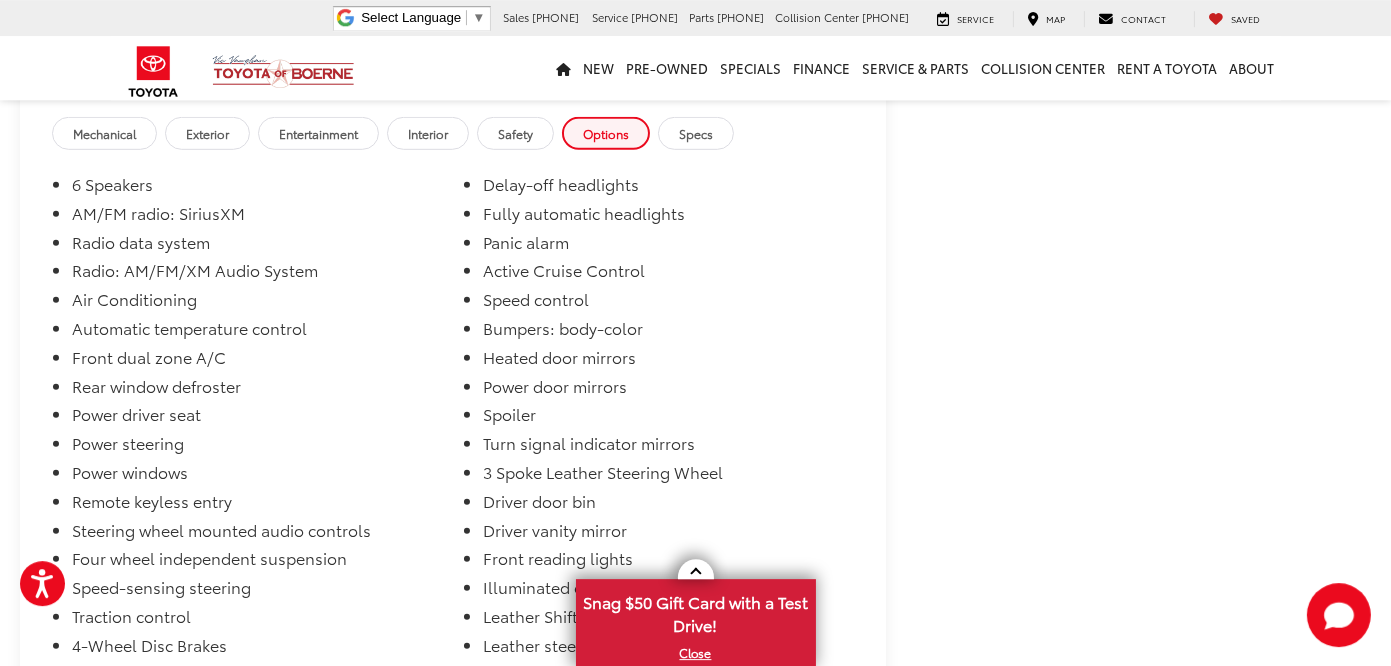 scroll, scrollTop: 1650, scrollLeft: 0, axis: vertical 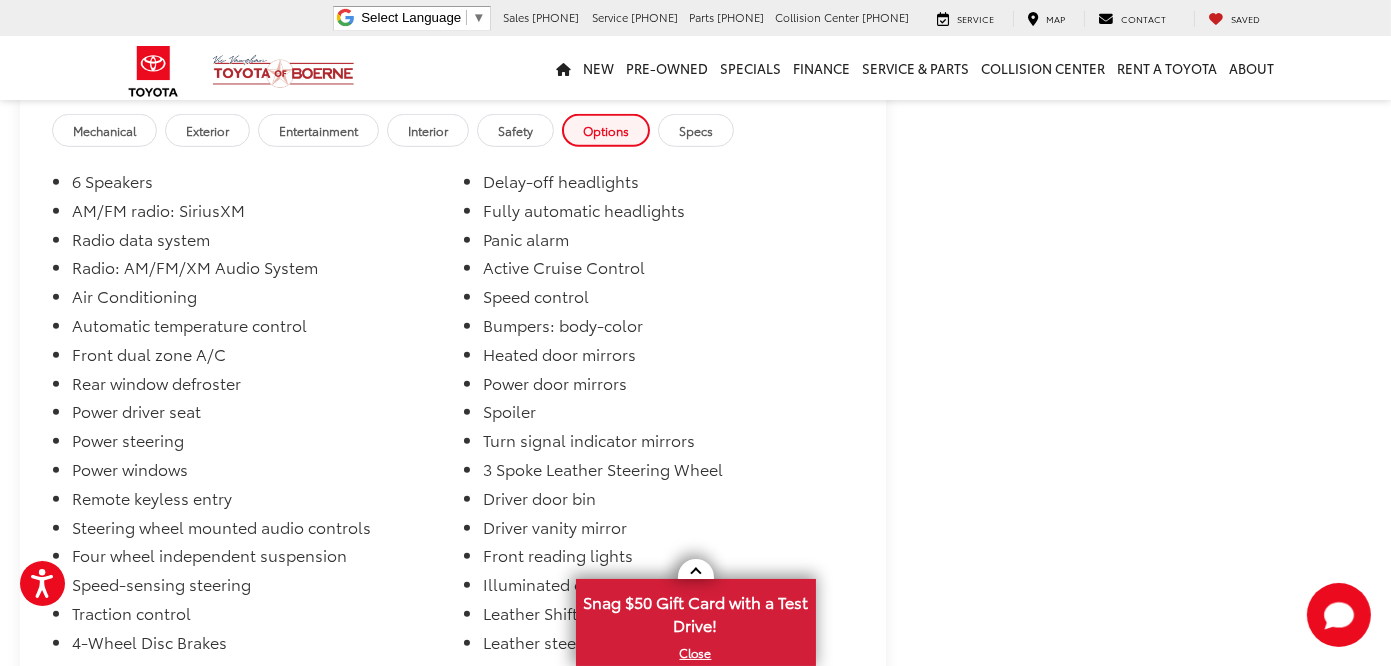 click on "Specs" at bounding box center (696, 130) 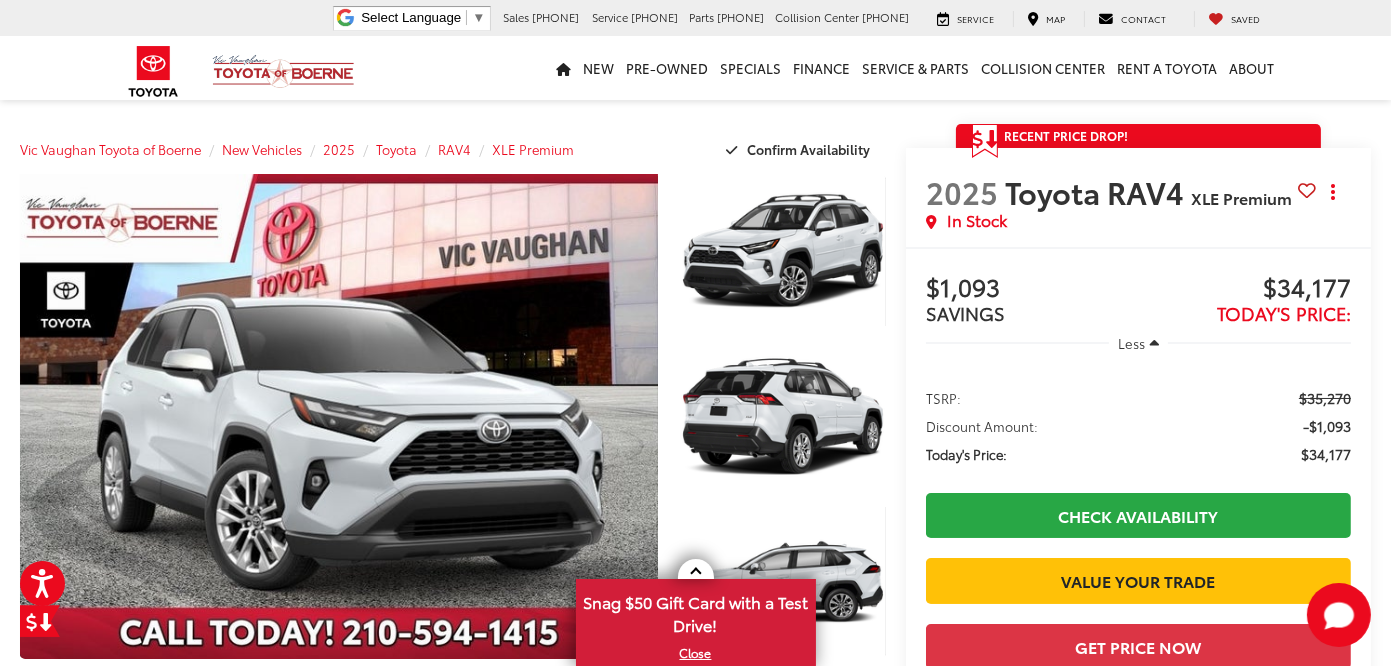 scroll, scrollTop: 0, scrollLeft: 0, axis: both 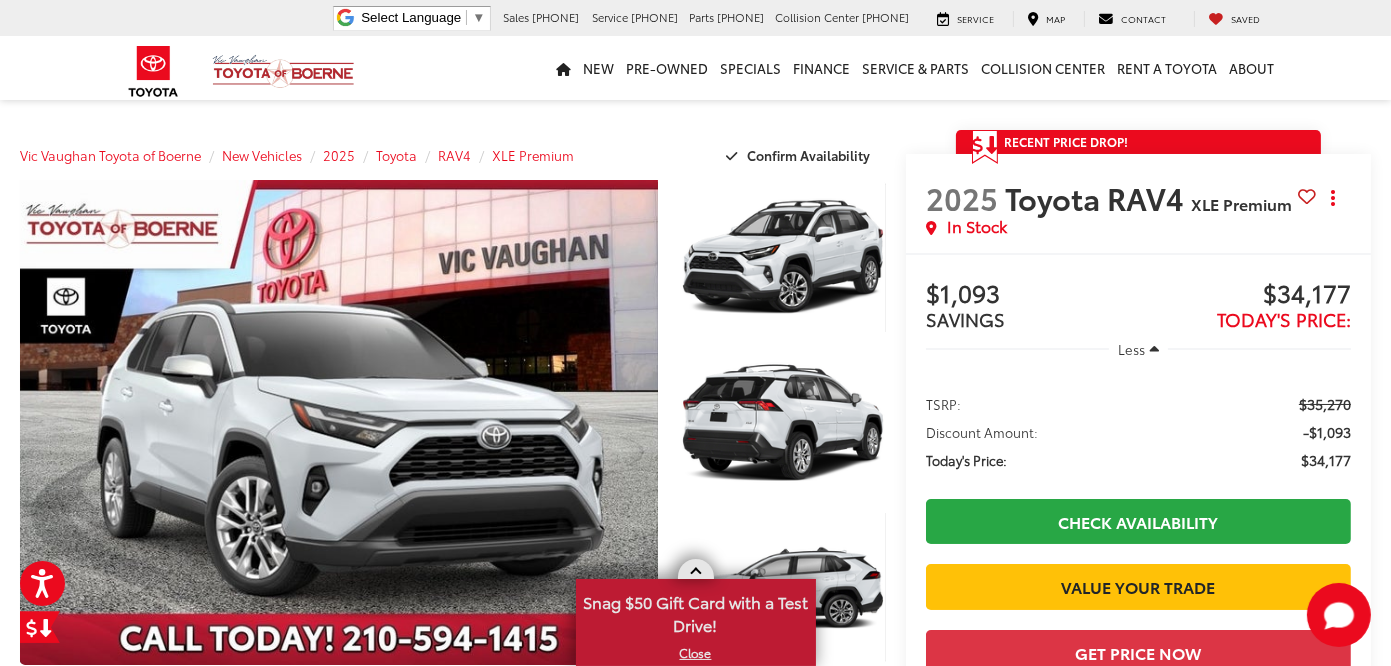 click on "X" at bounding box center [696, 653] 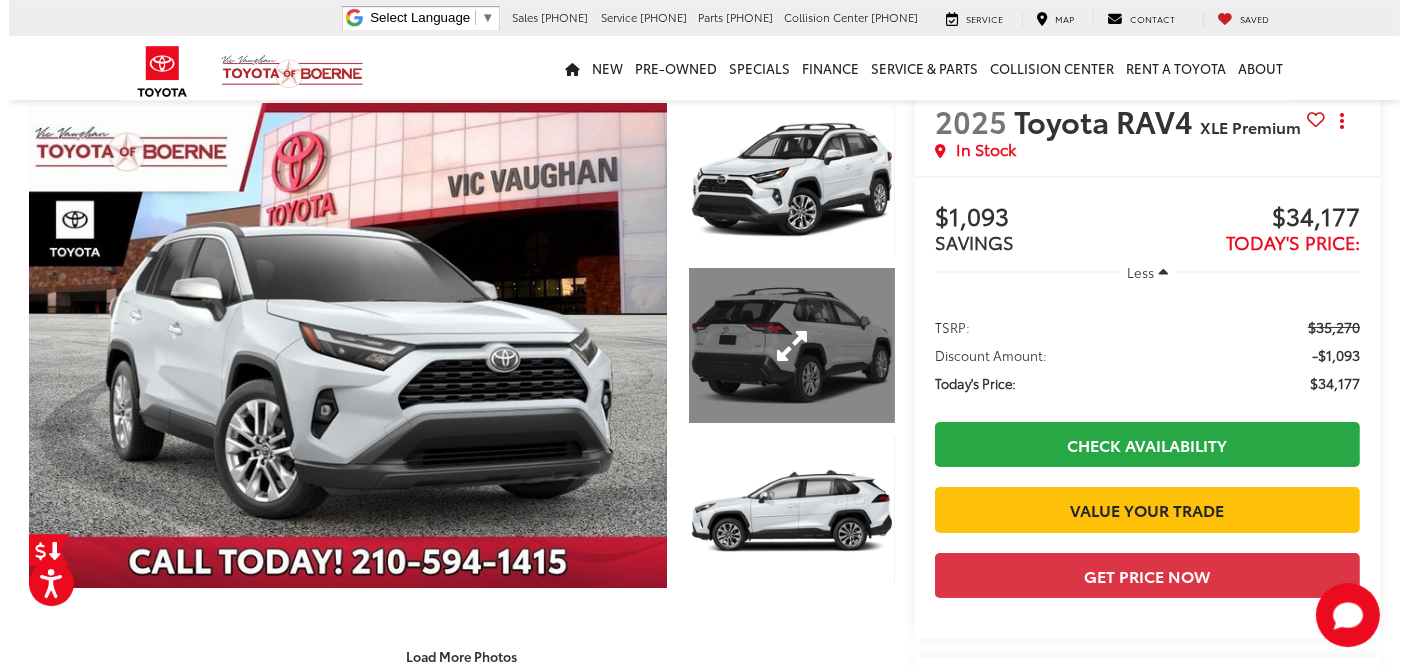 scroll, scrollTop: 0, scrollLeft: 0, axis: both 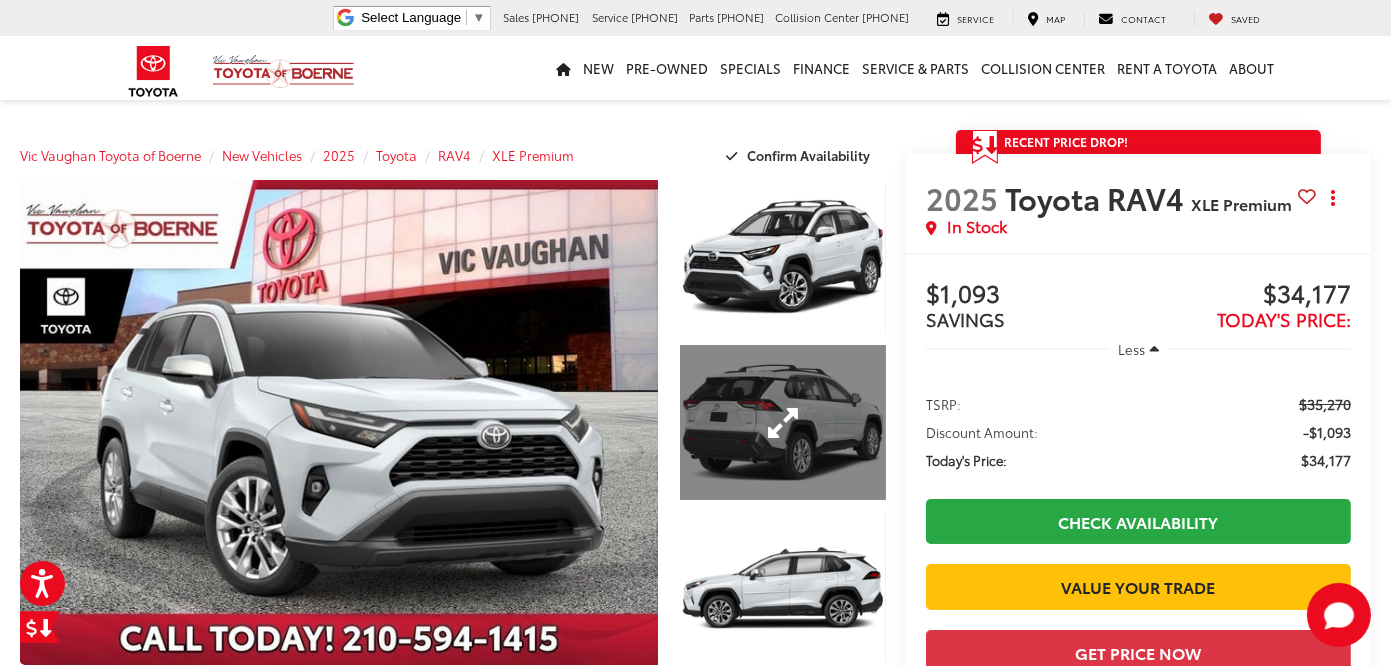 click at bounding box center (783, 422) 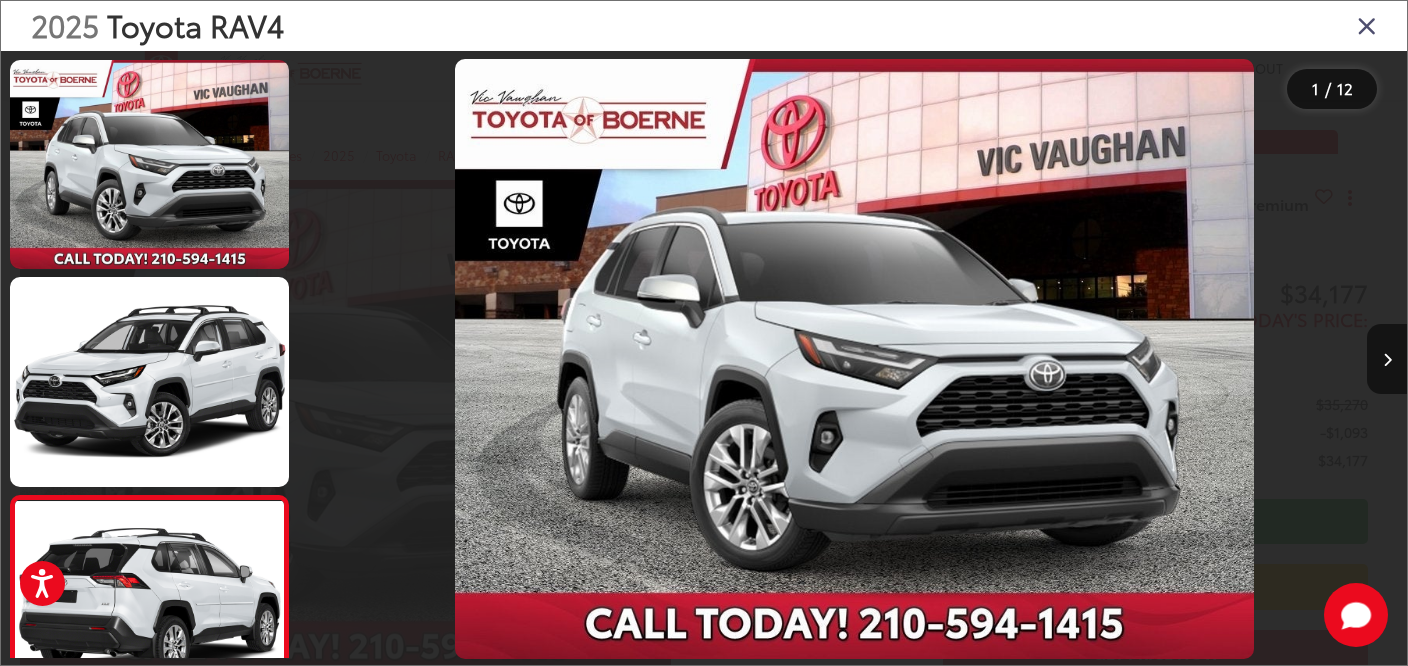 scroll, scrollTop: 0, scrollLeft: 1060, axis: horizontal 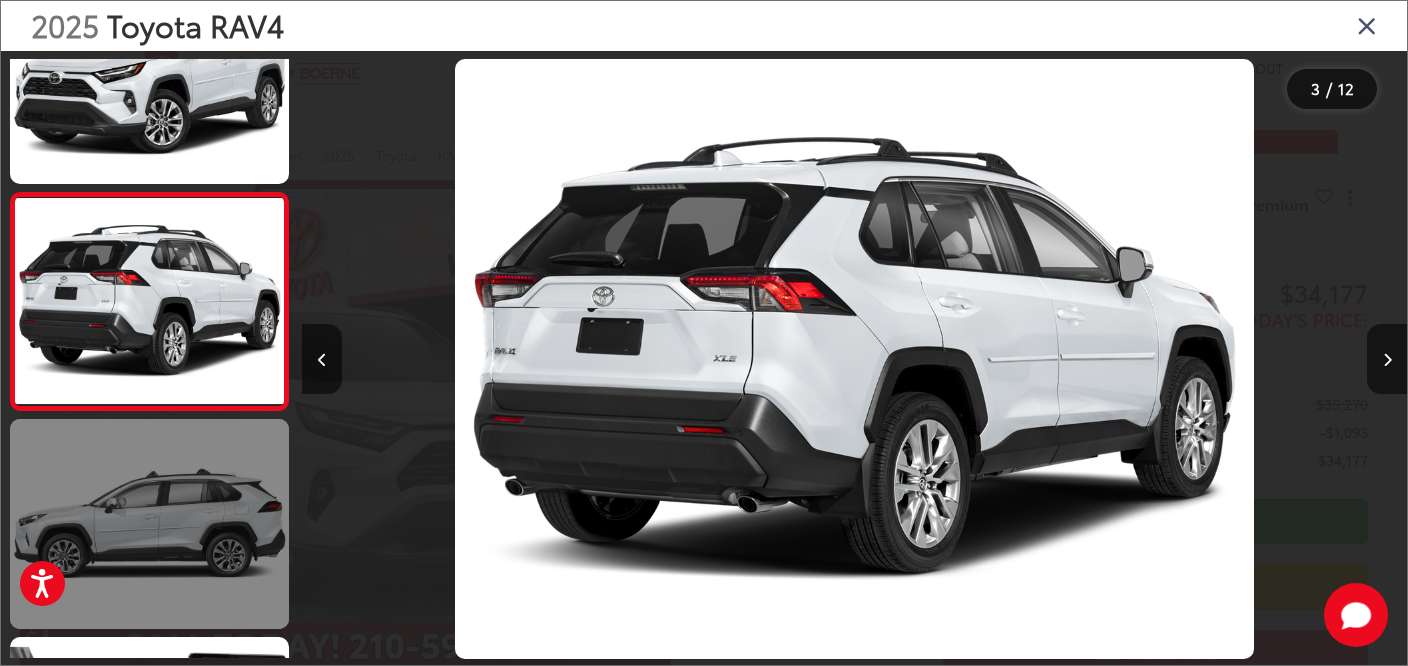 click at bounding box center (149, 523) 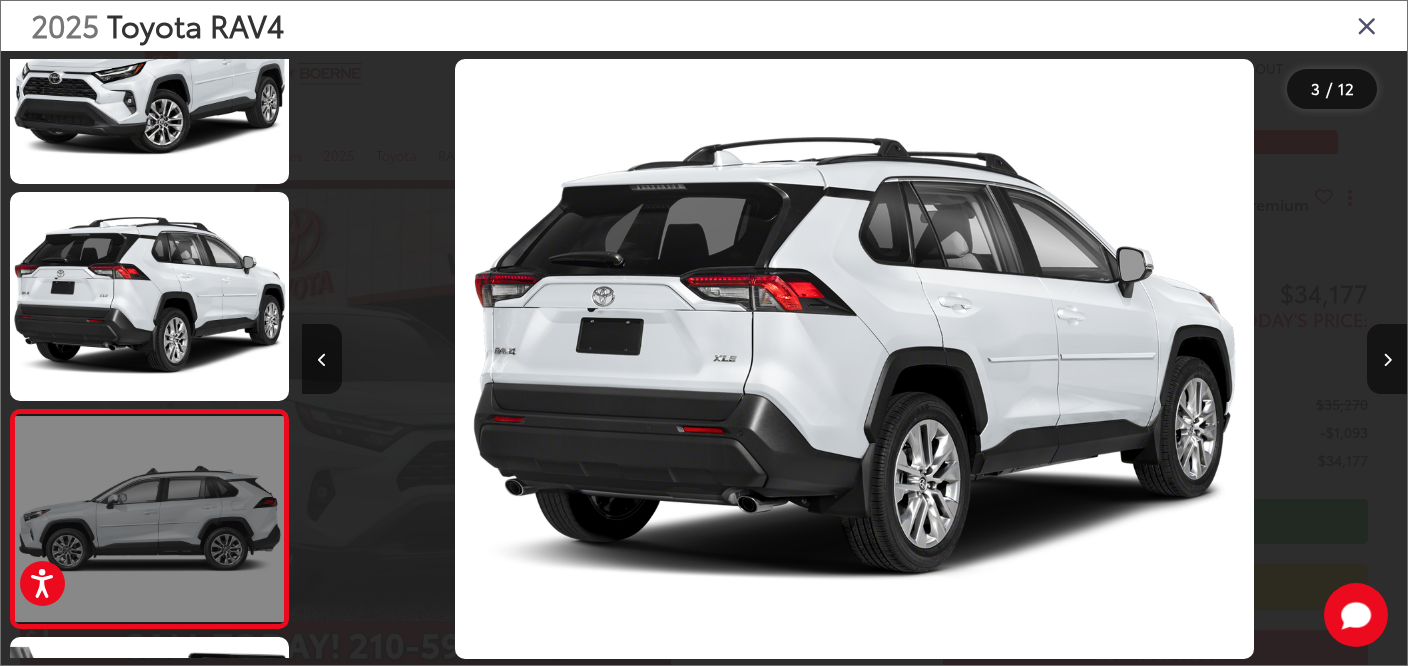 scroll, scrollTop: 0, scrollLeft: 2732, axis: horizontal 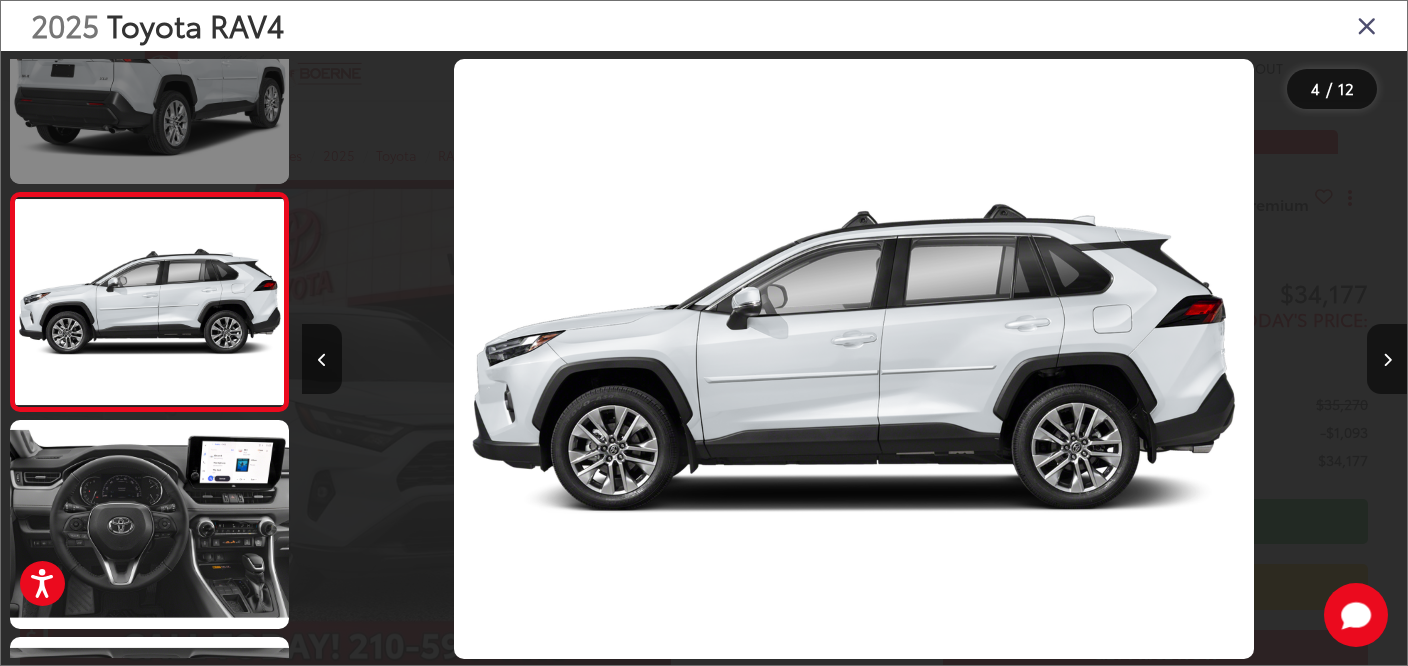 click at bounding box center [149, 79] 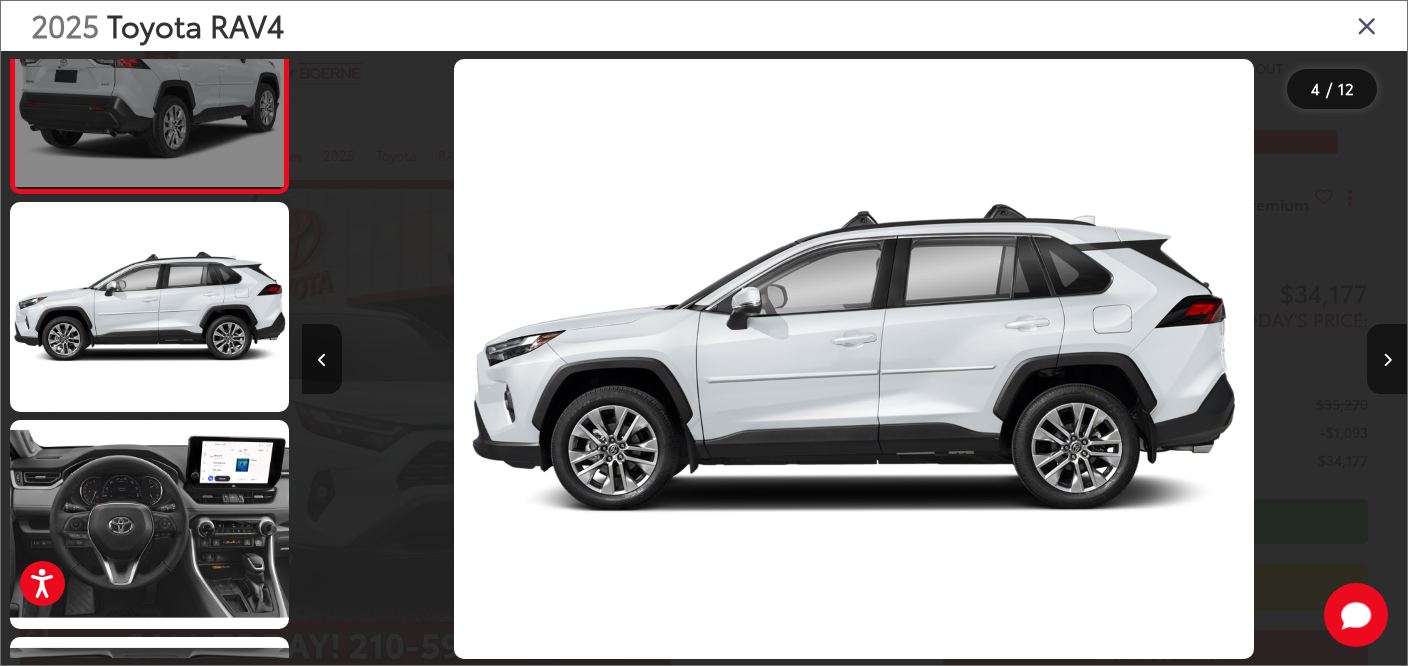 scroll, scrollTop: 430, scrollLeft: 0, axis: vertical 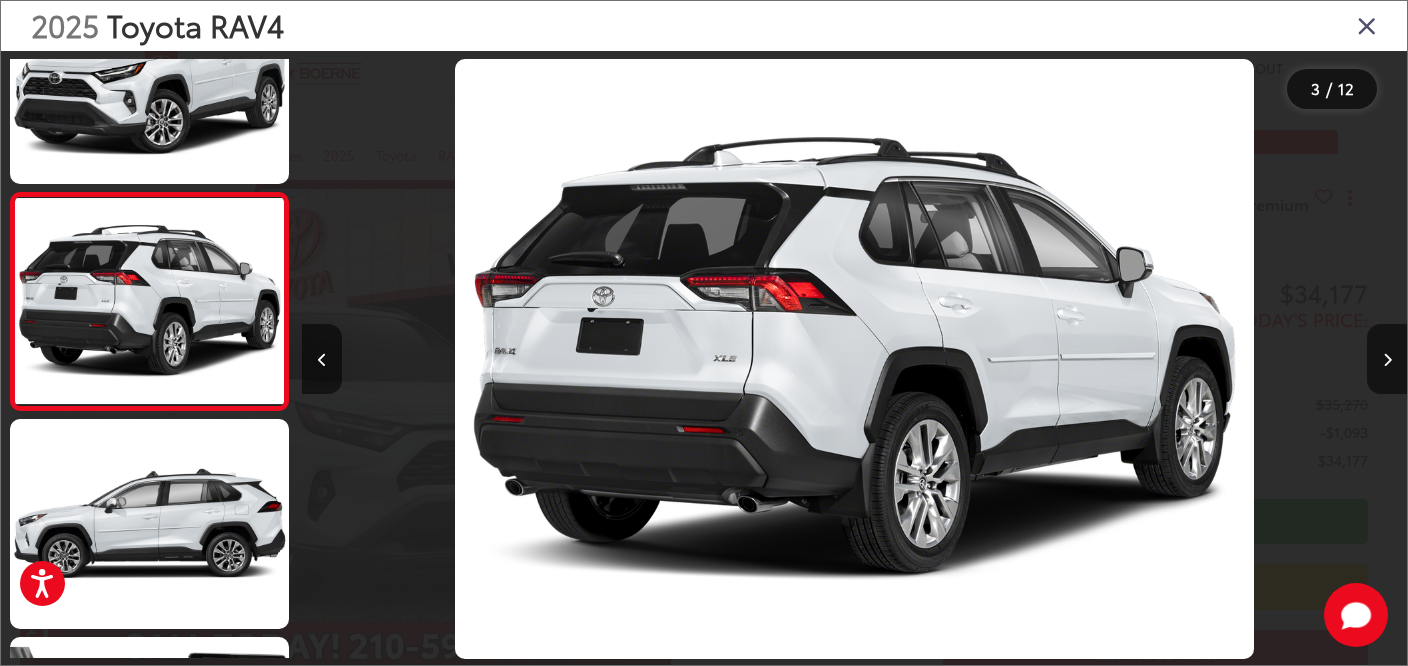 click at bounding box center (1269, 359) 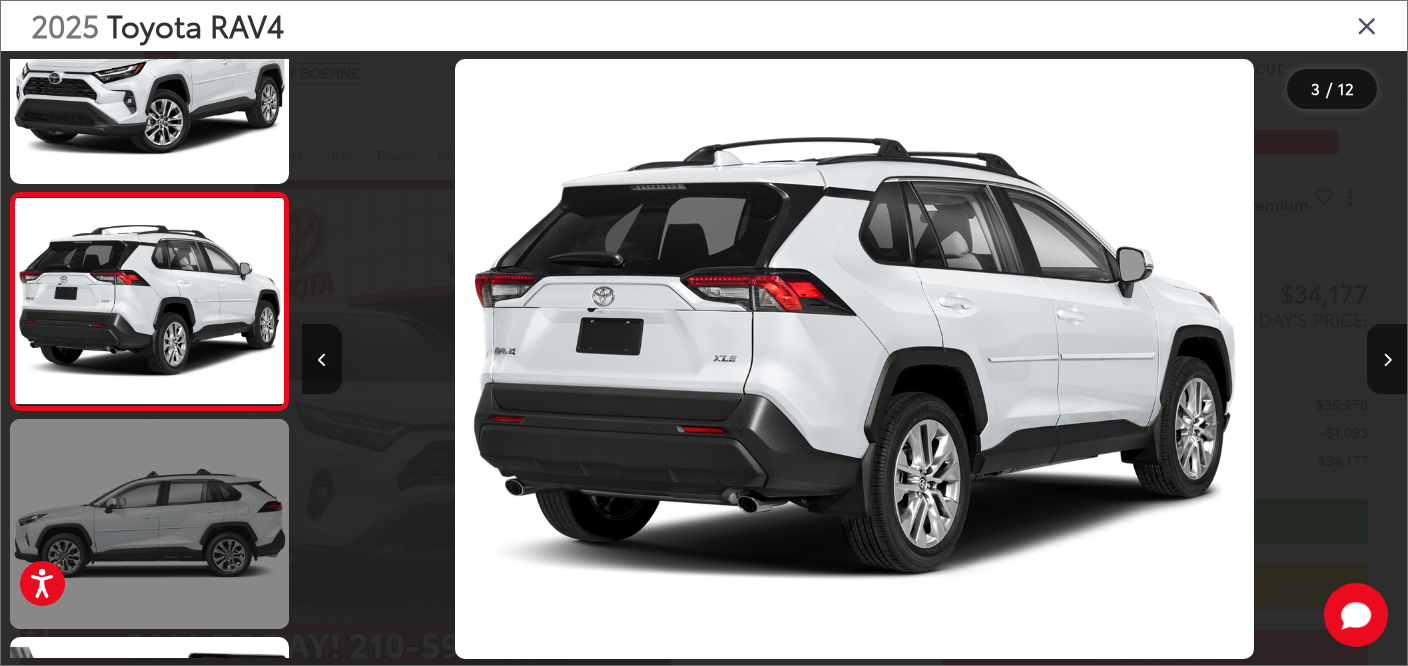 click at bounding box center (149, 523) 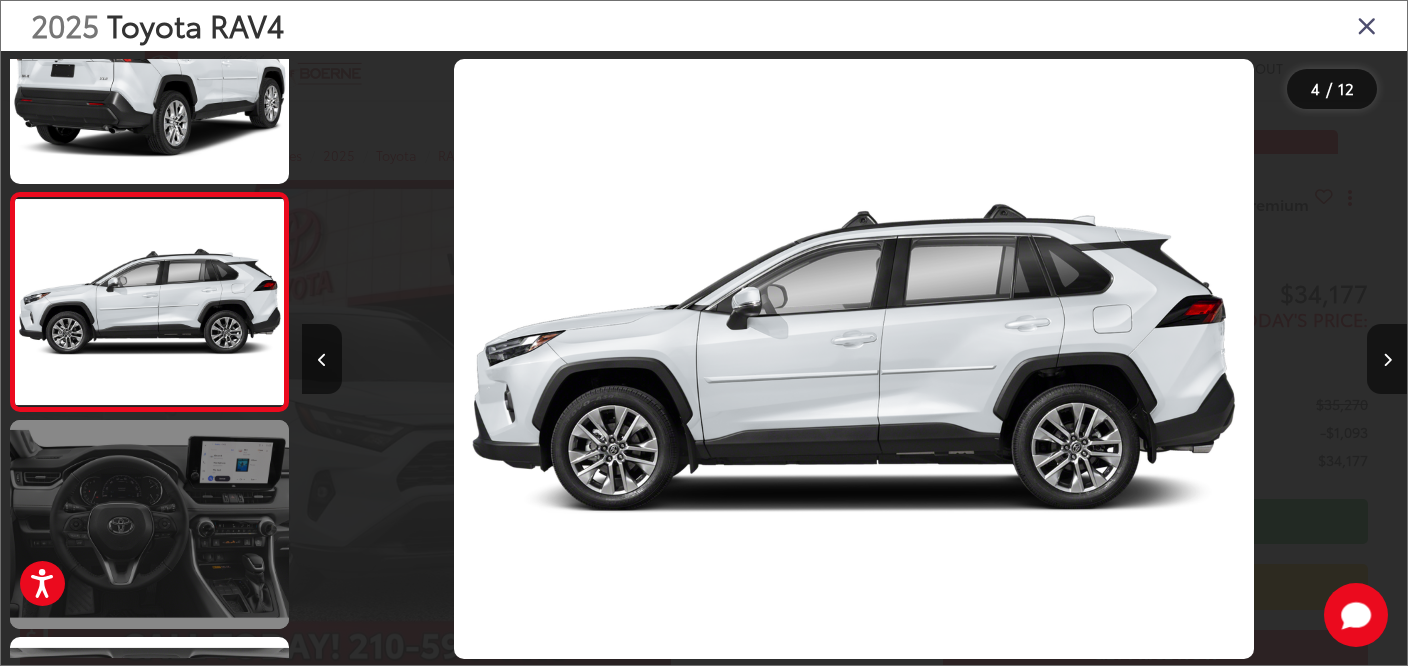 click at bounding box center [149, 524] 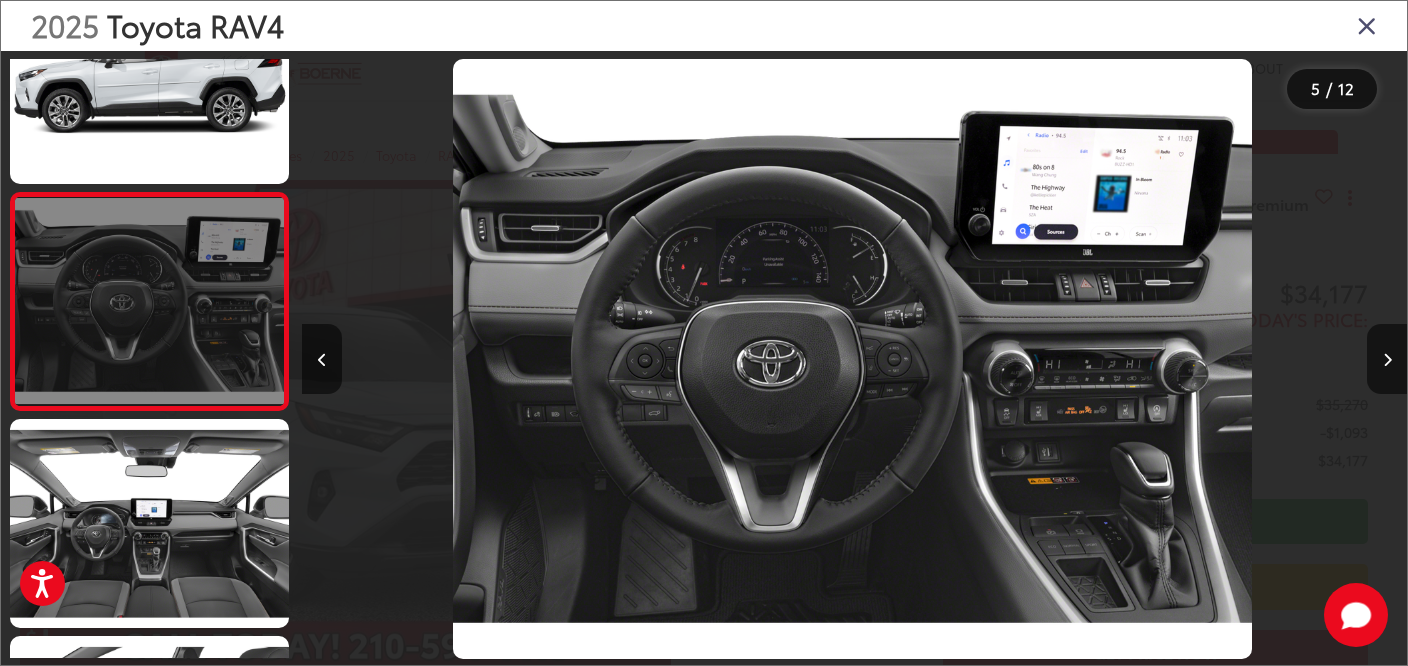 click at bounding box center (149, 523) 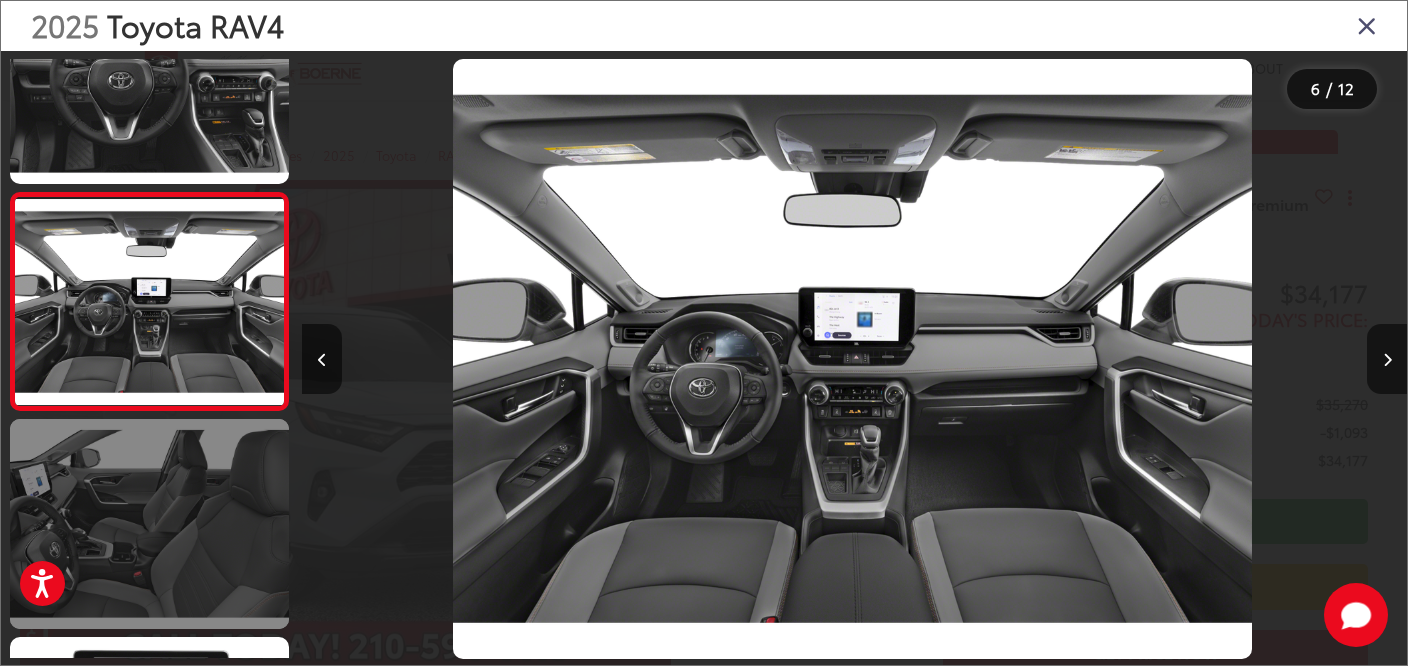 click at bounding box center [149, 523] 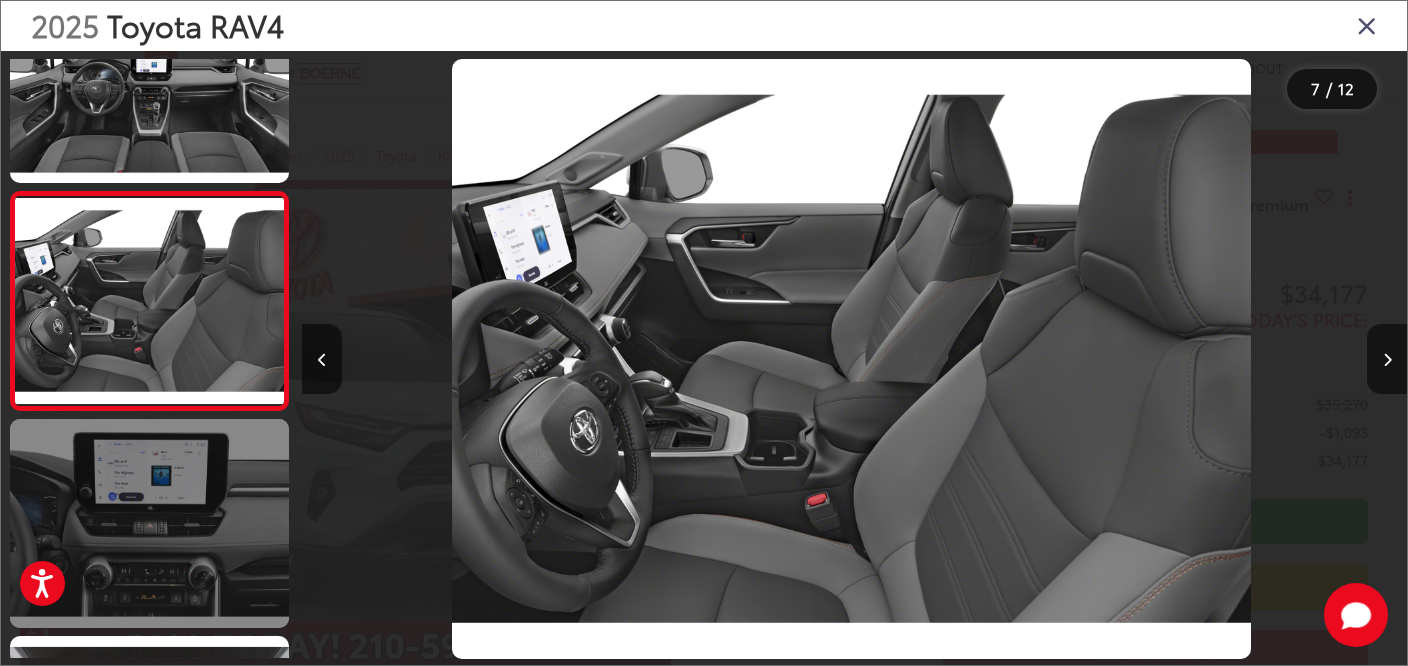 click at bounding box center [149, 523] 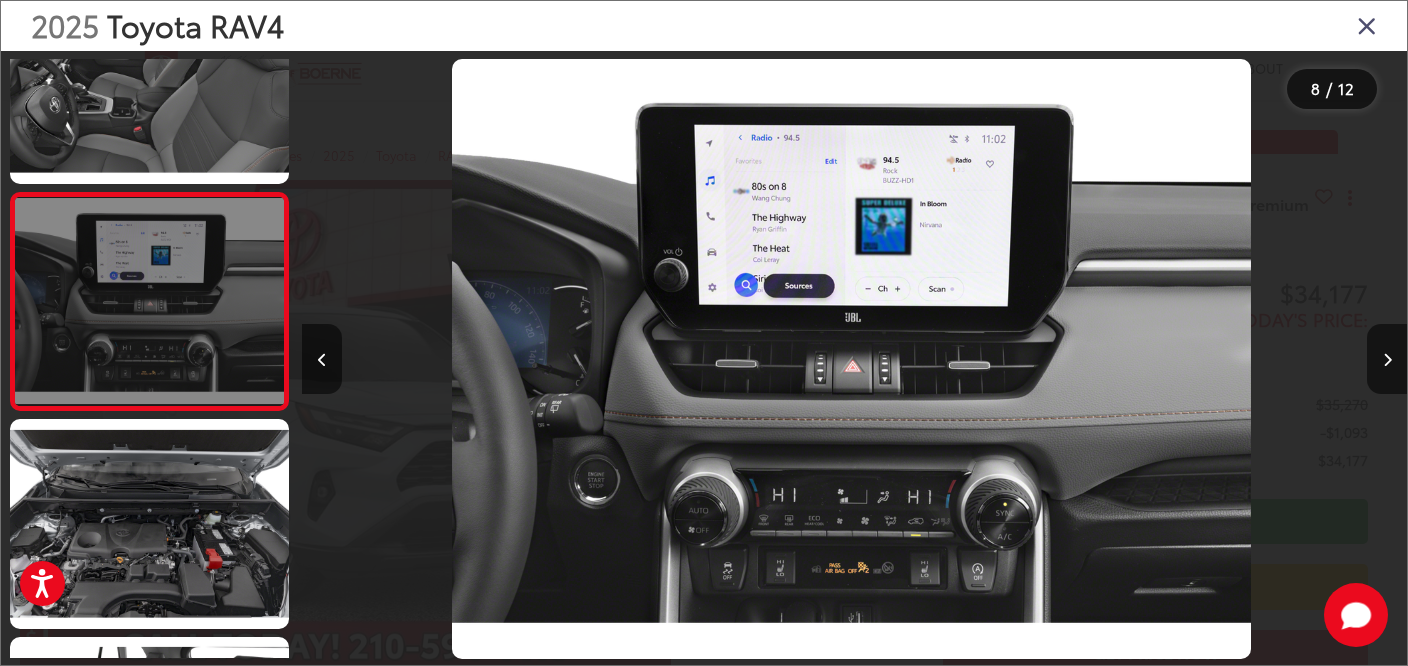 click at bounding box center (149, 523) 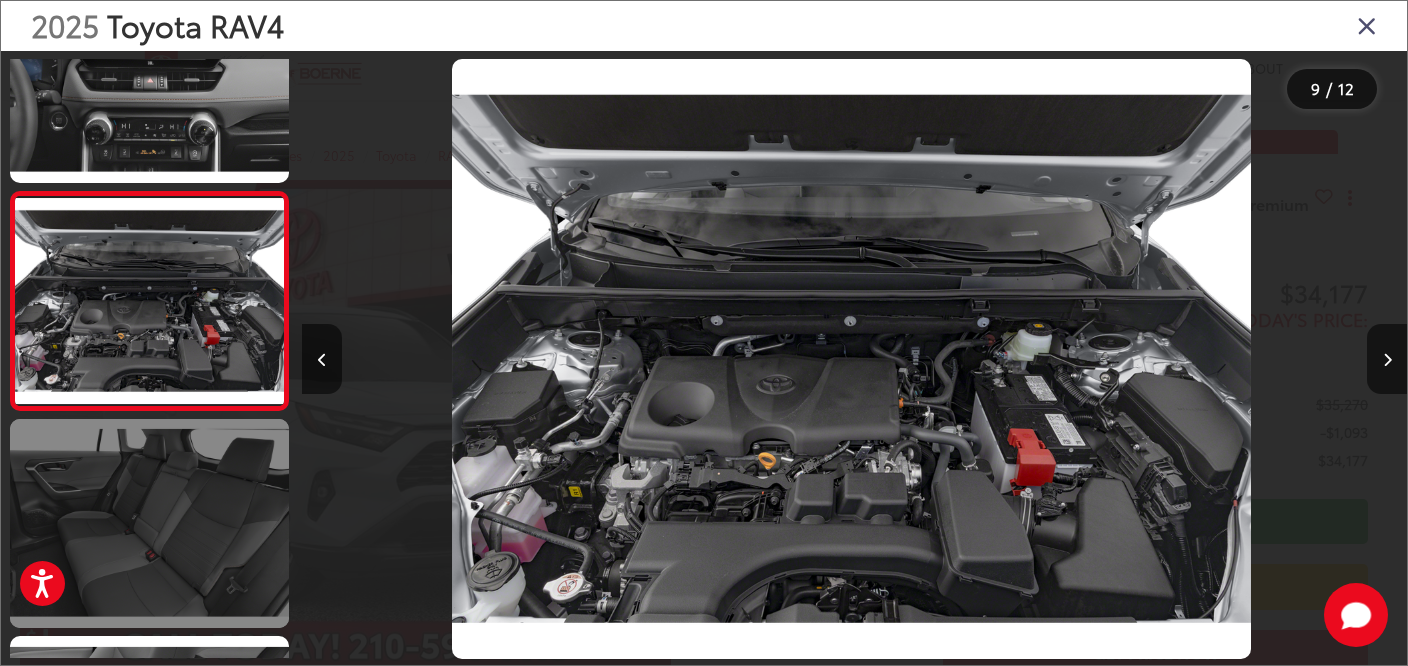 click at bounding box center [149, 523] 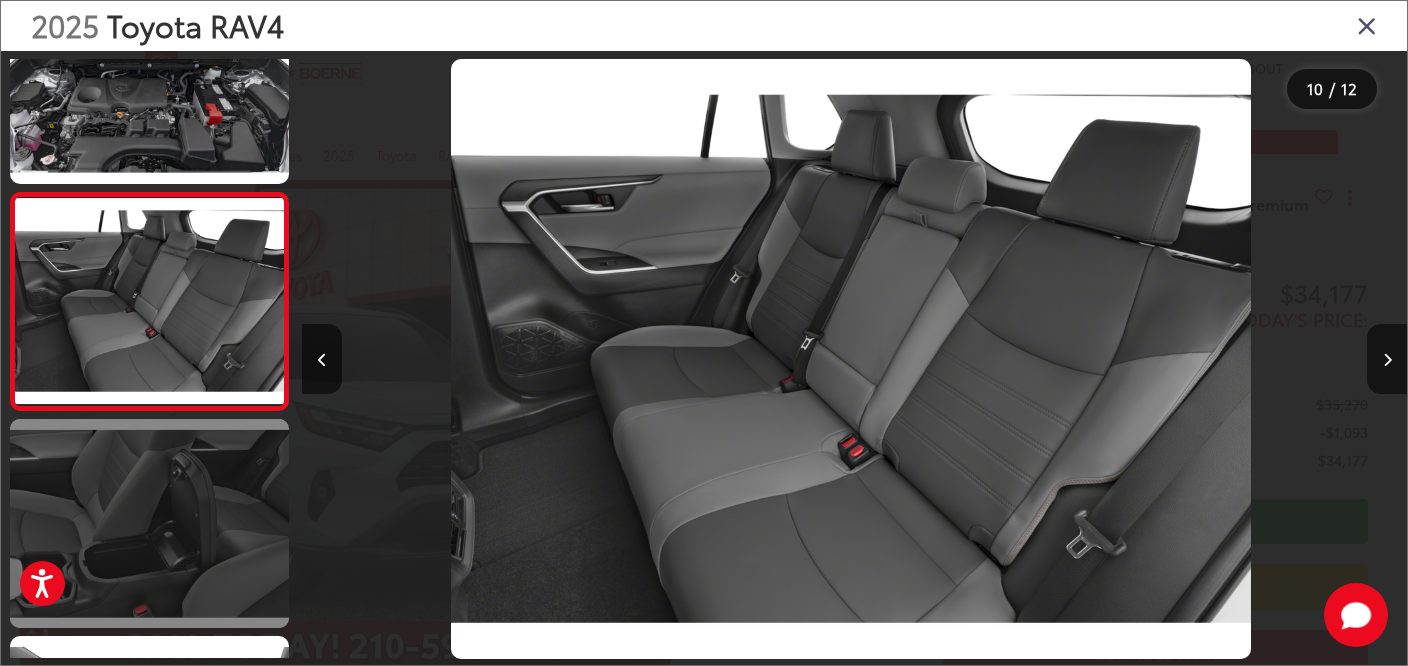 click at bounding box center (149, 523) 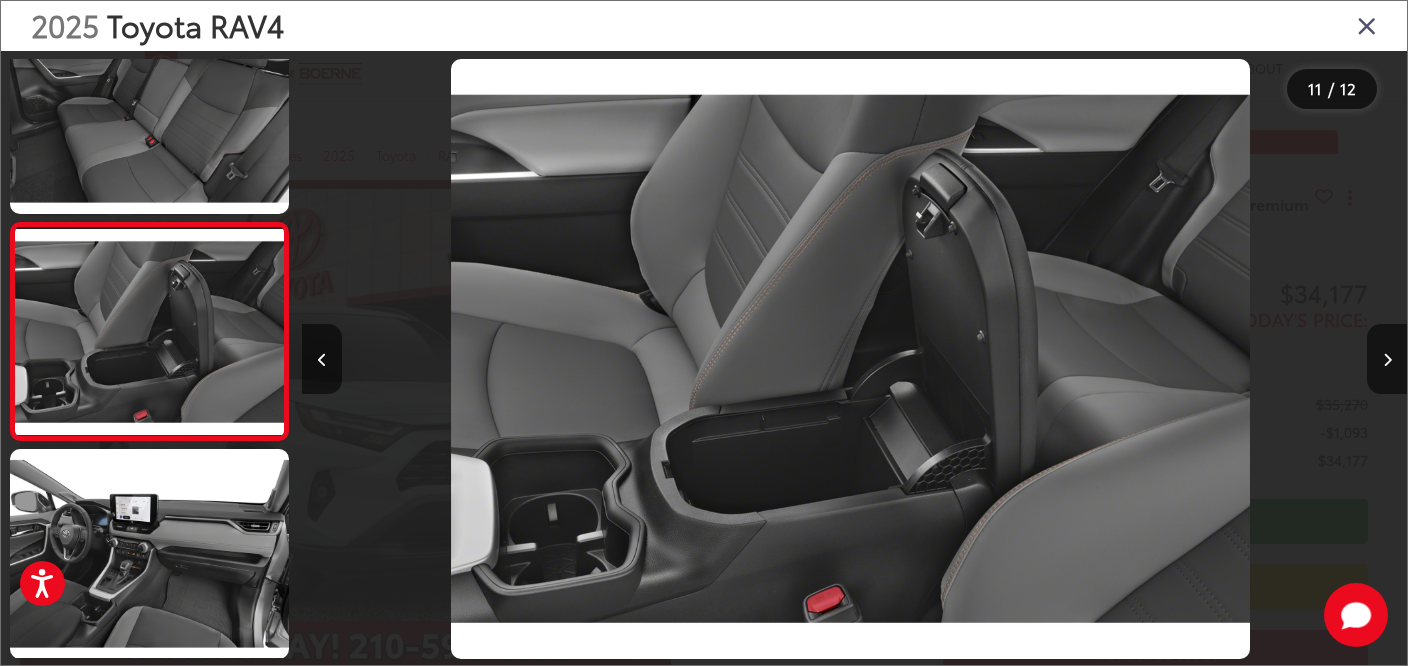 click at bounding box center [1269, 359] 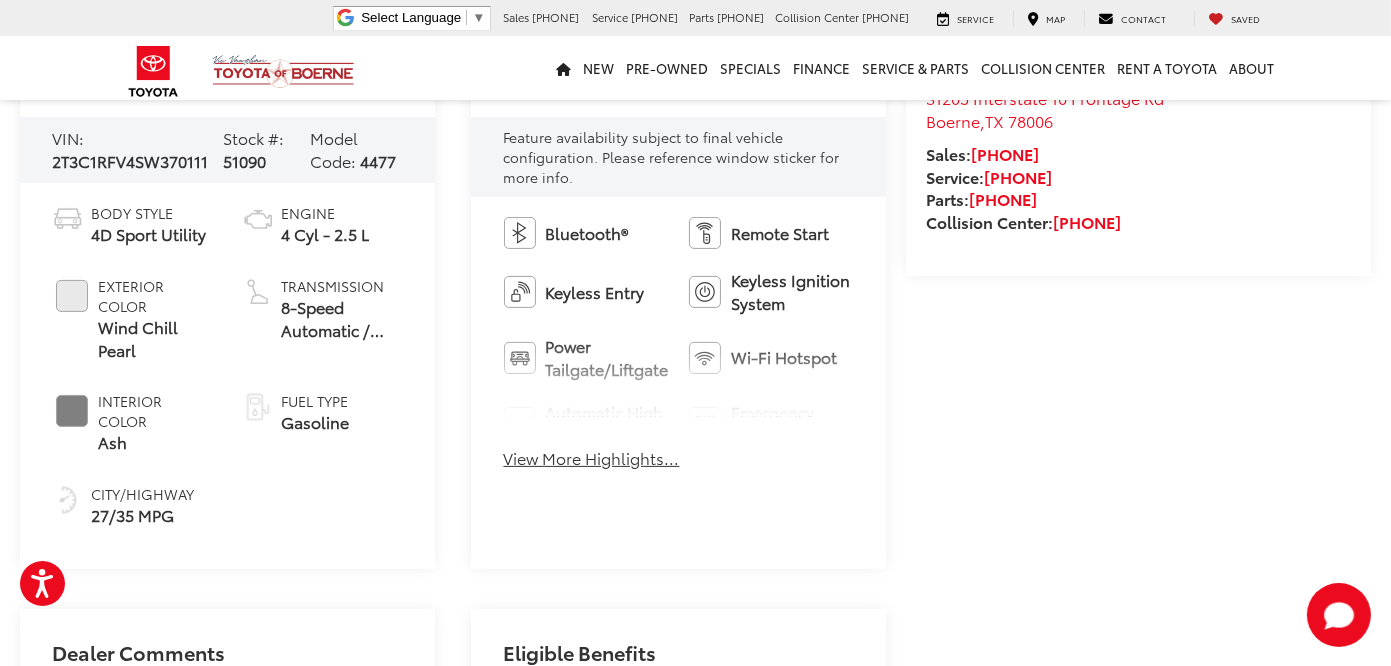 click on "View More Highlights..." at bounding box center [592, 458] 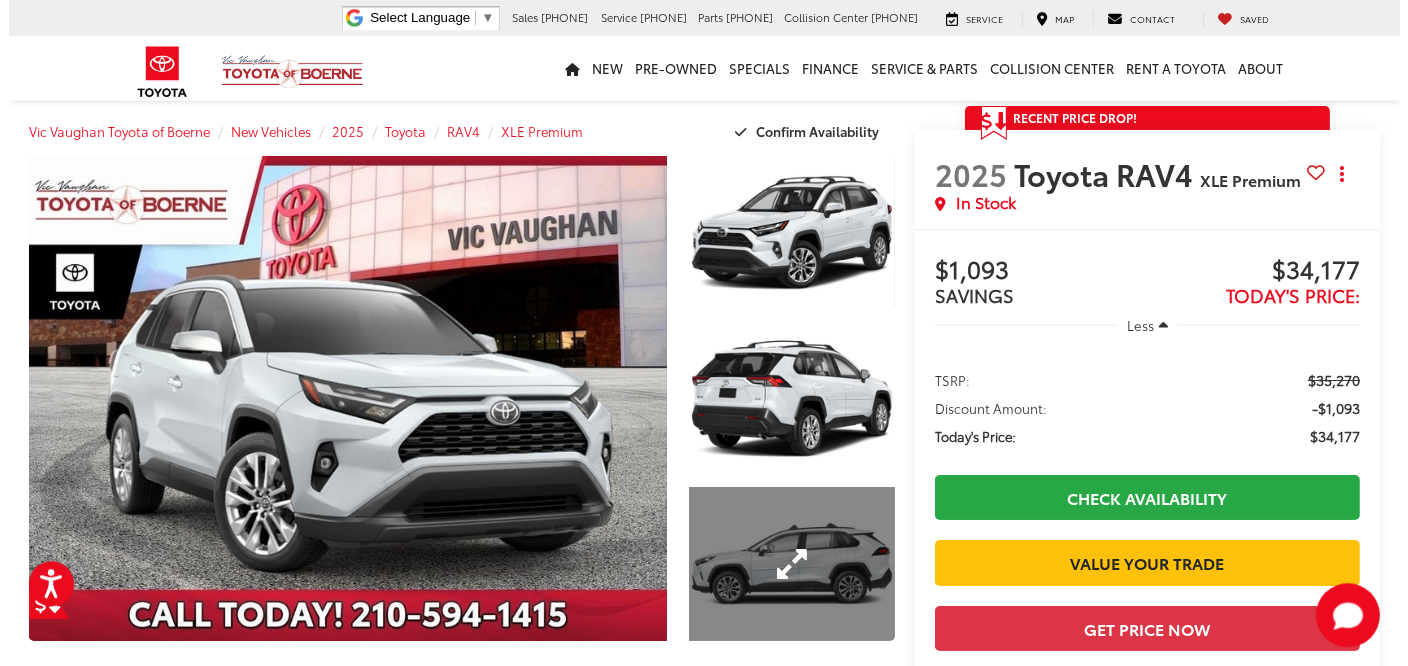 scroll, scrollTop: 0, scrollLeft: 0, axis: both 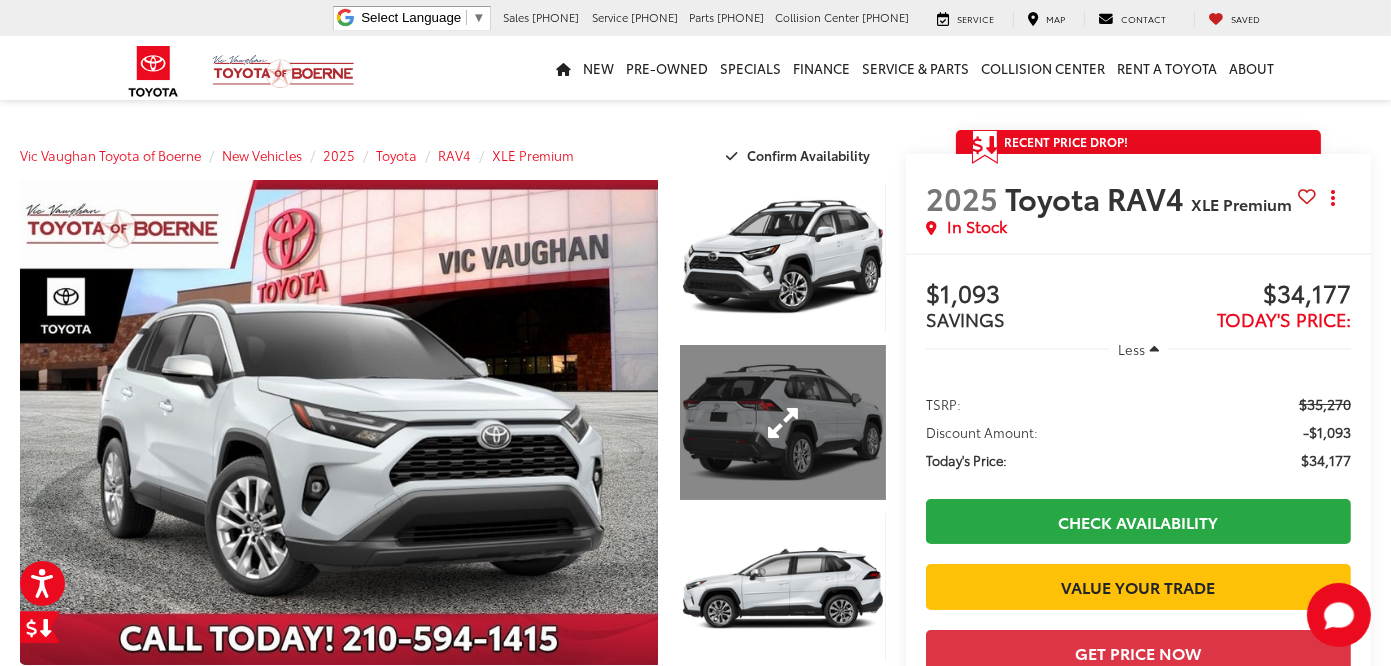 click at bounding box center [783, 422] 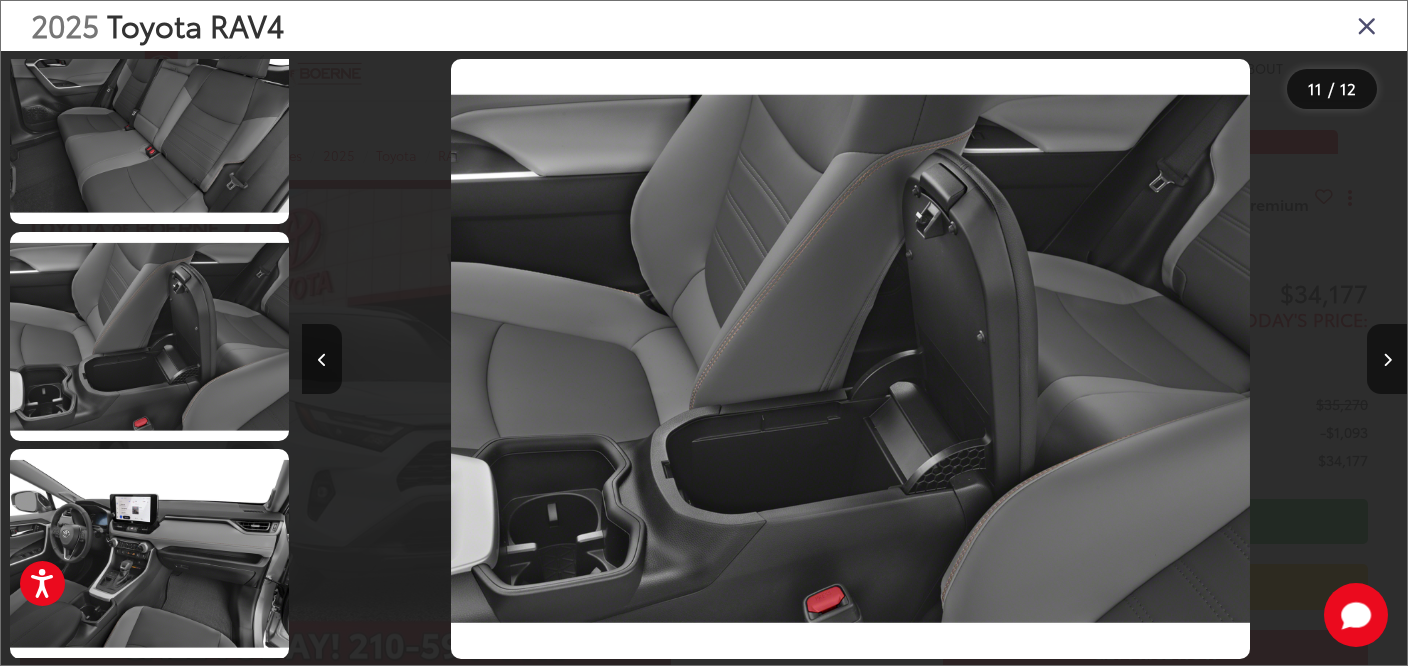 scroll, scrollTop: 266, scrollLeft: 0, axis: vertical 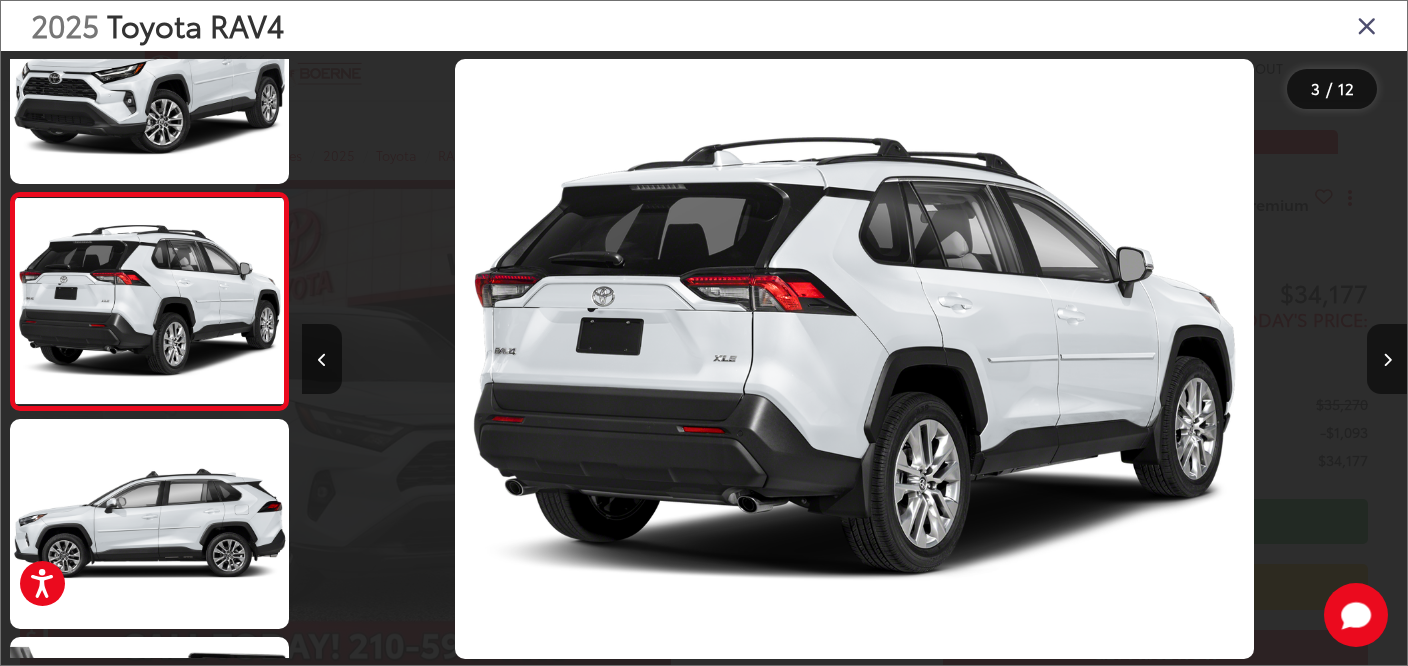 click at bounding box center (1367, 25) 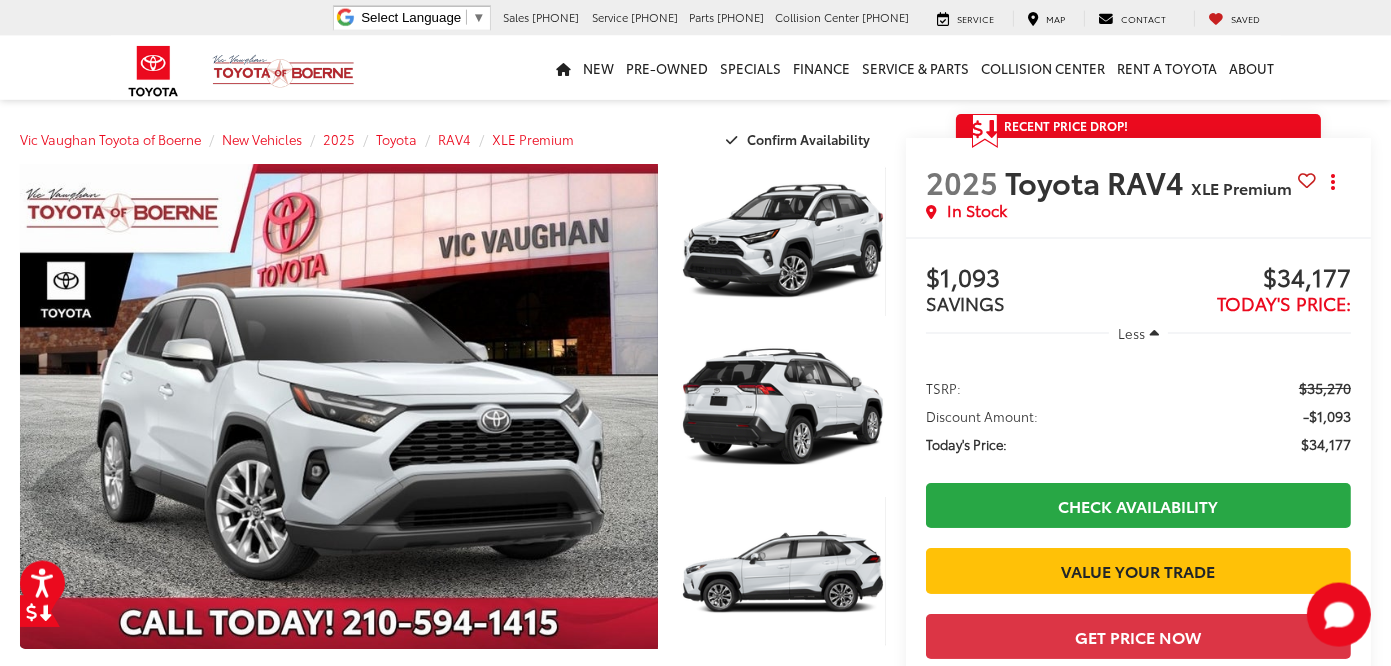 scroll, scrollTop: 0, scrollLeft: 0, axis: both 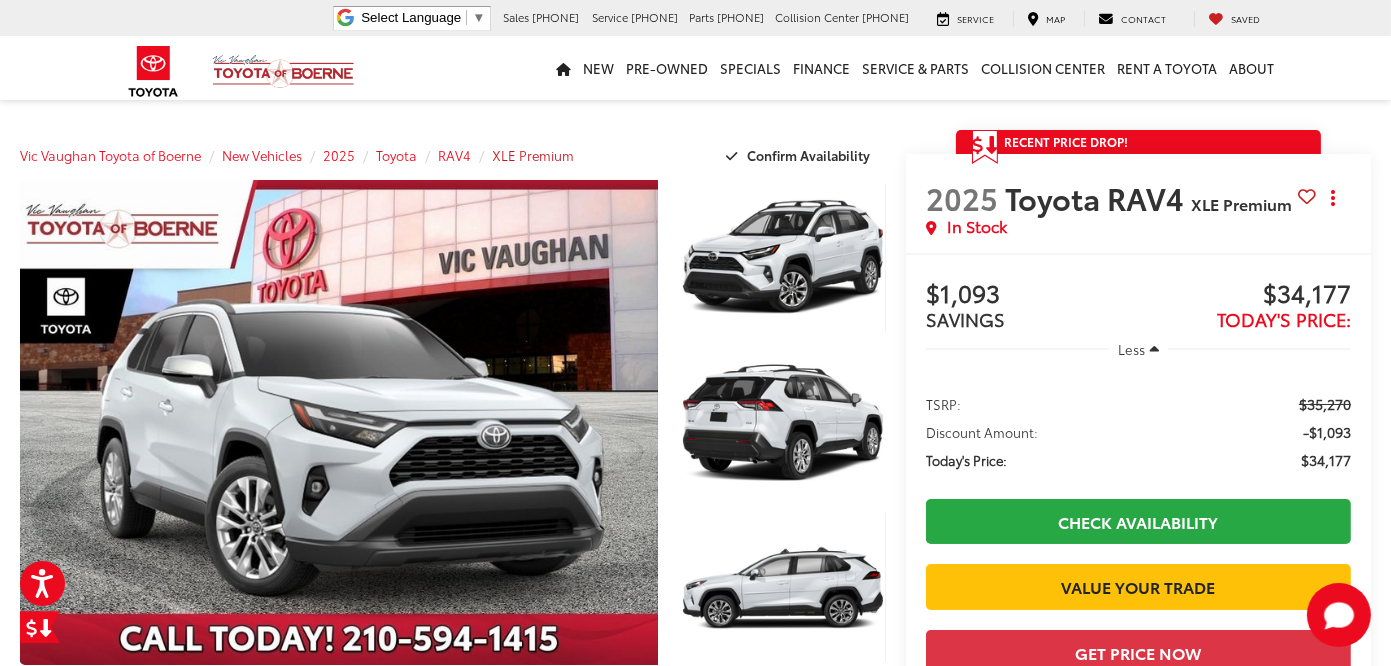 click on "XLE Premium" at bounding box center (533, 155) 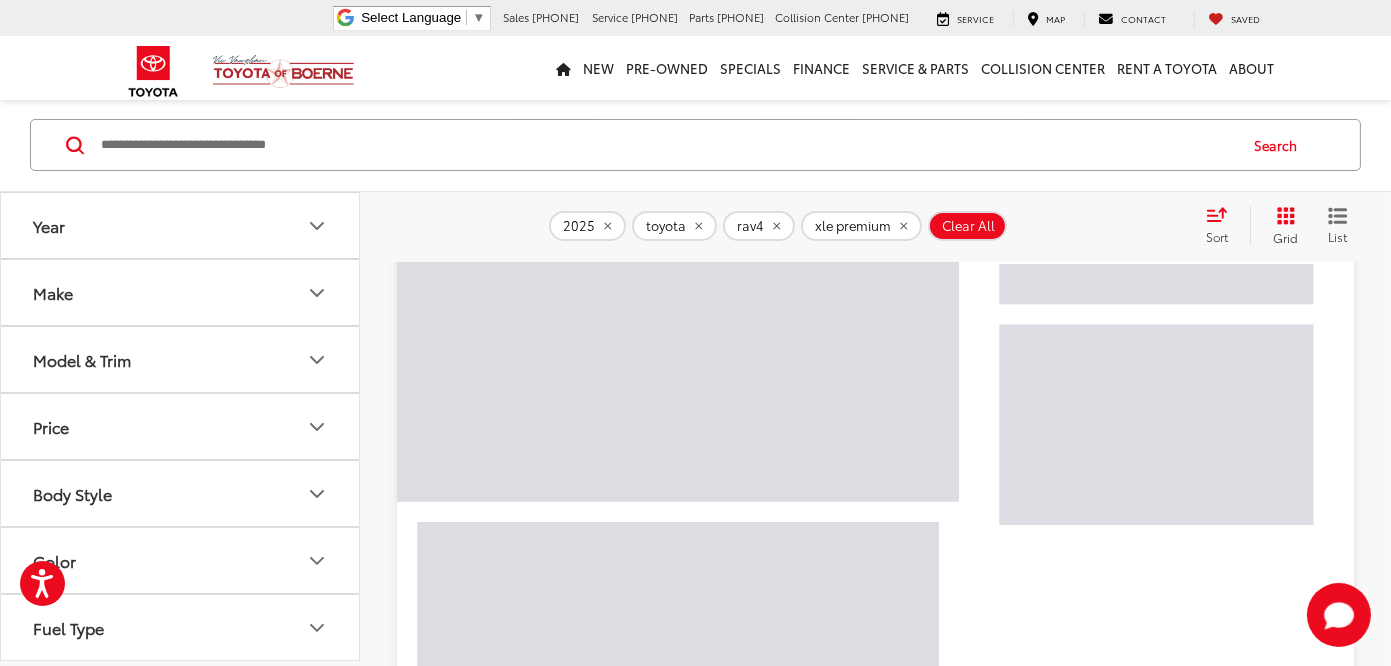 scroll, scrollTop: 295, scrollLeft: 0, axis: vertical 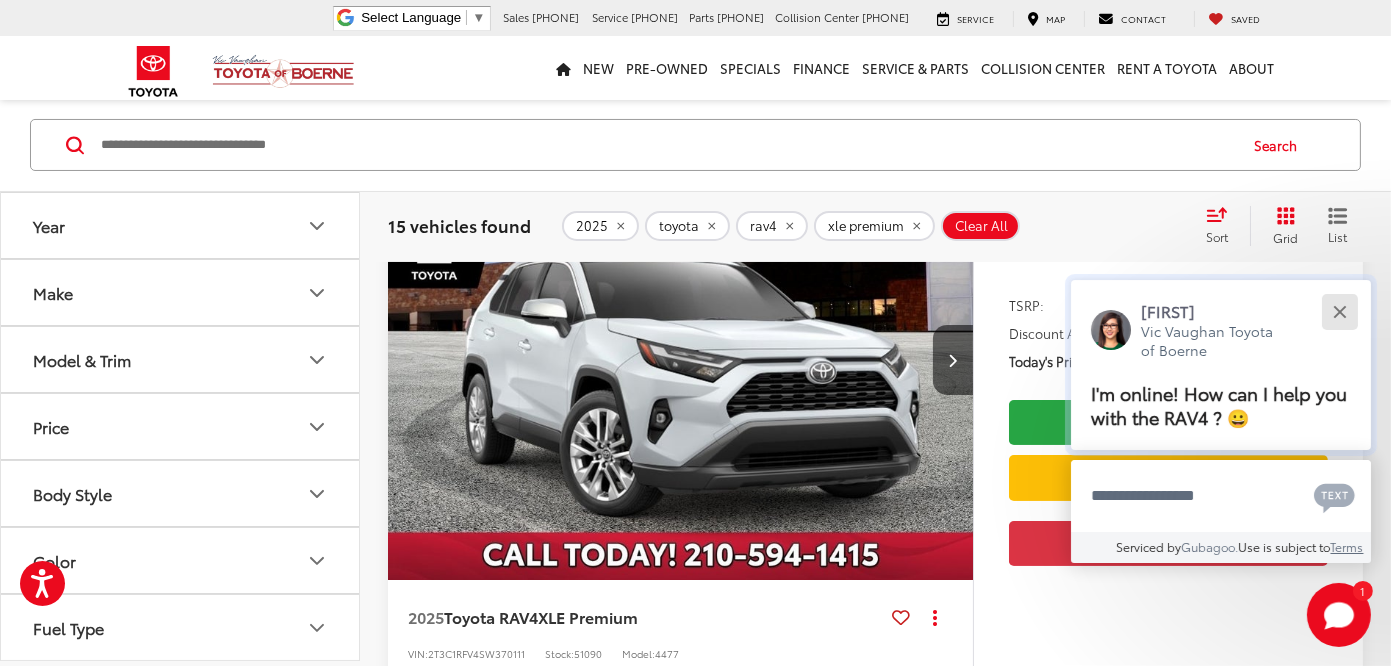click at bounding box center [1339, 311] 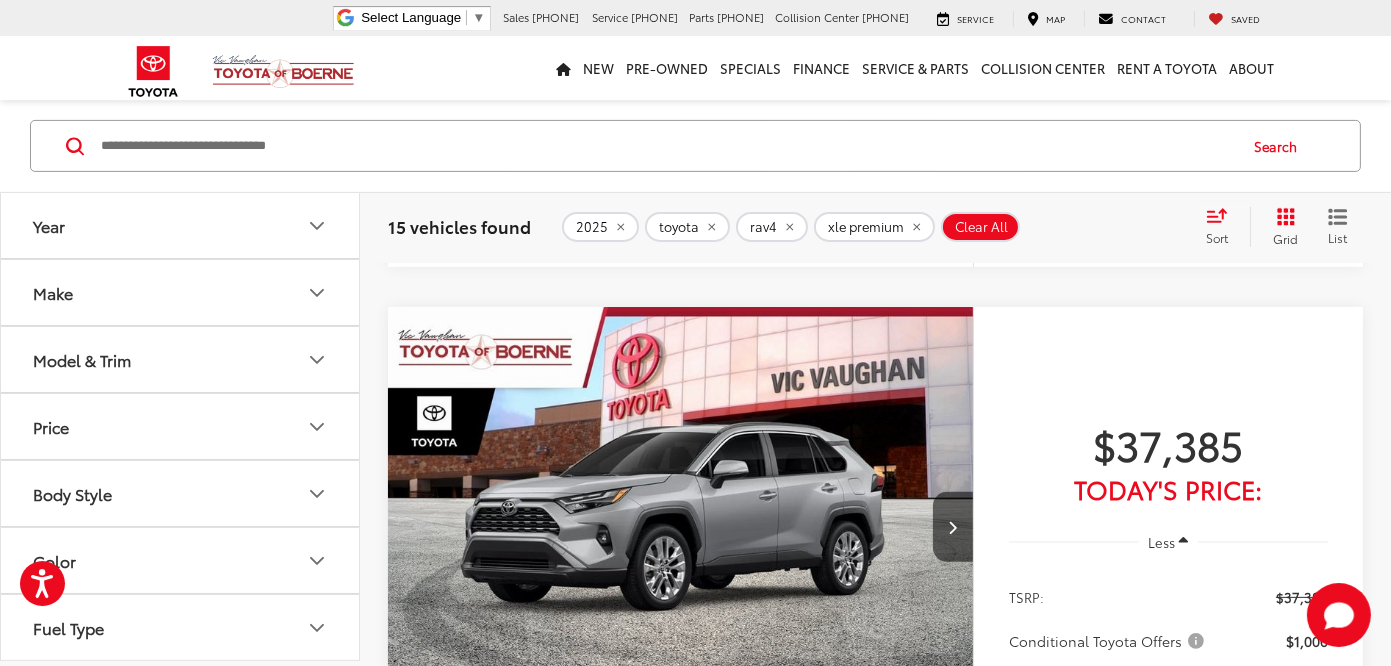 scroll, scrollTop: 929, scrollLeft: 0, axis: vertical 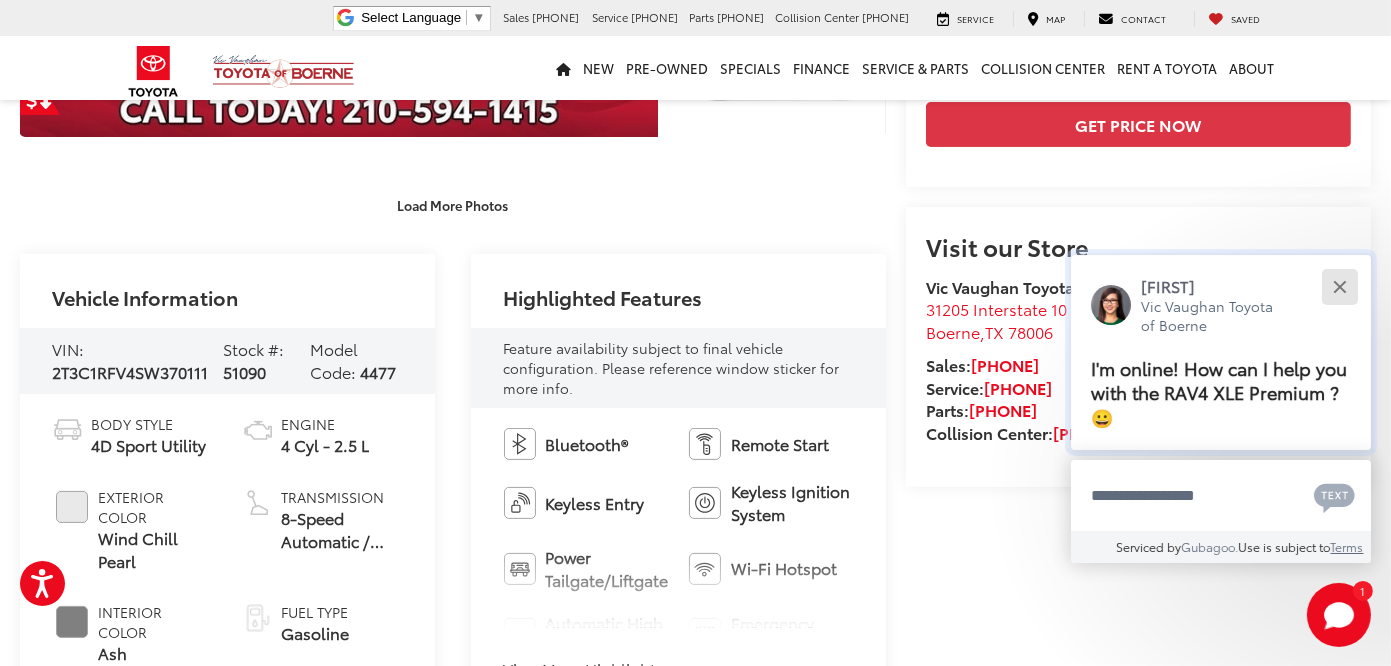 click at bounding box center (1339, 286) 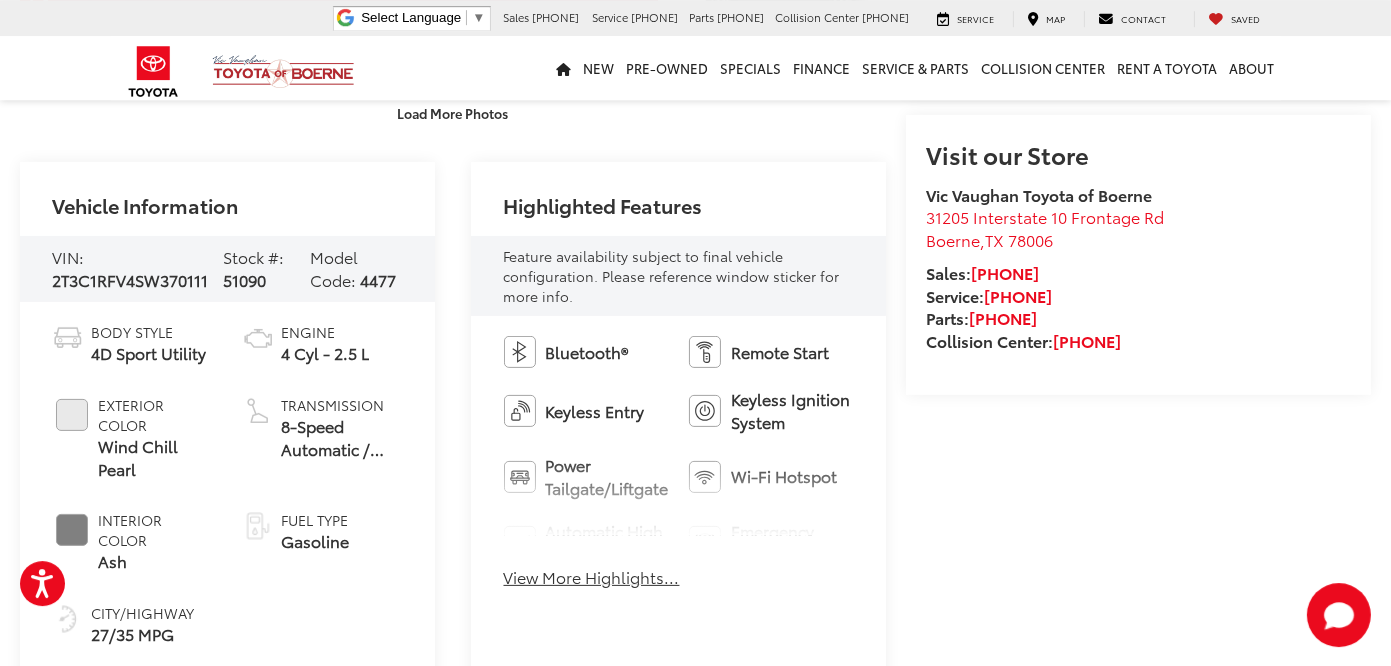 scroll, scrollTop: 950, scrollLeft: 0, axis: vertical 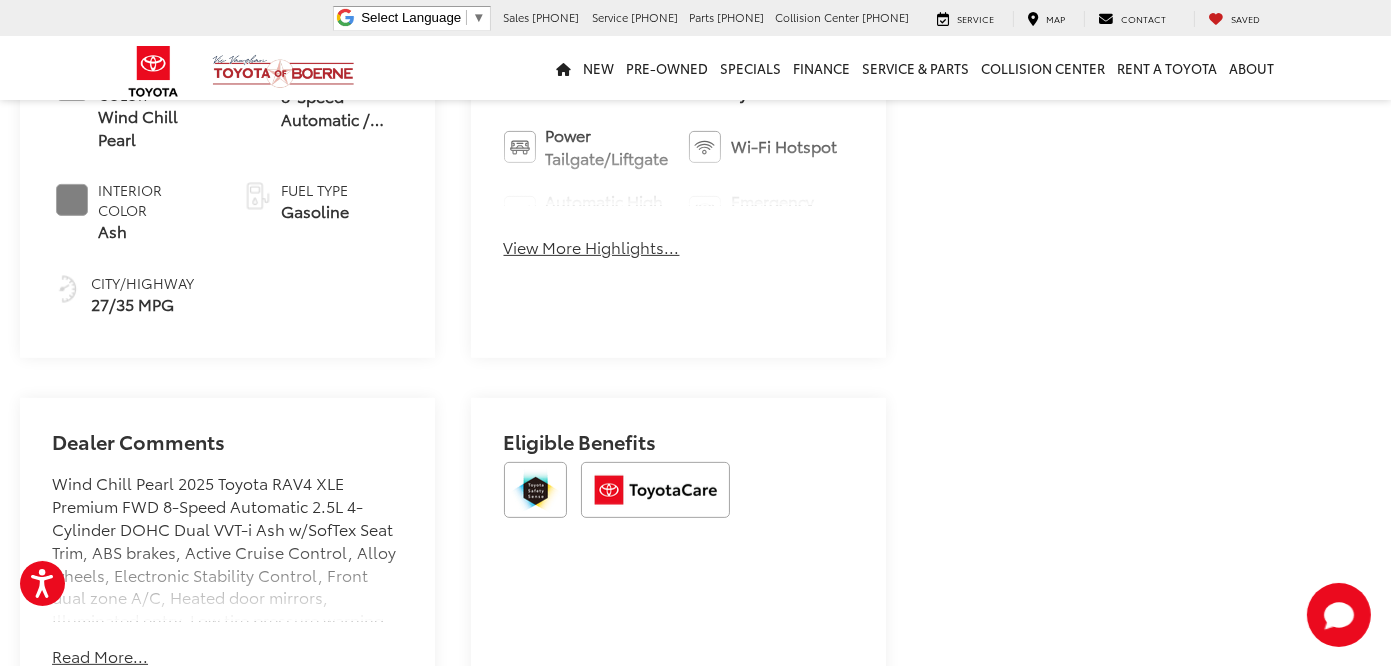 click on "View More Highlights..." at bounding box center (592, 247) 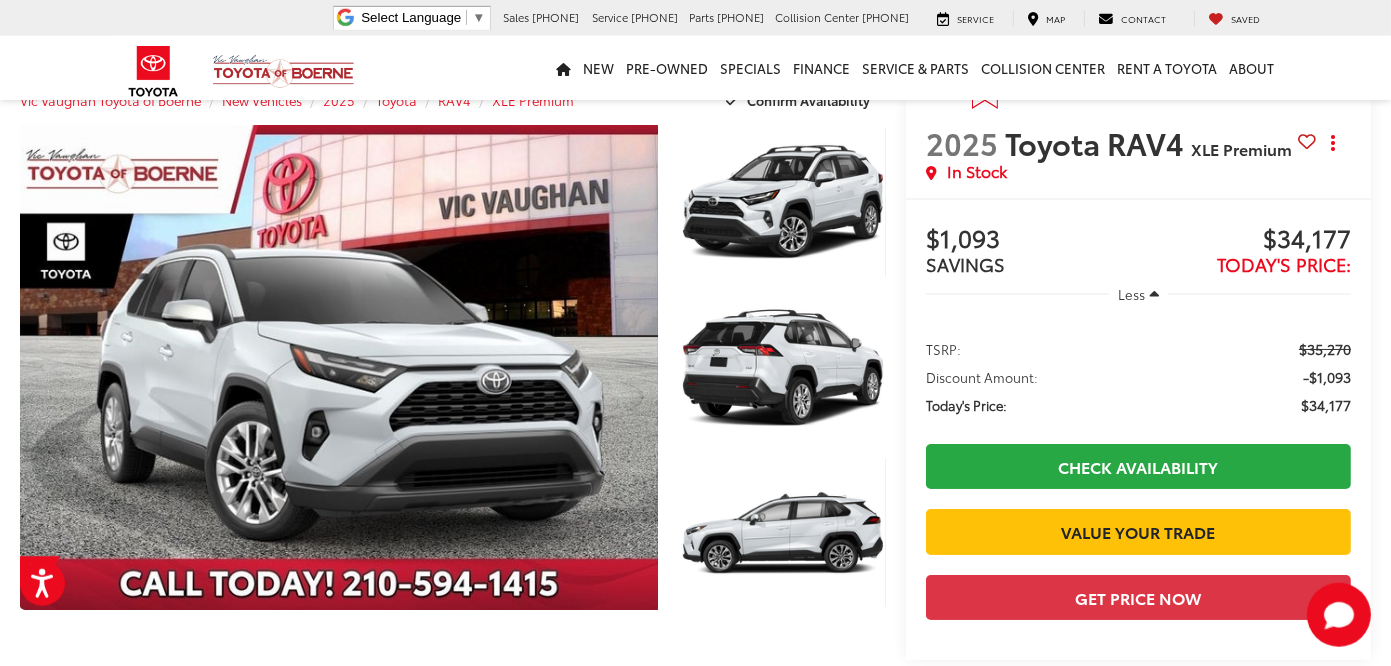 scroll, scrollTop: 0, scrollLeft: 0, axis: both 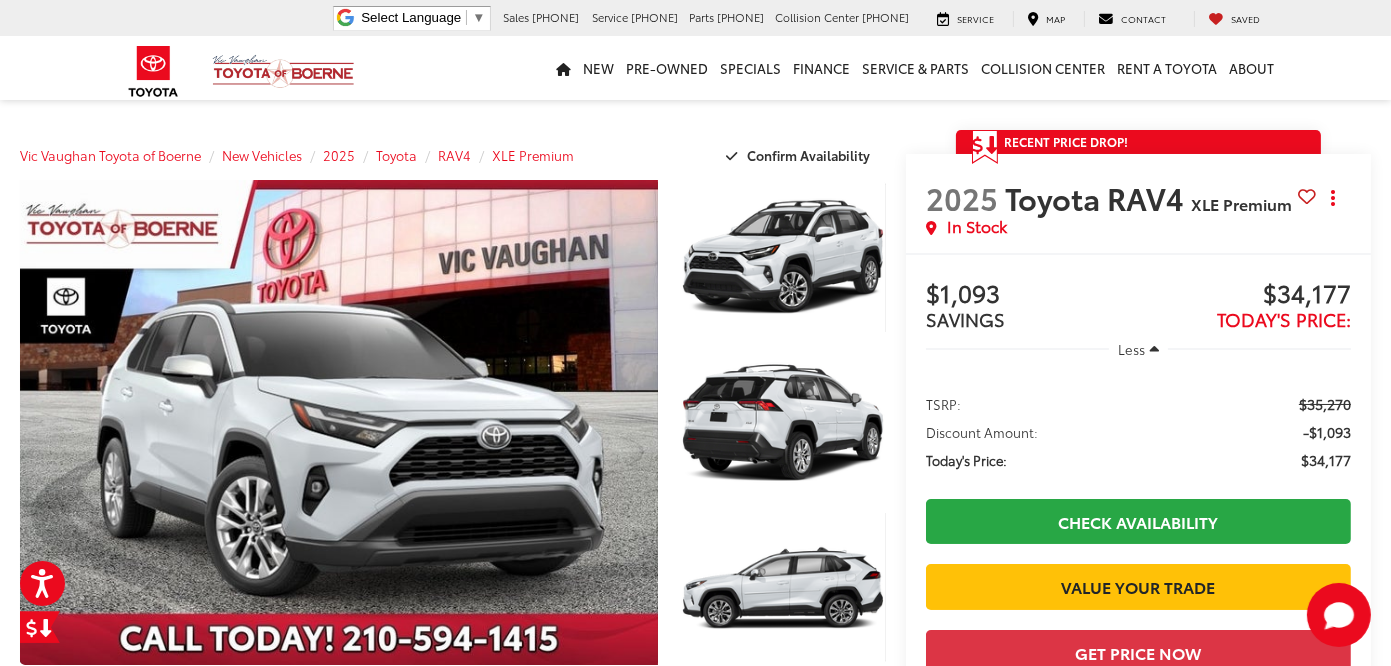 click on "New
New Vehicles
New Specials
New Tundra Inventory
Schedule Test Drive
ToyotaCare
Toyota Safety Sense
Model Research
Toyota Reviews
Toyota Comparisons
Pre-Owned
Pre-Owned Vehicles
Pre-owned Specials
Toyota Certified Pre-Owned Vehicles
Vehicles Under 15k
Toyota Certified Program Overview
OffSite Group Inventory
Specials
New Specials
Pre-owned Specials
Service and Parts Specials
College Rebates
Military Rebate
Manufacturer Specials
Finance
Finance Department
Get Pre-Approved
Get Pre-Qualified
Value Your Trade
Payment Calculator
Toyota Lease Deals near Me
Get Pre-qualified with Capital One
Service & Parts
Service & Parts
Service Scheduling Options
Parts Specials & Coupons" at bounding box center (695, 68) 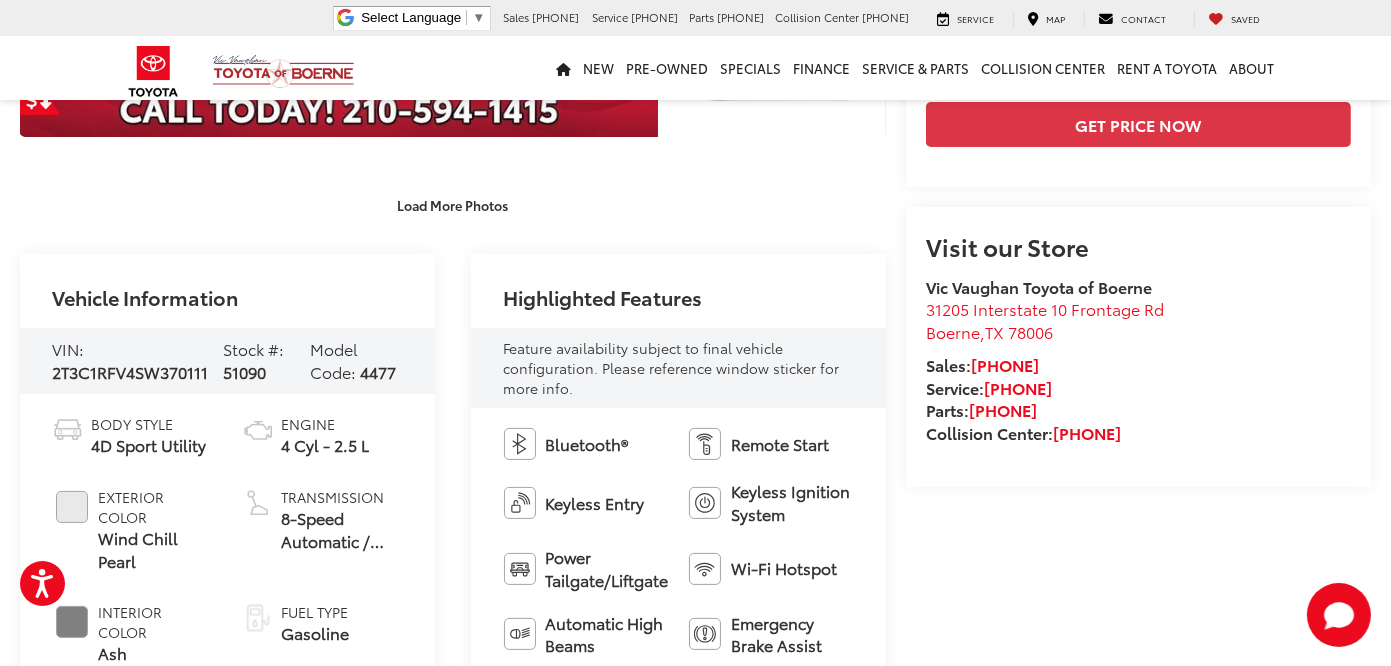 scroll, scrollTop: 0, scrollLeft: 0, axis: both 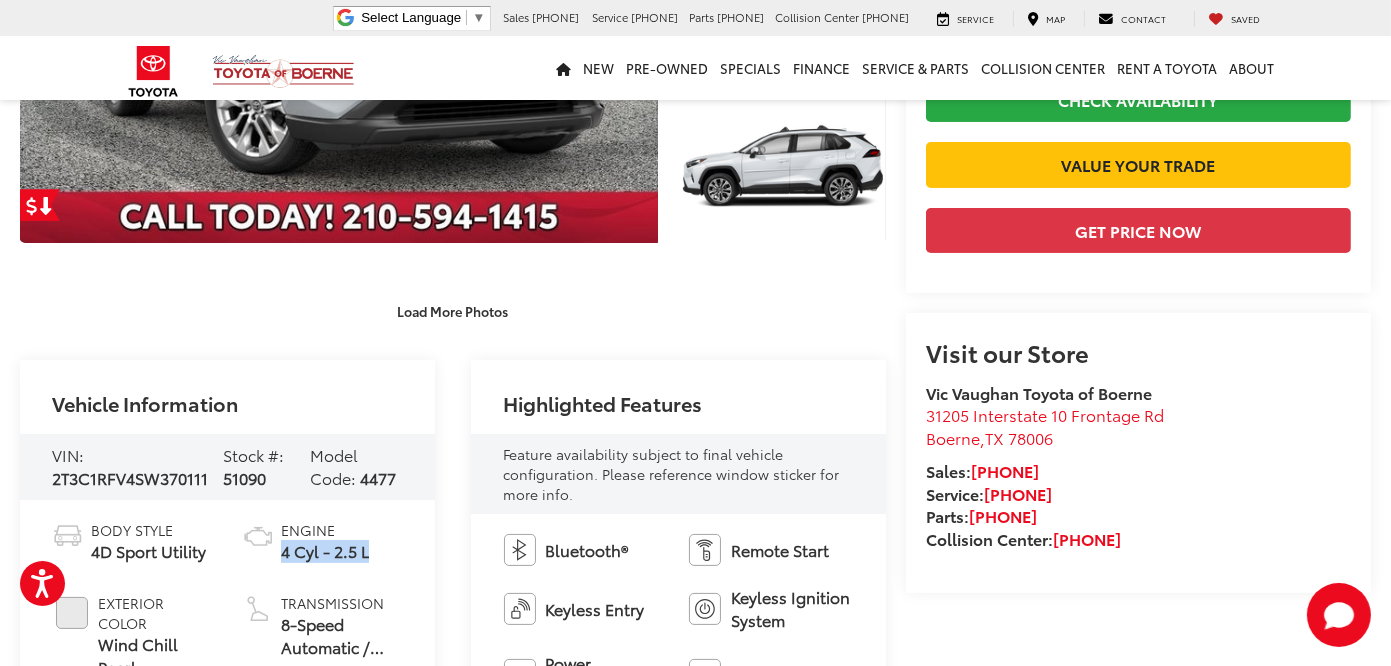 drag, startPoint x: 389, startPoint y: 573, endPoint x: 285, endPoint y: 584, distance: 104.58012 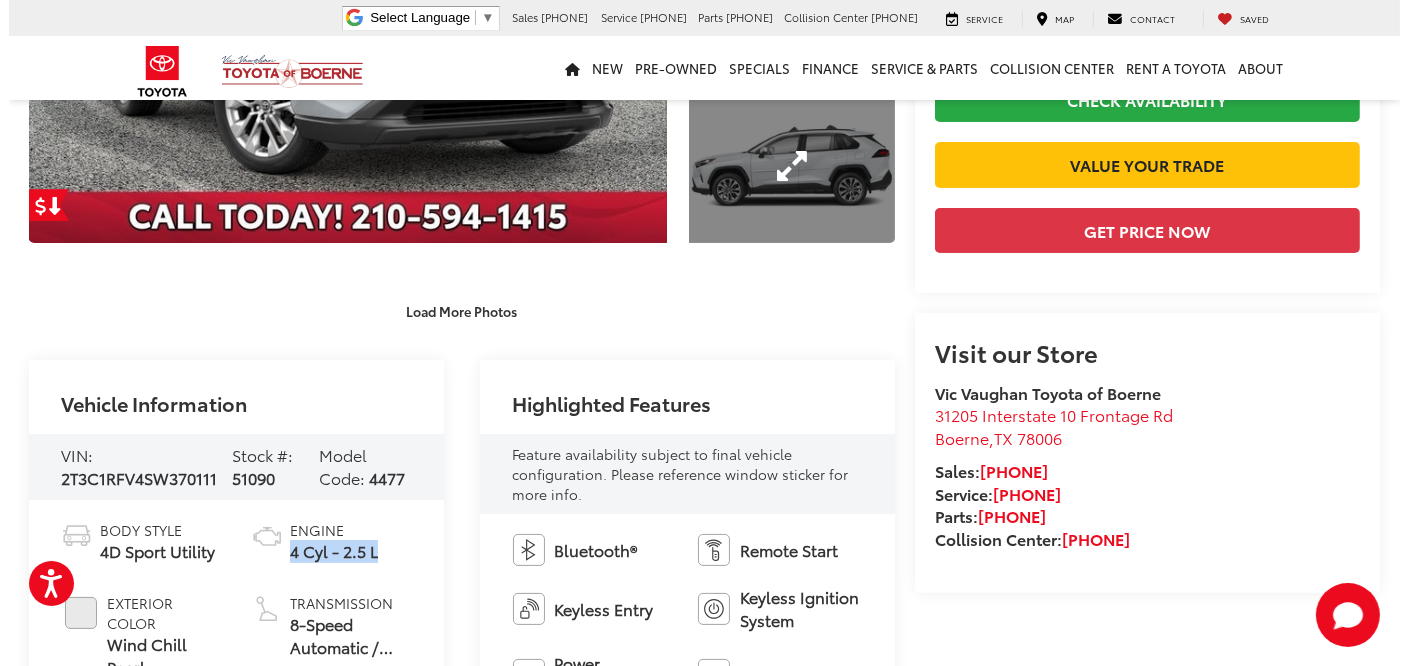 scroll, scrollTop: 0, scrollLeft: 0, axis: both 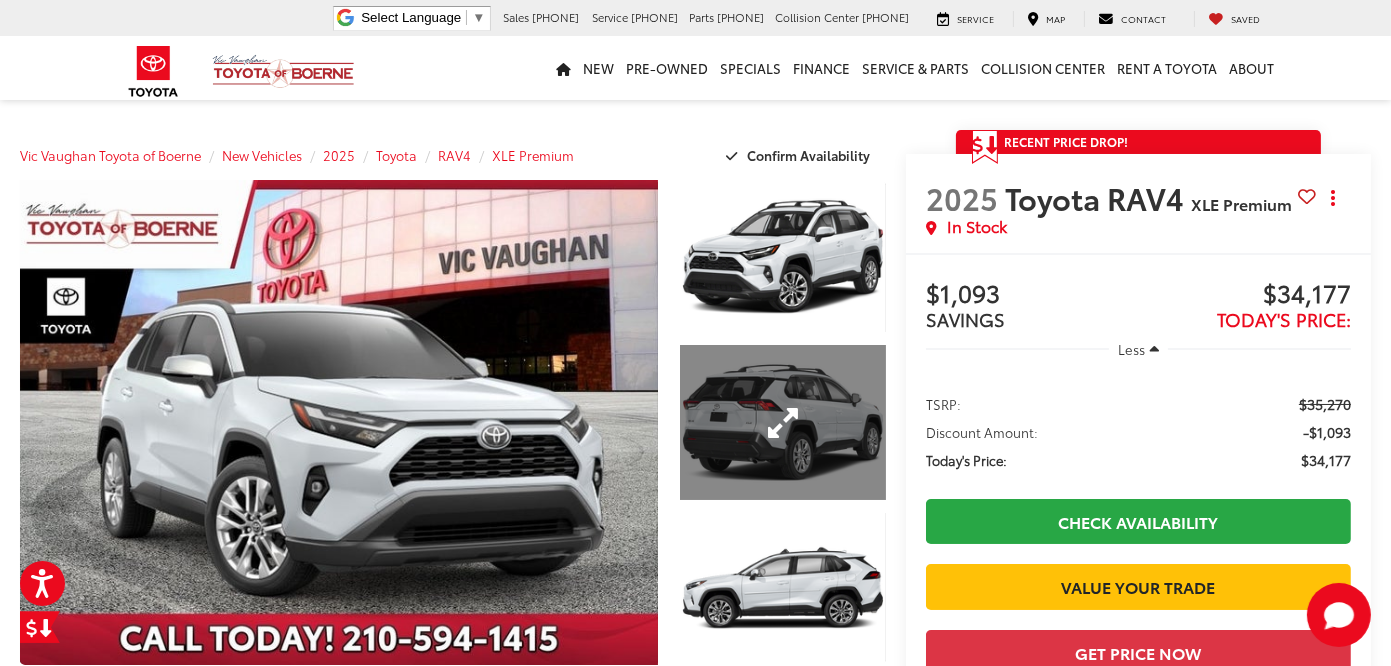 click at bounding box center [783, 422] 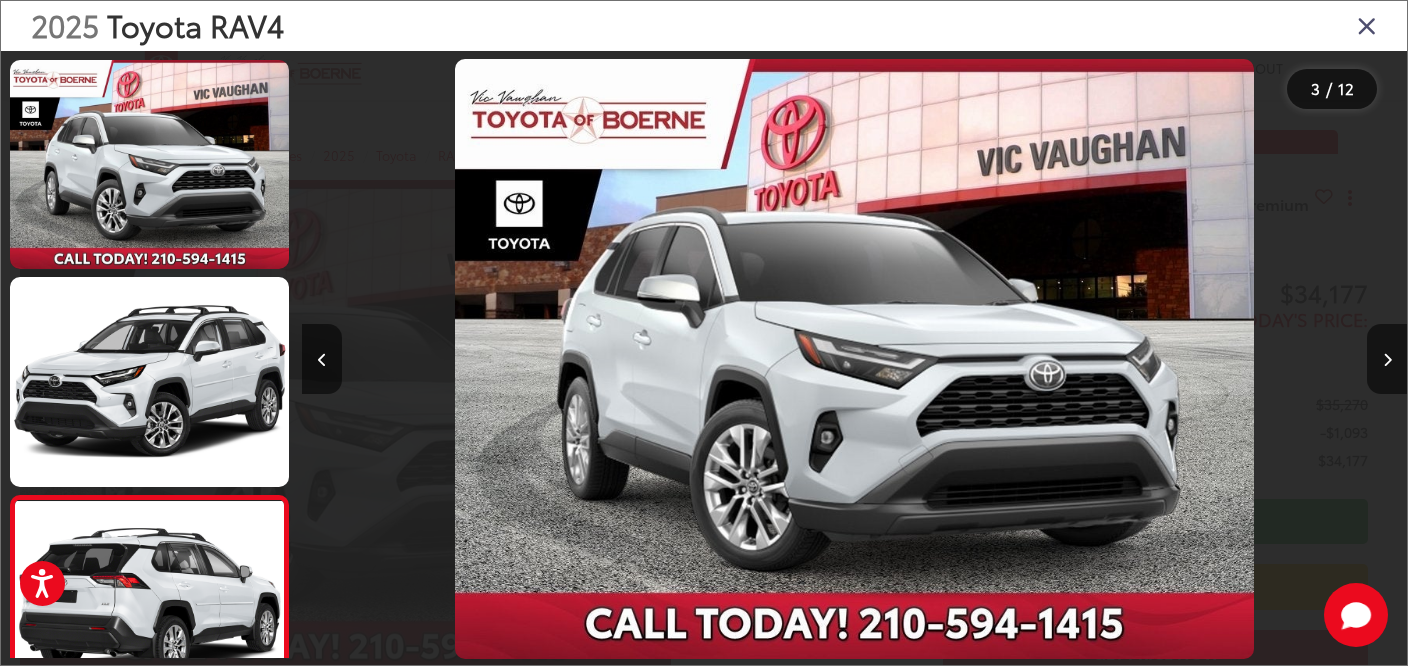 scroll, scrollTop: 303, scrollLeft: 0, axis: vertical 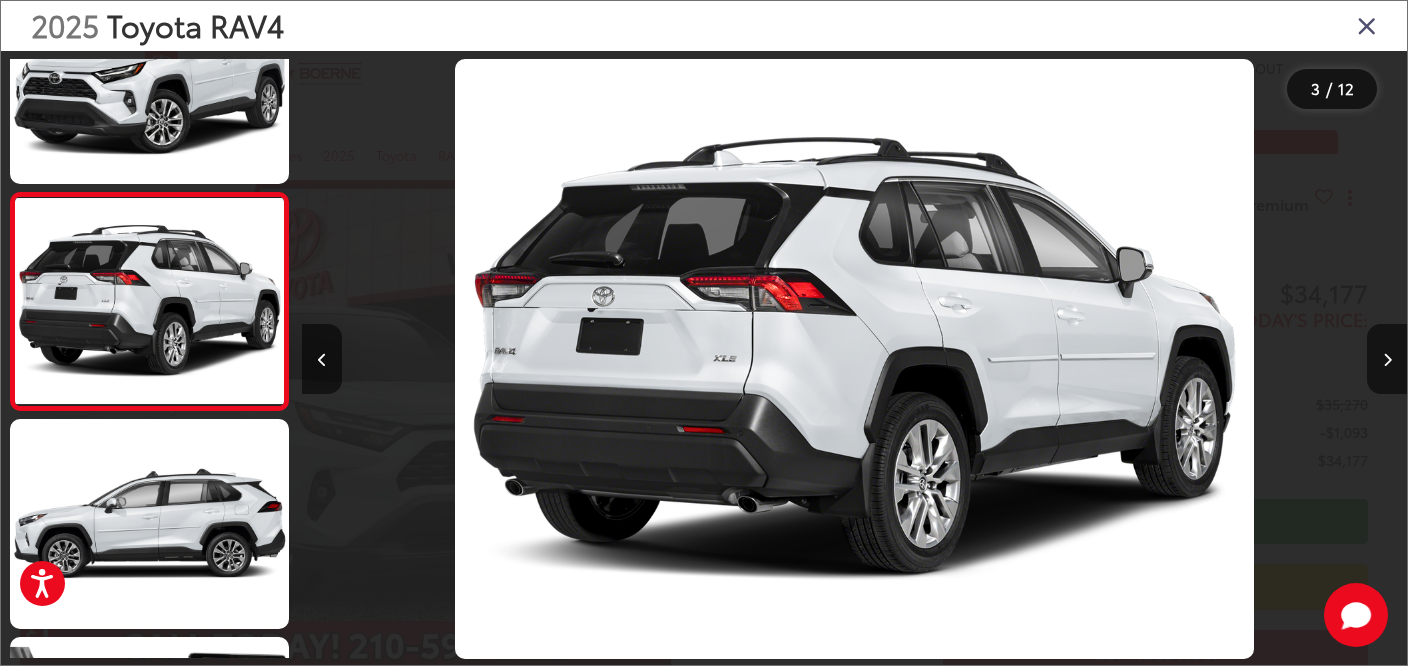 click at bounding box center [1269, 359] 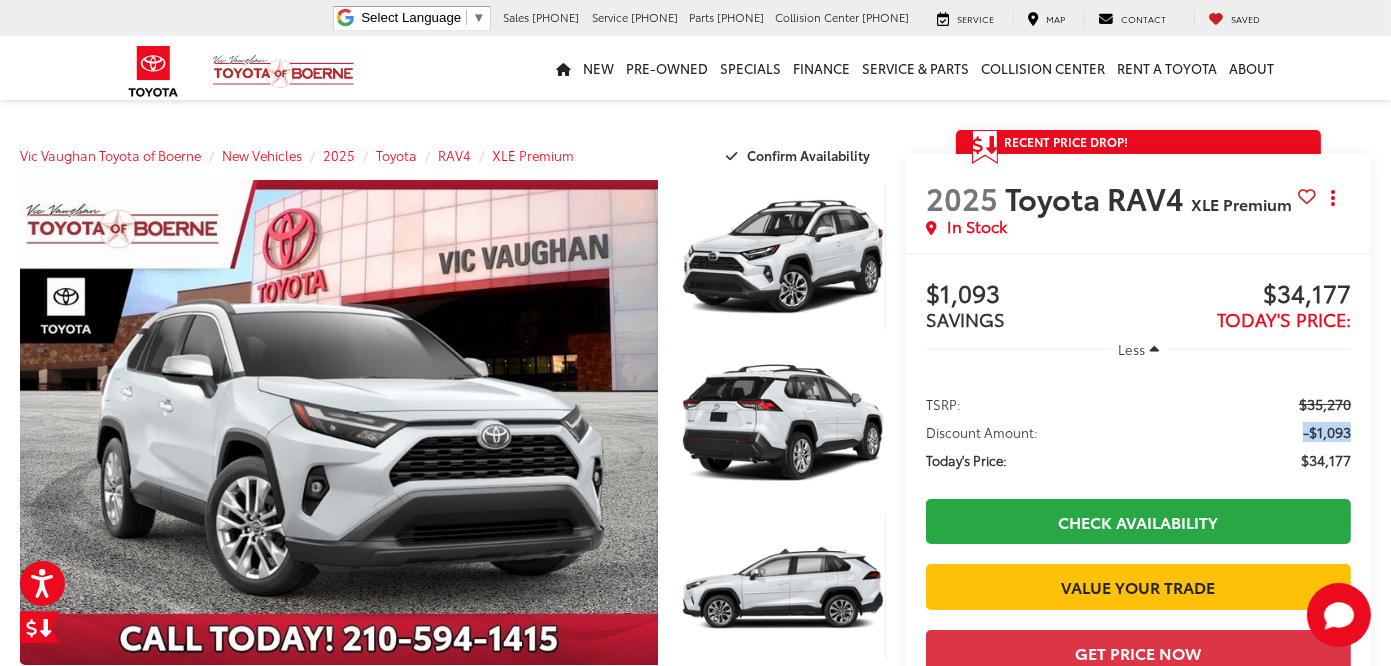 drag, startPoint x: 1355, startPoint y: 450, endPoint x: 1301, endPoint y: 450, distance: 54 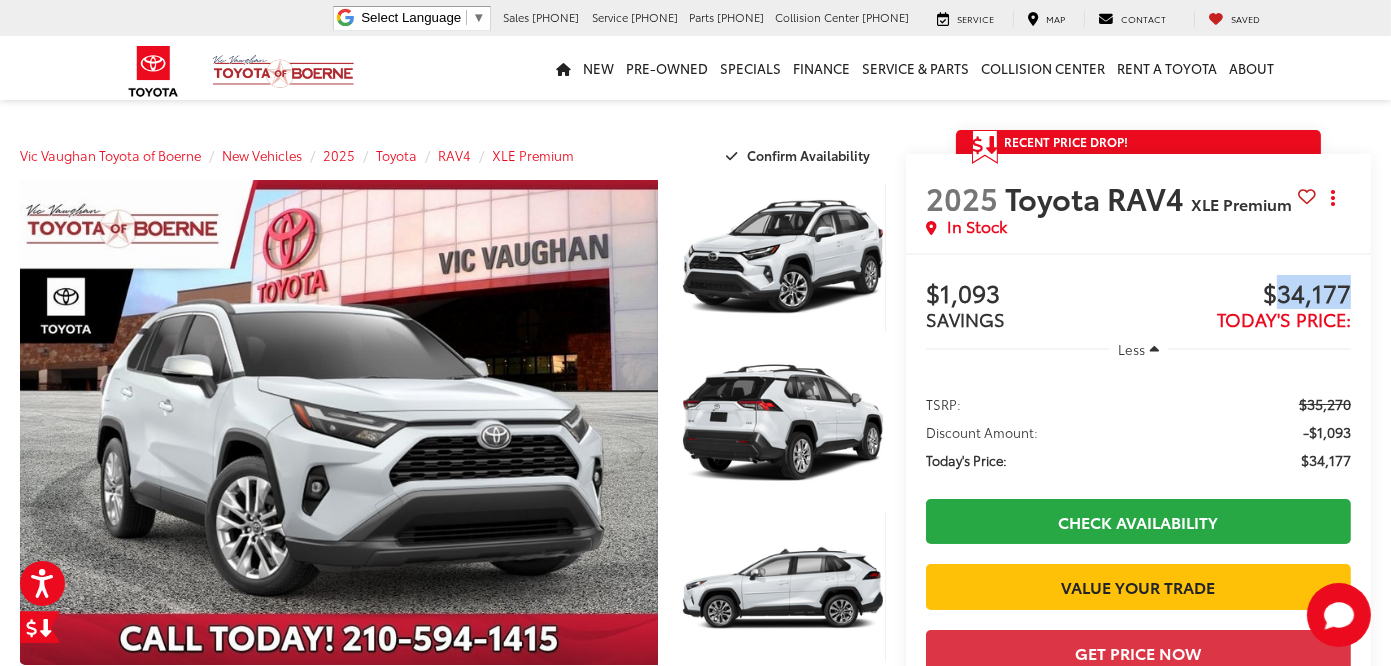 drag, startPoint x: 1357, startPoint y: 307, endPoint x: 1277, endPoint y: 315, distance: 80.399 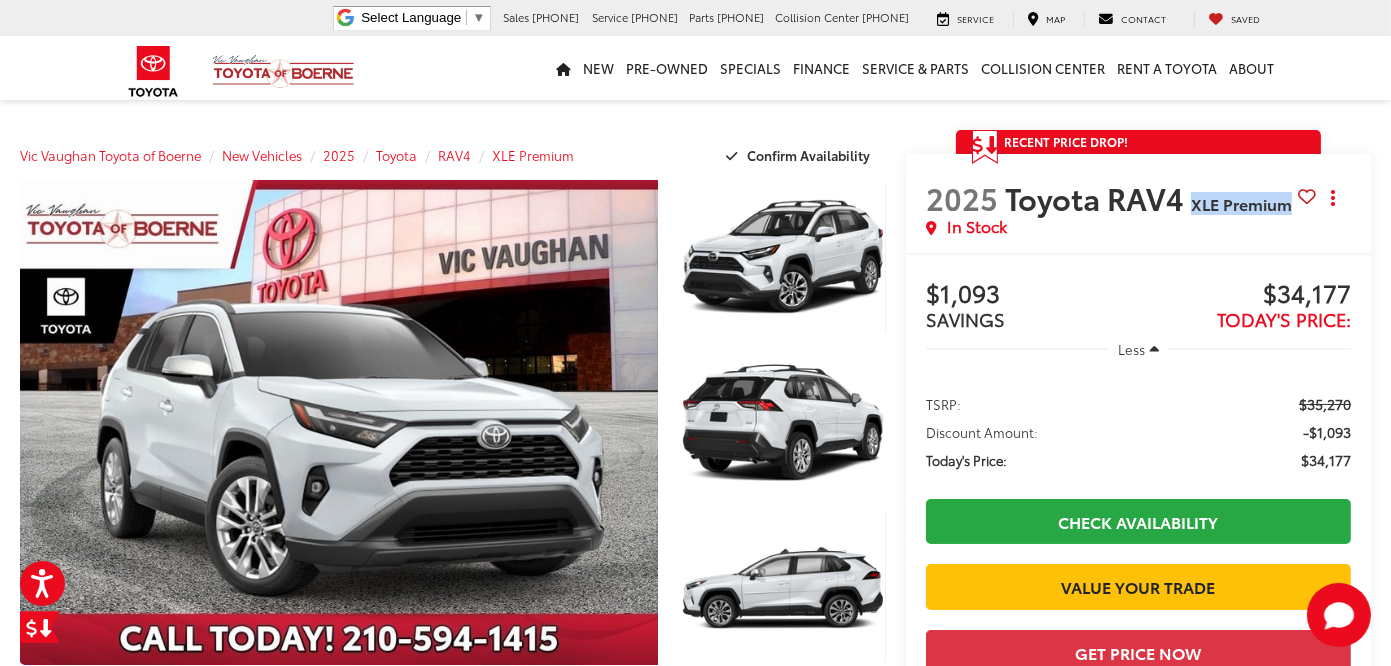 drag, startPoint x: 1040, startPoint y: 224, endPoint x: 928, endPoint y: 227, distance: 112.04017 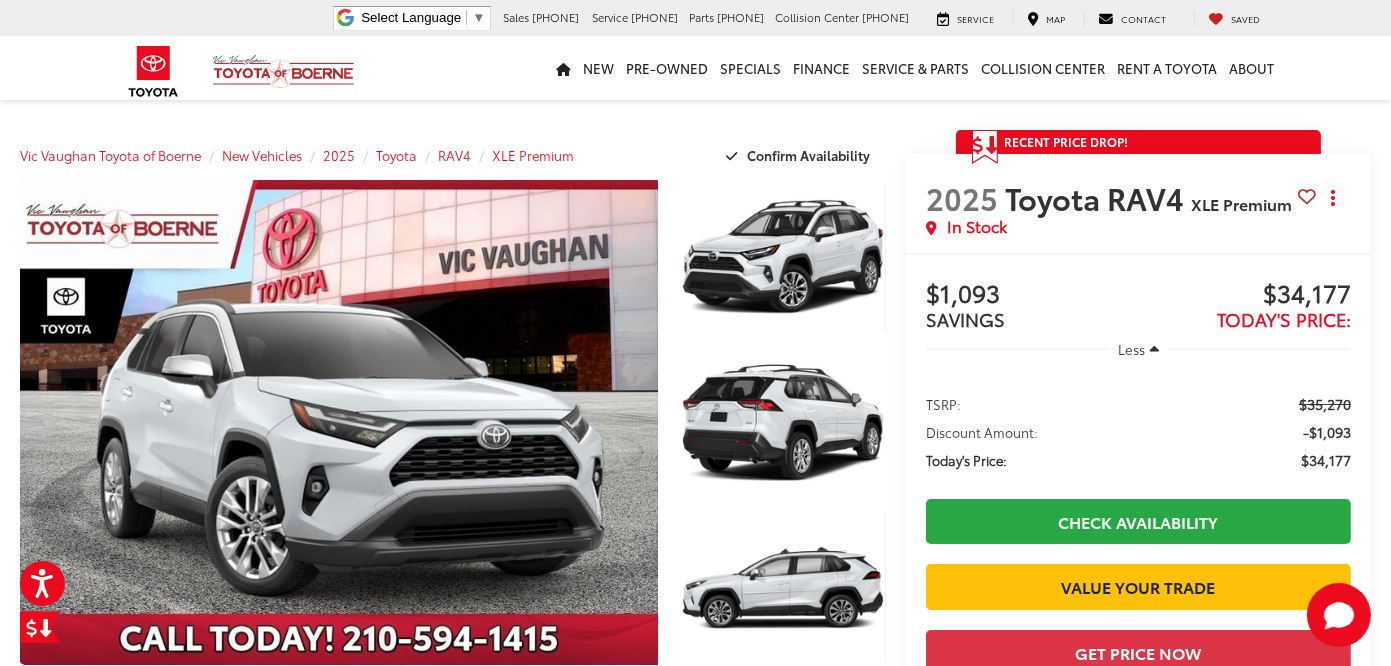 click on "2025
Toyota RAV4" at bounding box center (1058, 197) 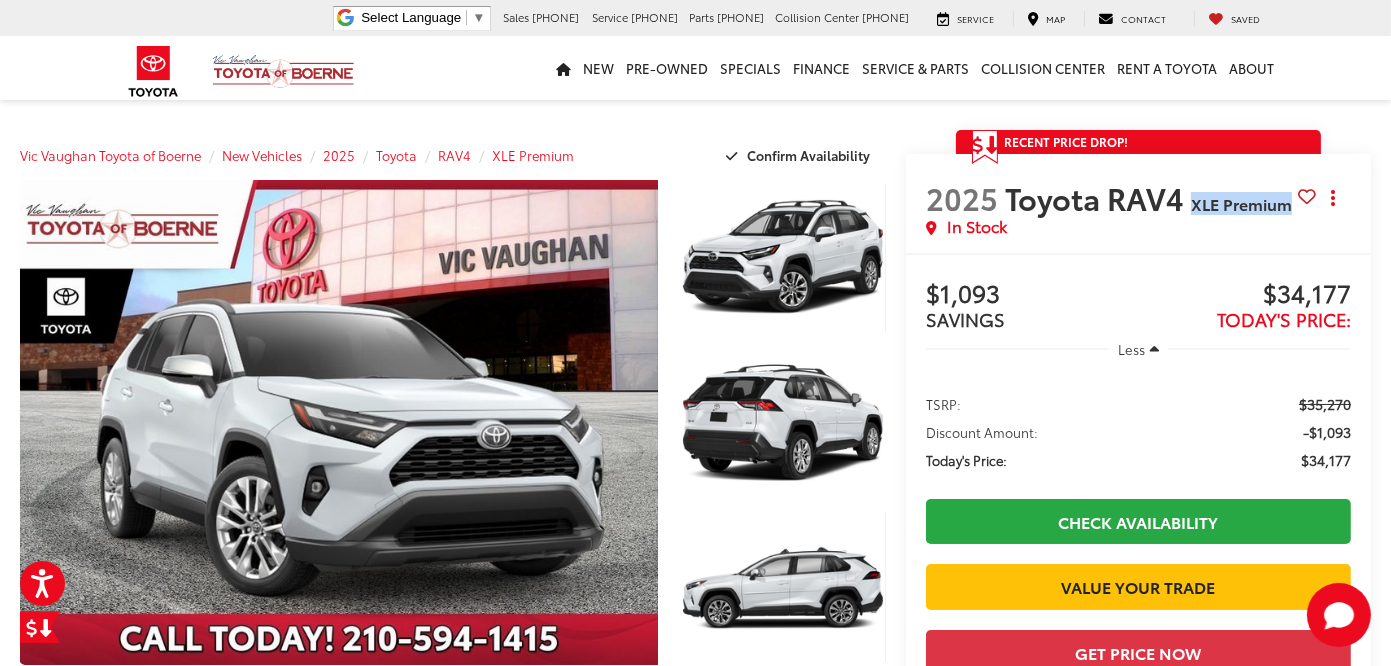 drag, startPoint x: 1035, startPoint y: 228, endPoint x: 929, endPoint y: 226, distance: 106.01887 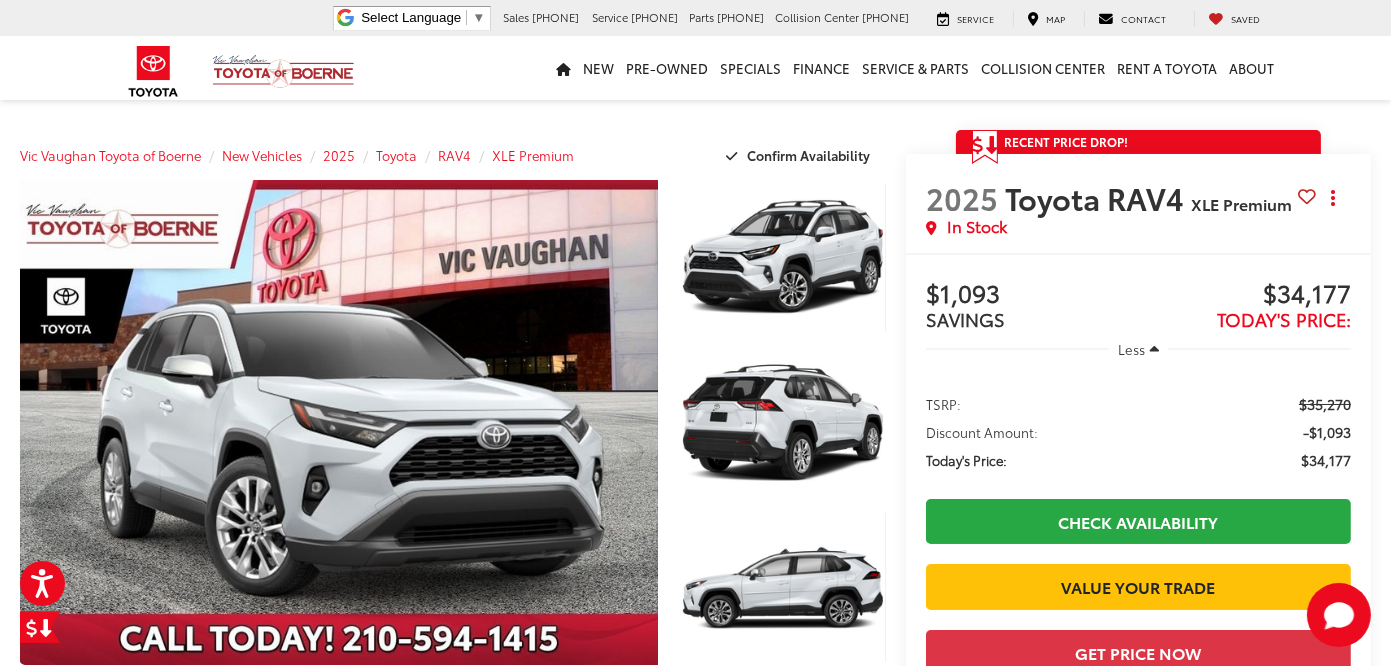 click on "Buy
$1,093
SAVINGS
$34,177
Today's Price:
Less
TSRP:
$35,270
Discount Amount:
-$1,093
Today's Price:
$34,177
Check Availability
Value Your Trade
Get Price Now
$1,093
SAVINGS
$34,177
Today's Price:
Less
TSRP:
$35,270
Discount Amount:
-$1,093
Today's Price:
$34,177
Call for VIP Price
Check Availability
Value Your Trade
Get Price Now
$1,093
SAVINGS
$34,177
Today's Price:
Less
TSRP:
$35,270
Discount Amount:
-$1,093
Today's Price:
$34,177
Check Availability
Value Your Trade
Get Price Now
$1,093
SAVINGS
$34,177
Today's Price:" at bounding box center (1138, 484) 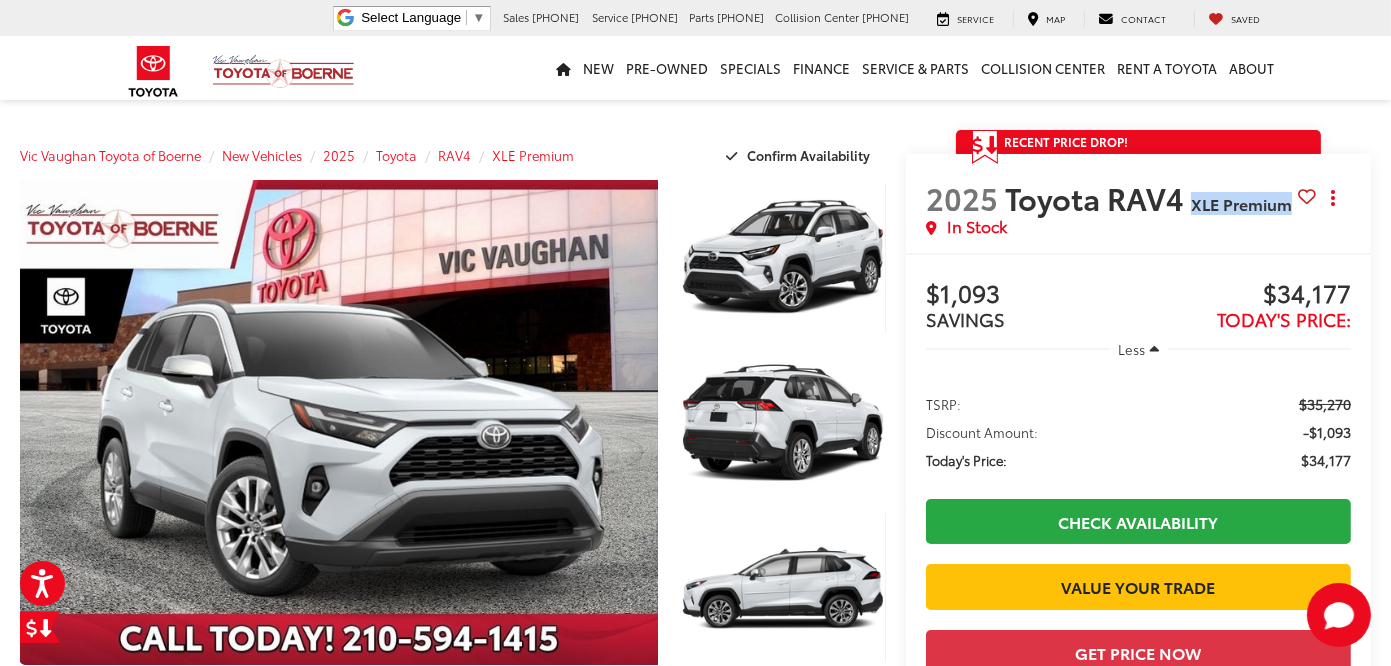 drag, startPoint x: 1030, startPoint y: 227, endPoint x: 925, endPoint y: 223, distance: 105.076164 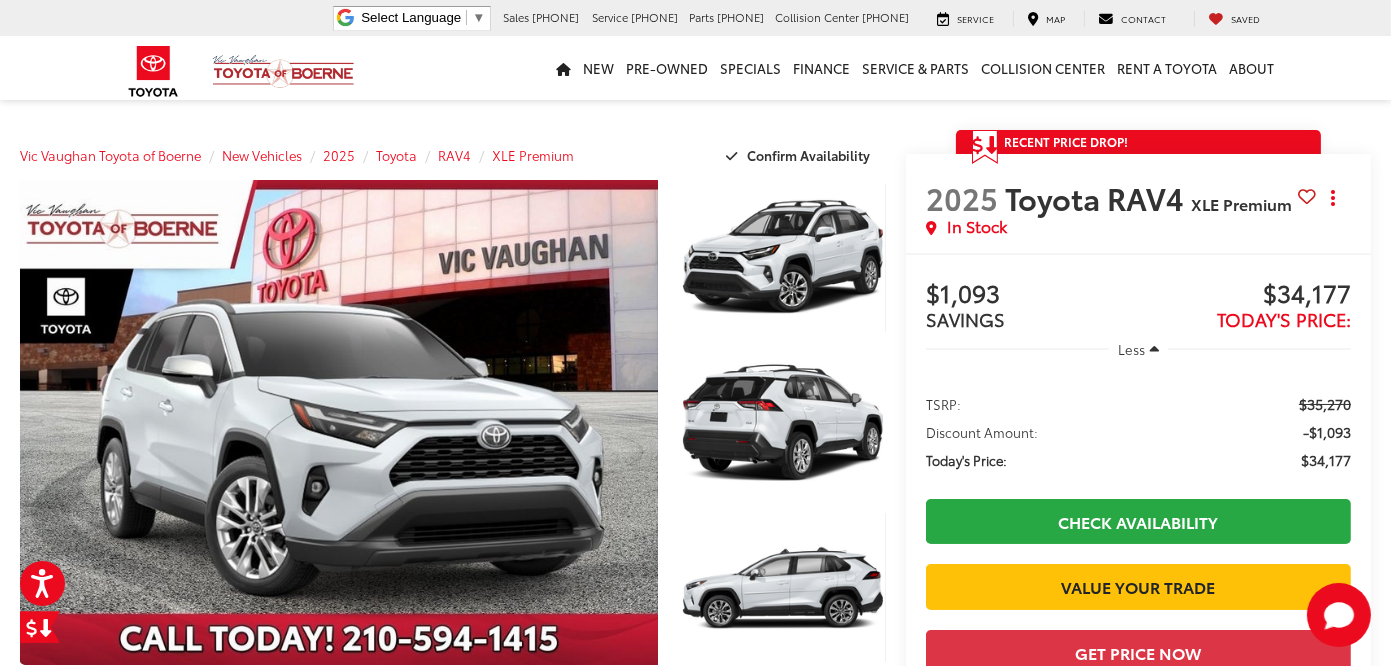 click on "In Stock" at bounding box center [1112, 226] 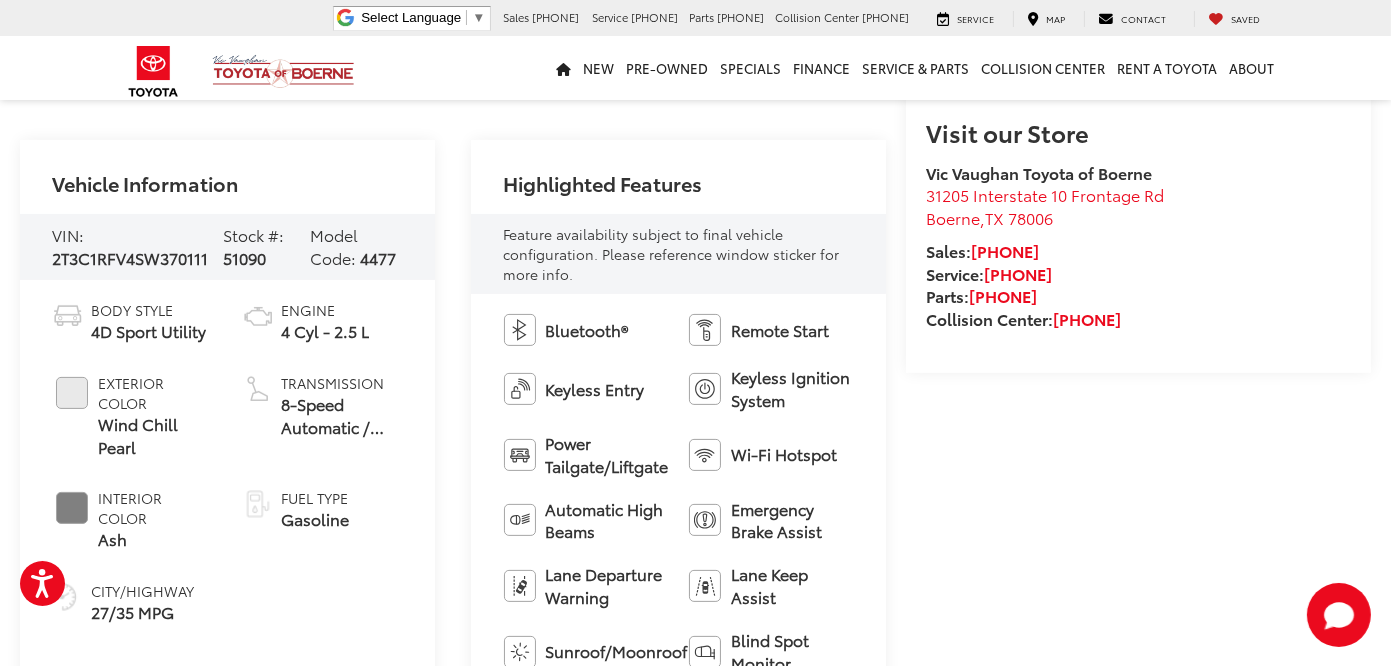 scroll, scrollTop: 739, scrollLeft: 0, axis: vertical 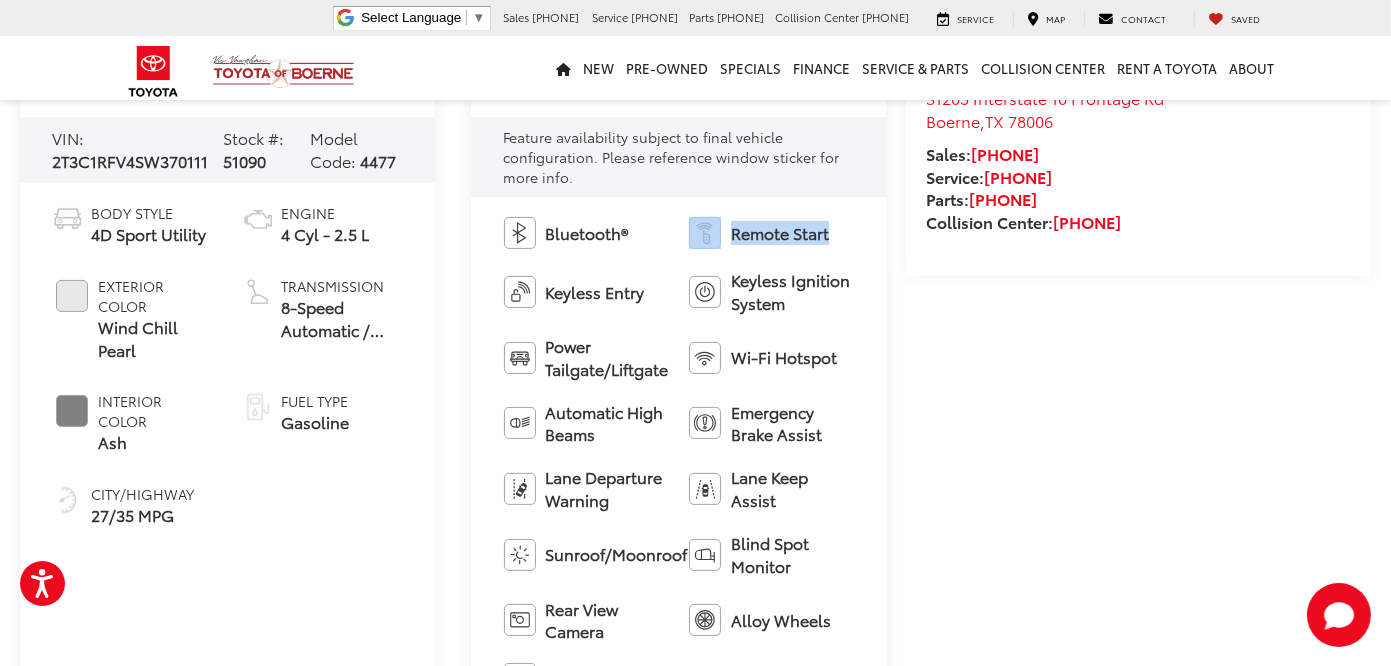 drag, startPoint x: 806, startPoint y: 237, endPoint x: 720, endPoint y: 239, distance: 86.023254 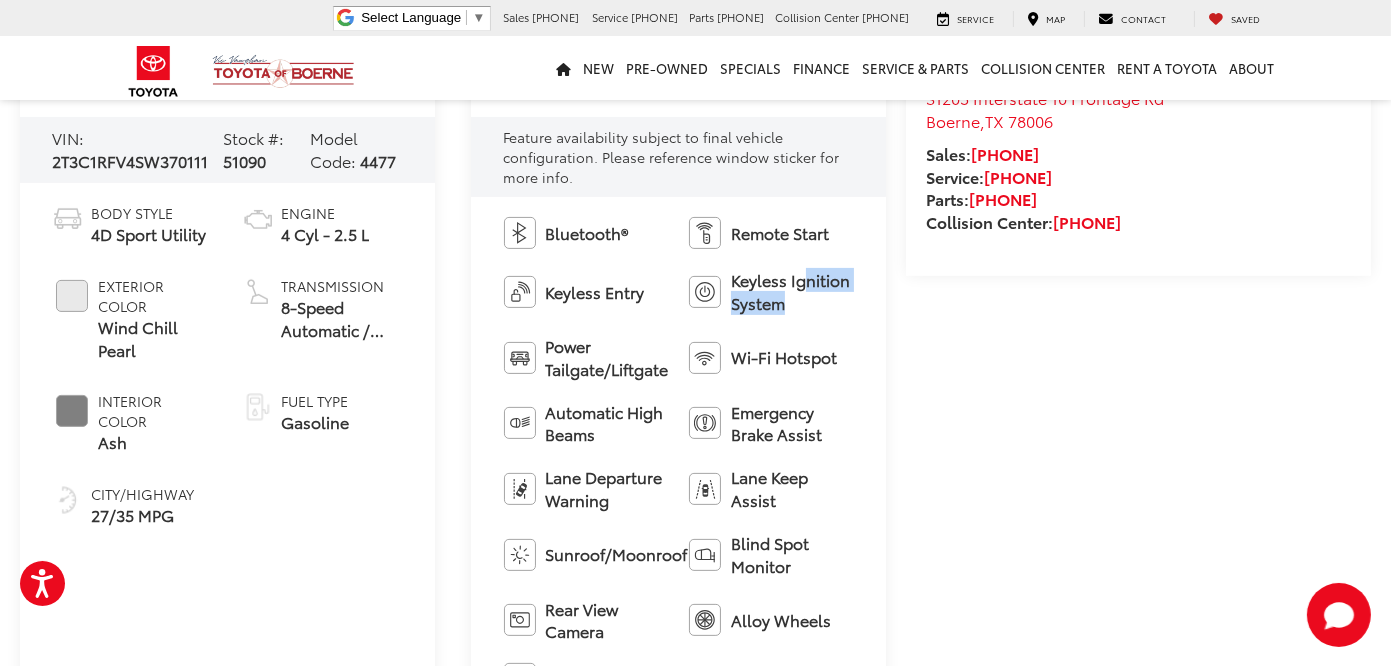 drag, startPoint x: 867, startPoint y: 306, endPoint x: 747, endPoint y: 297, distance: 120.33703 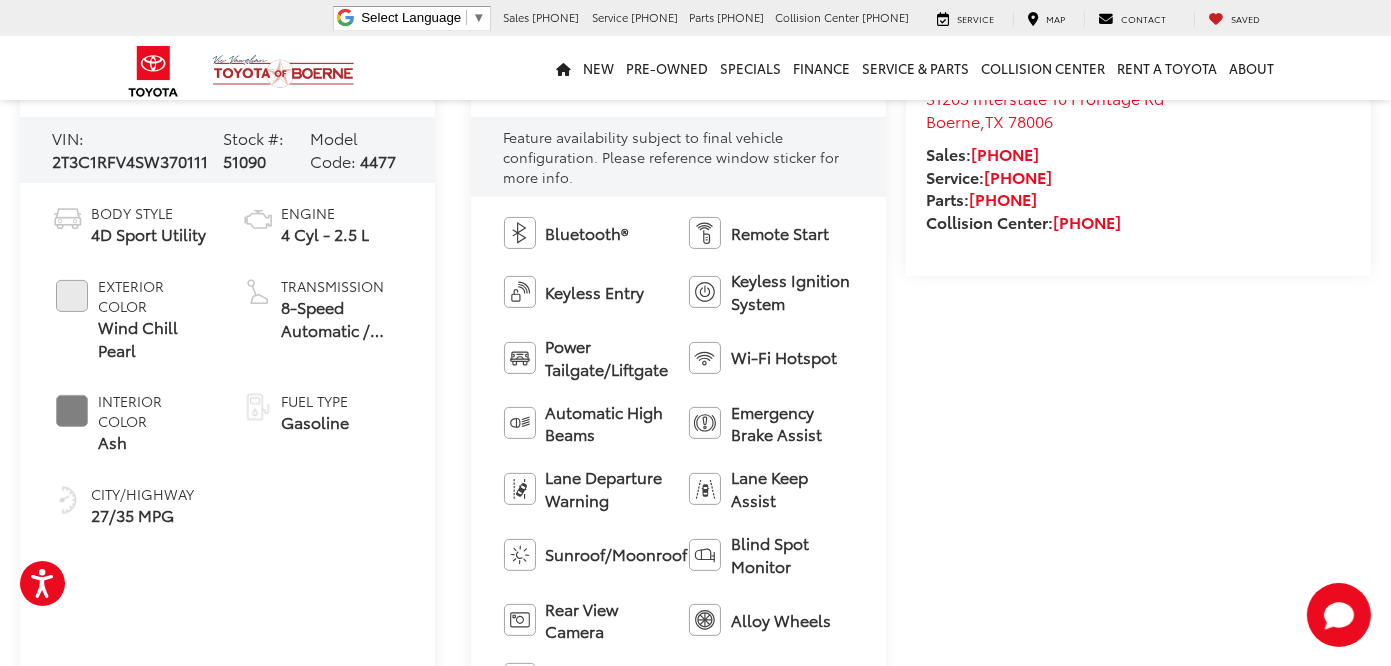 click on "Bluetooth®
Remote Start
Keyless Entry
Keyless Ignition System
Power Tailgate/Liftgate
Wi-Fi Hotspot
Automatic High Beams
Emergency Brake Assist
Lane Departure Warning
Lane Keep Assist
Sunroof/Moonroof
Blind Spot Monitor
Rear View Camera
Alloy Wheels
Cruise Control
View More Highlights...
Hide Highlights" at bounding box center [678, 488] 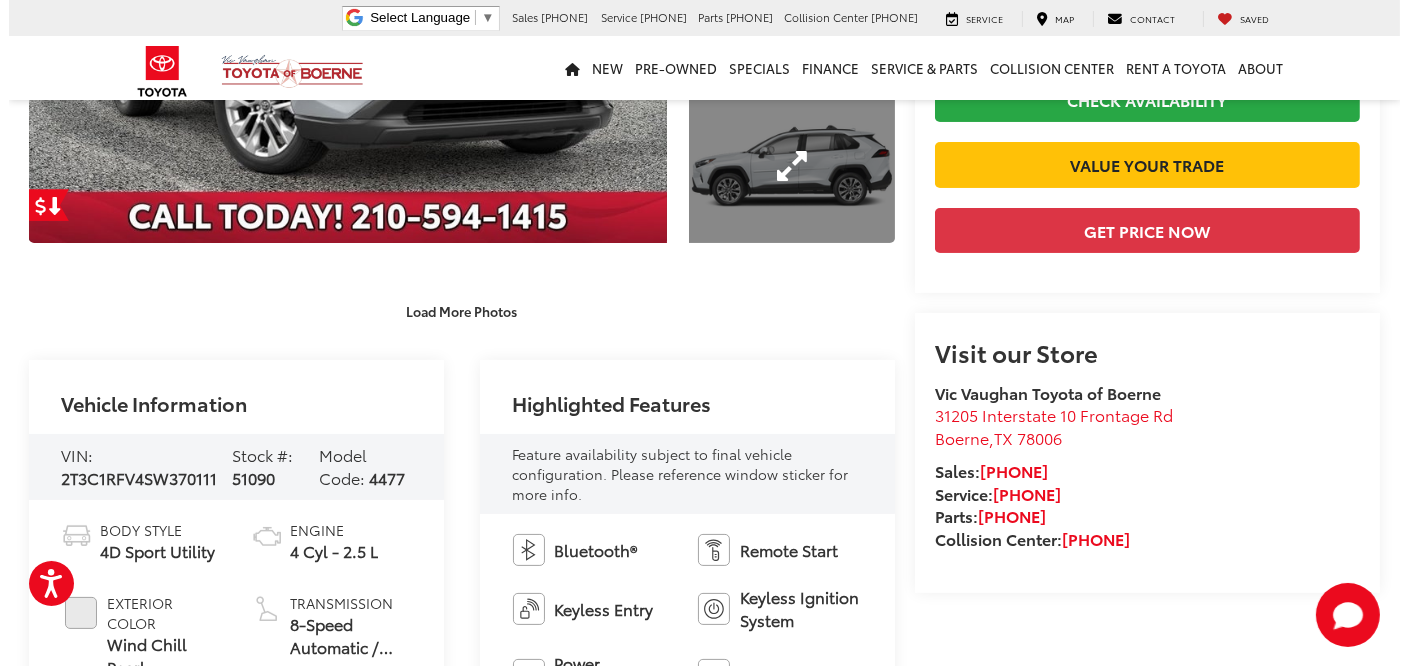 scroll, scrollTop: 0, scrollLeft: 0, axis: both 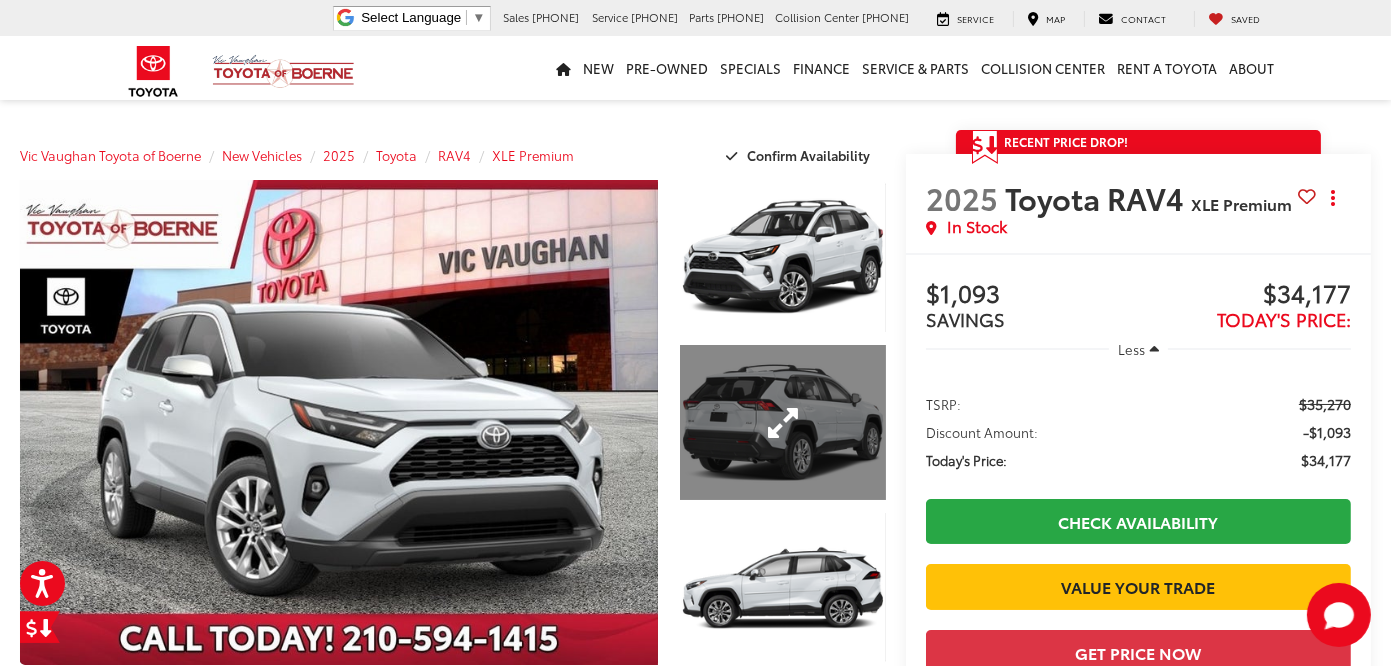 click at bounding box center (783, 422) 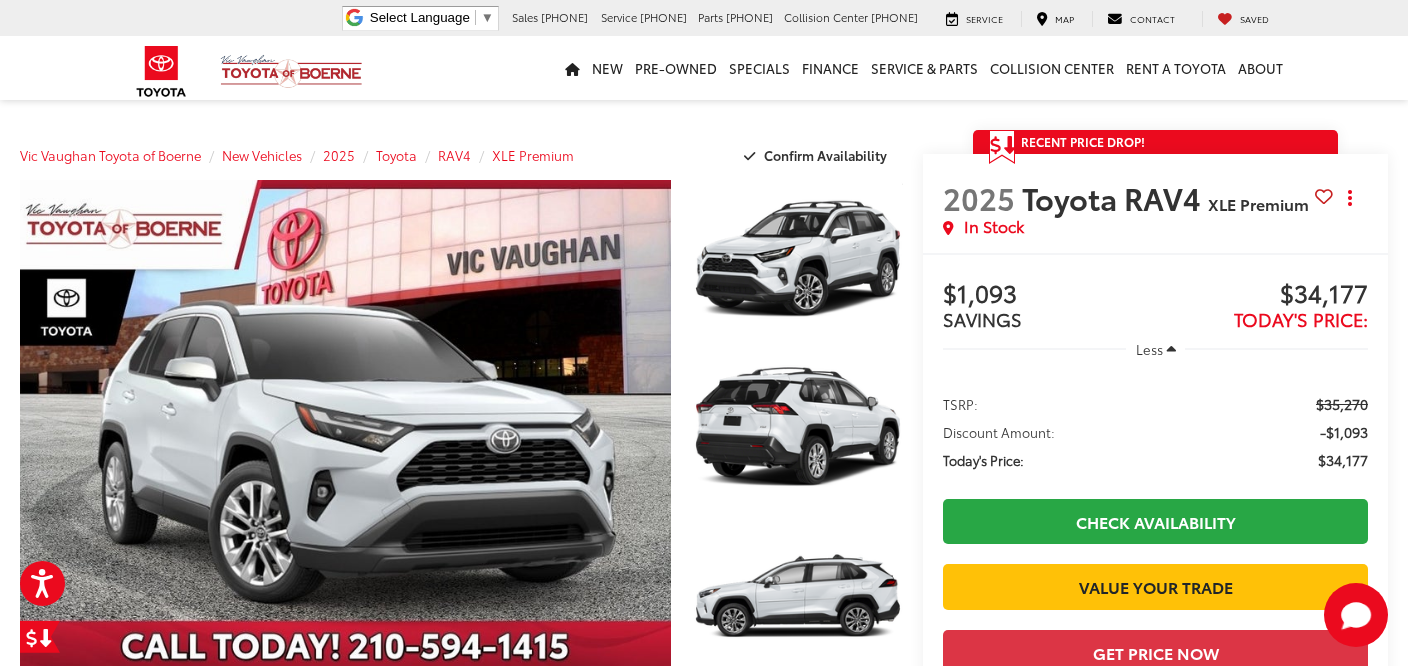 scroll, scrollTop: 303, scrollLeft: 0, axis: vertical 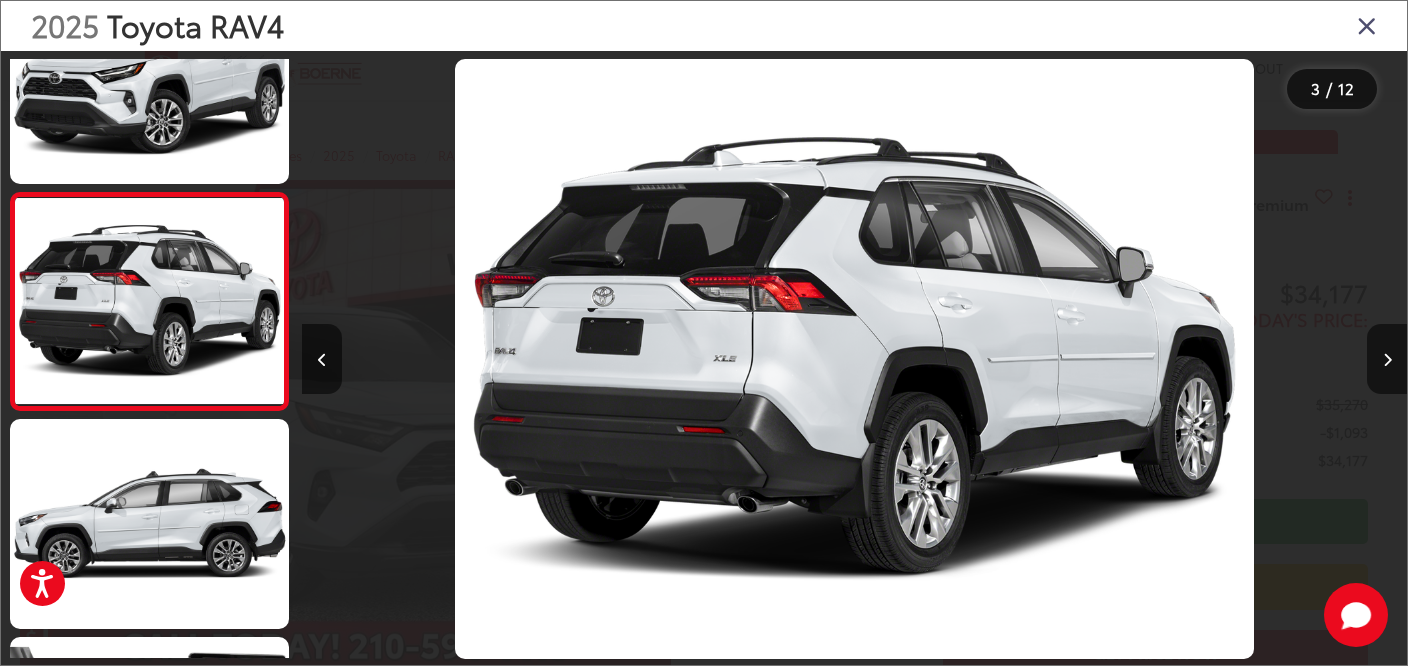click at bounding box center (1269, 359) 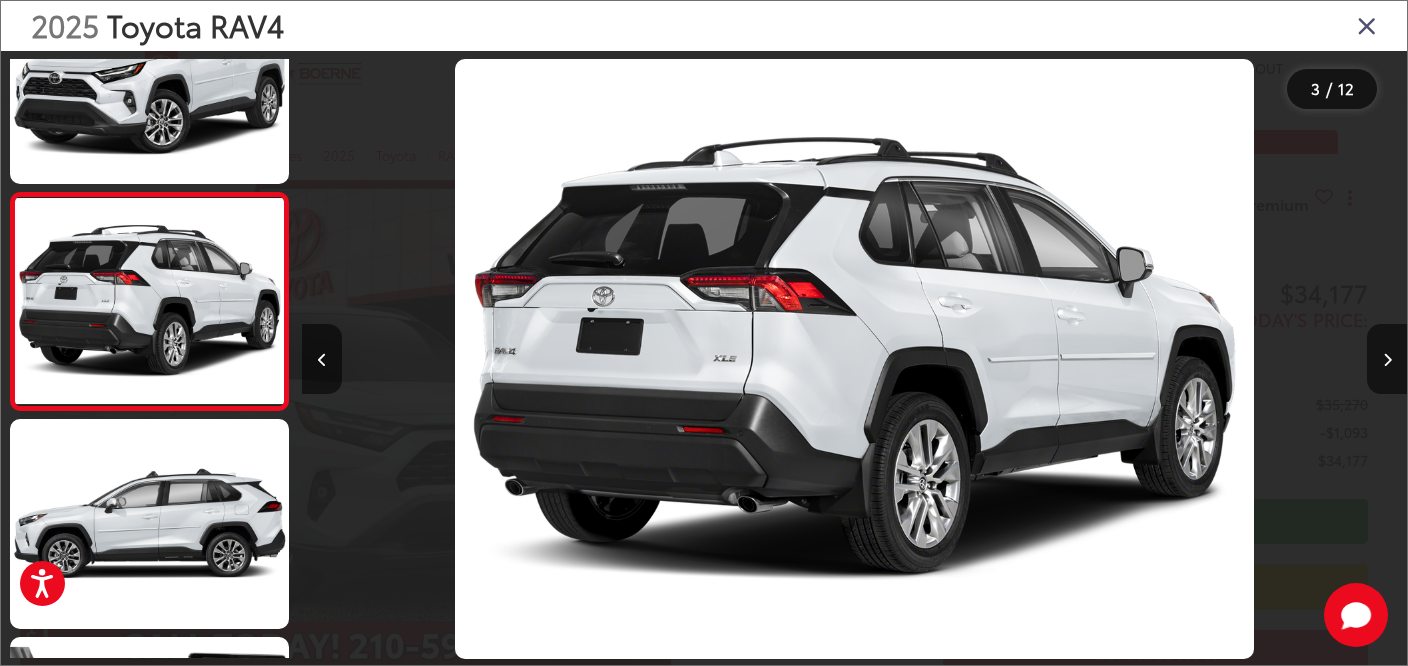drag, startPoint x: 1362, startPoint y: 136, endPoint x: 1363, endPoint y: 103, distance: 33.01515 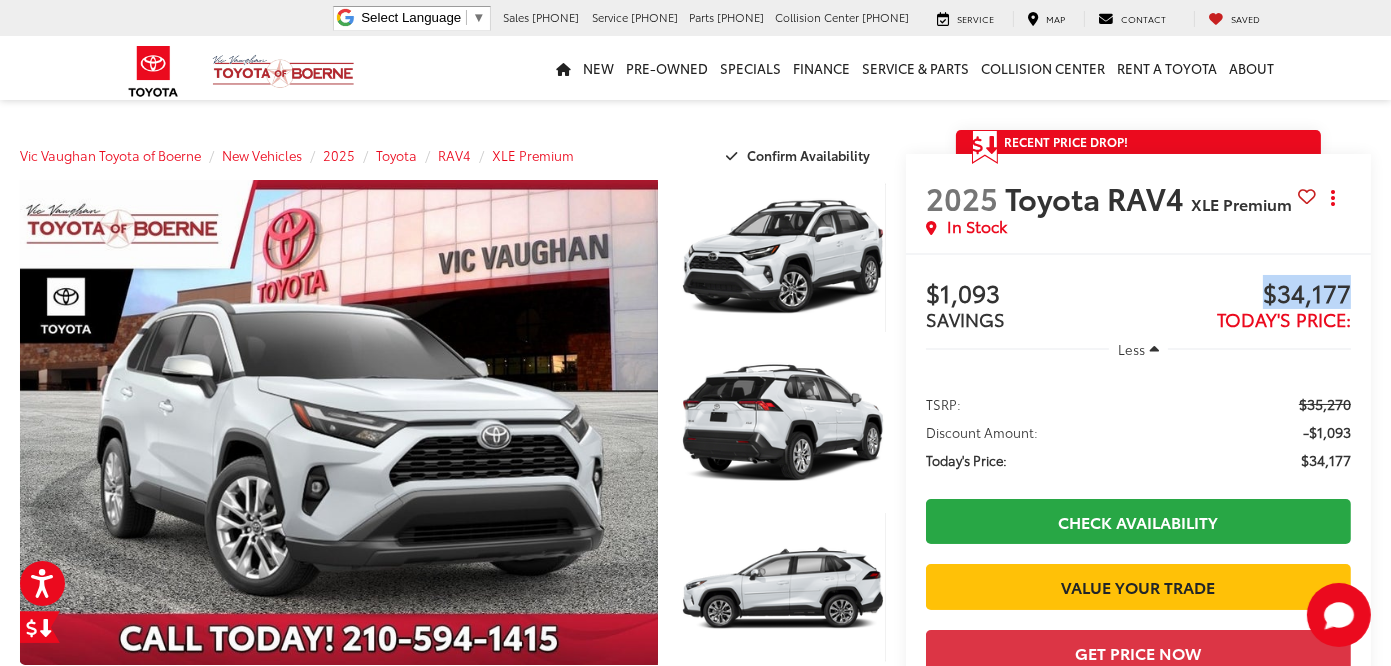 drag, startPoint x: 1367, startPoint y: 311, endPoint x: 1264, endPoint y: 314, distance: 103.04368 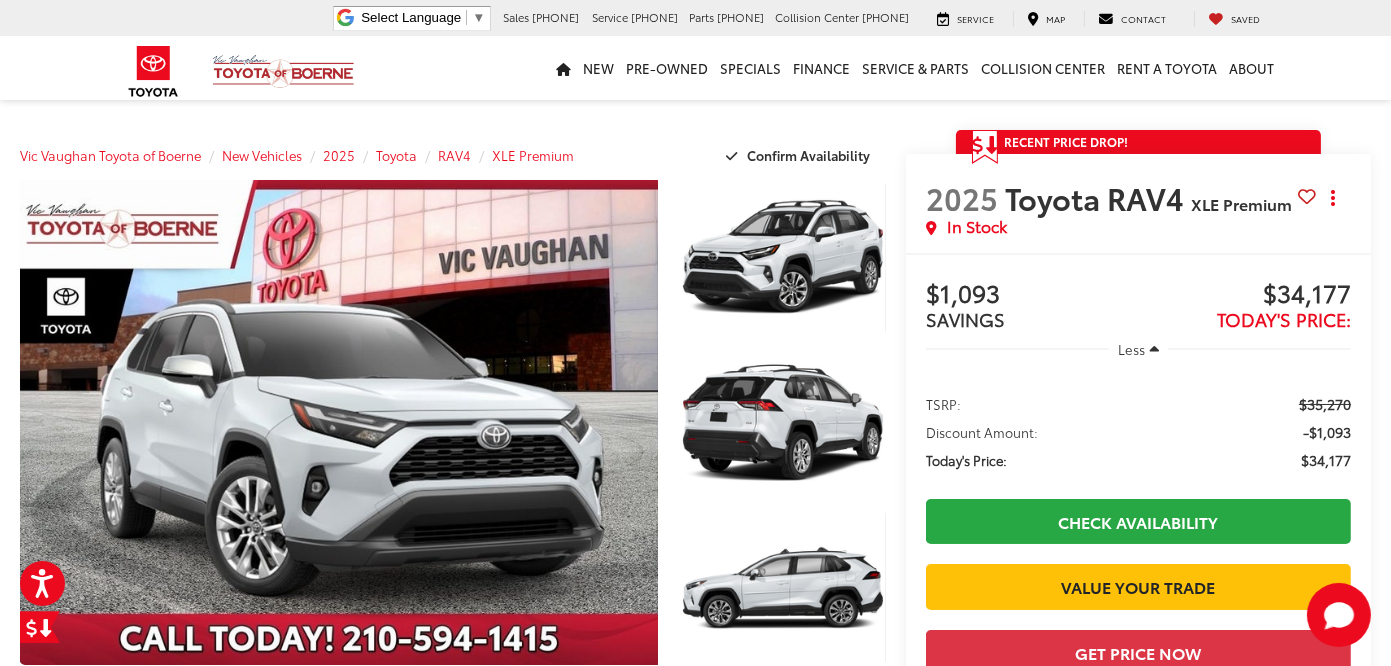 click on "Less" at bounding box center [1138, 349] 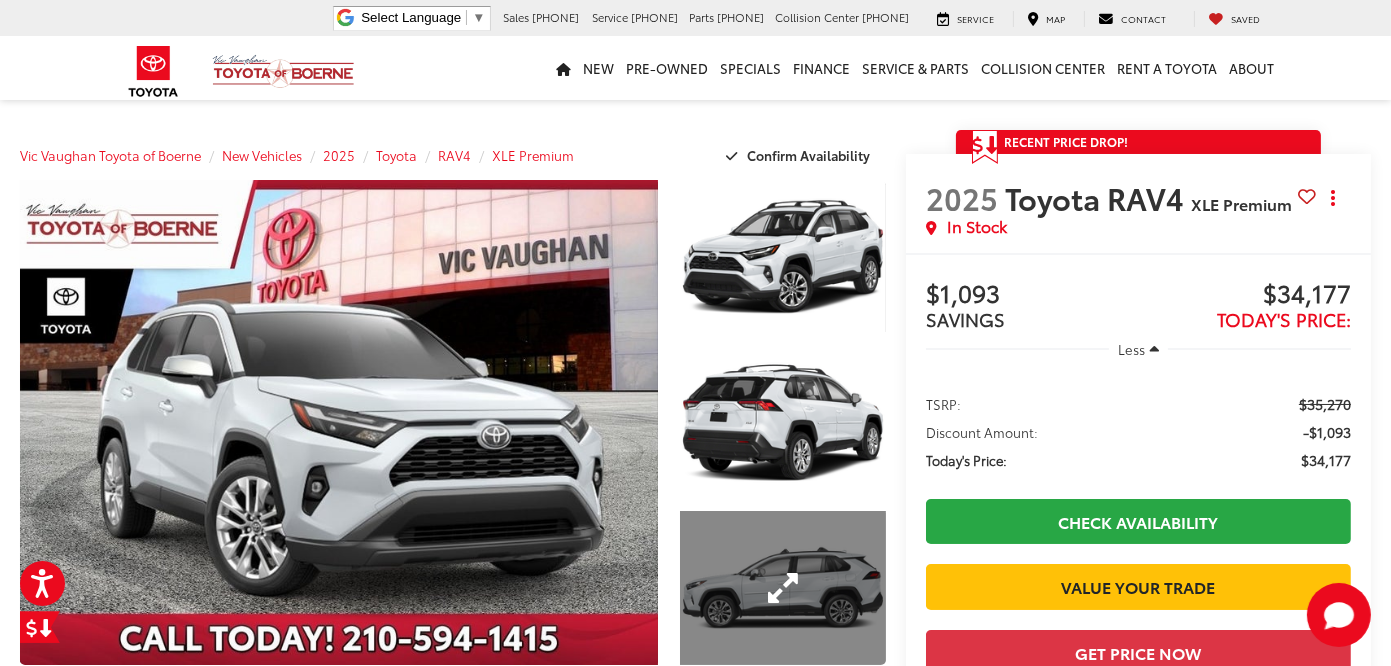 click at bounding box center (783, 588) 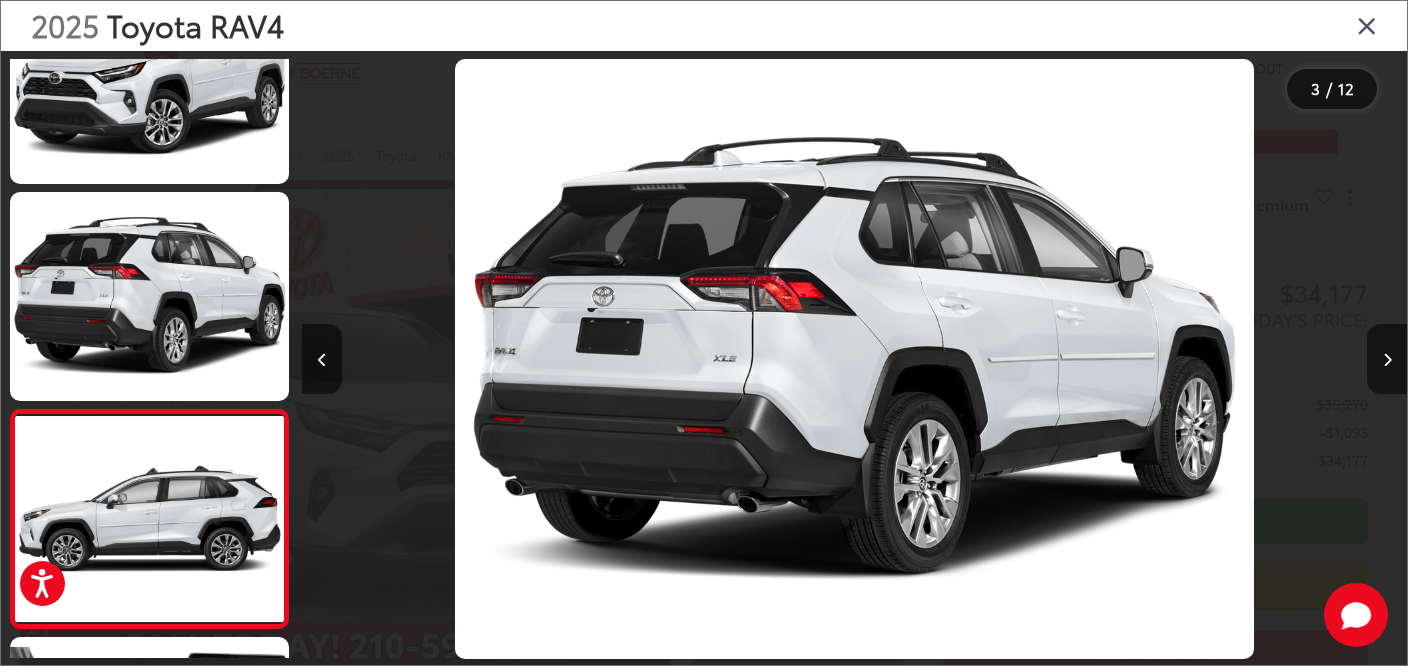 scroll, scrollTop: 379, scrollLeft: 0, axis: vertical 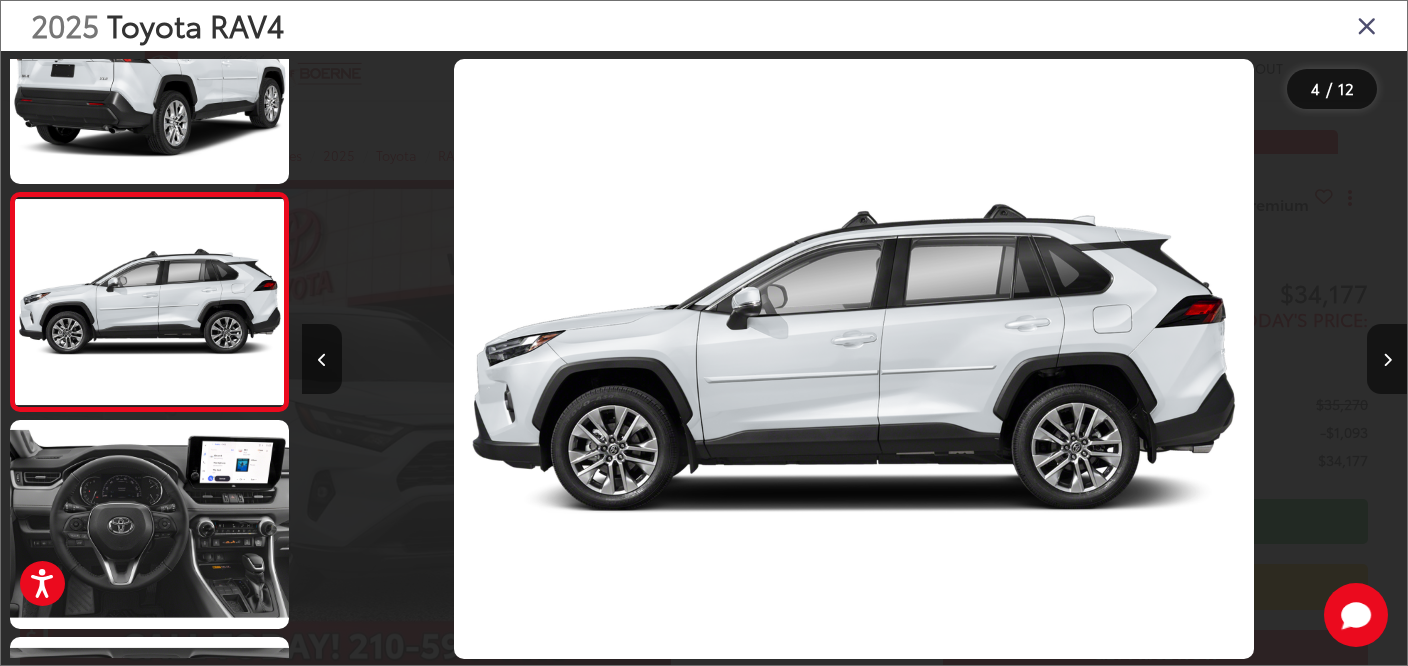 click at bounding box center (1367, 25) 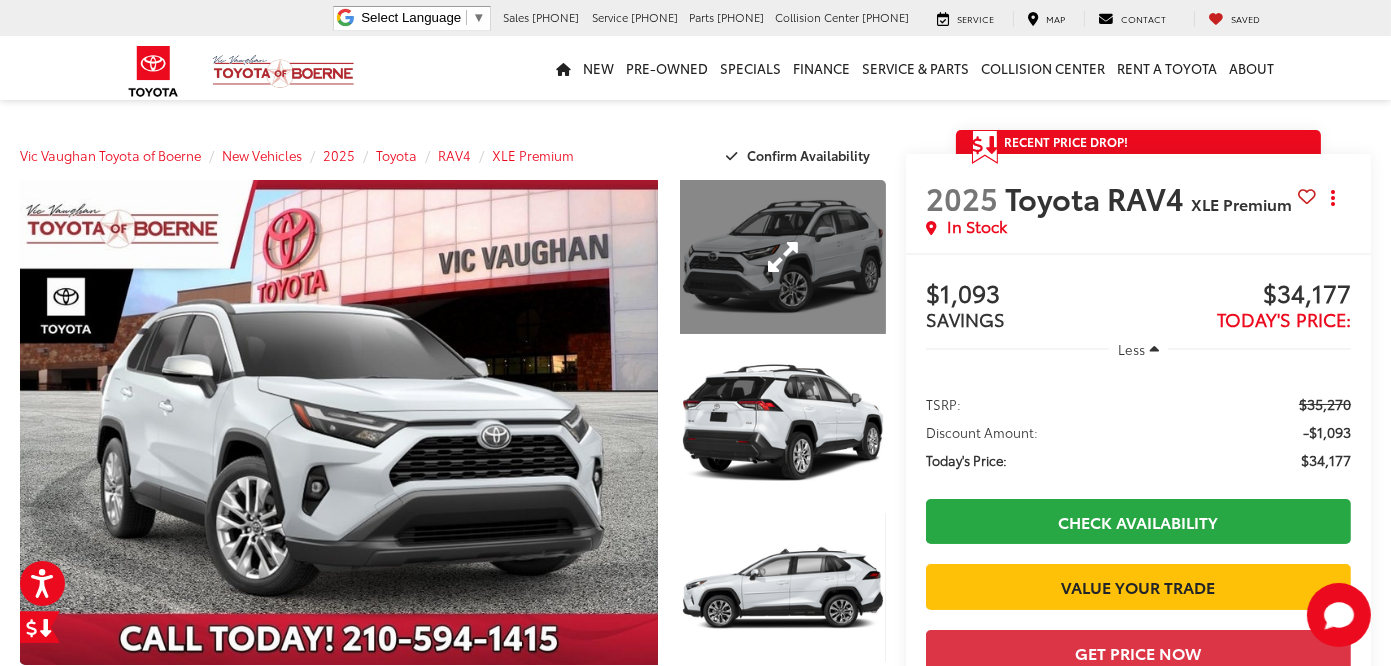 click at bounding box center (783, 257) 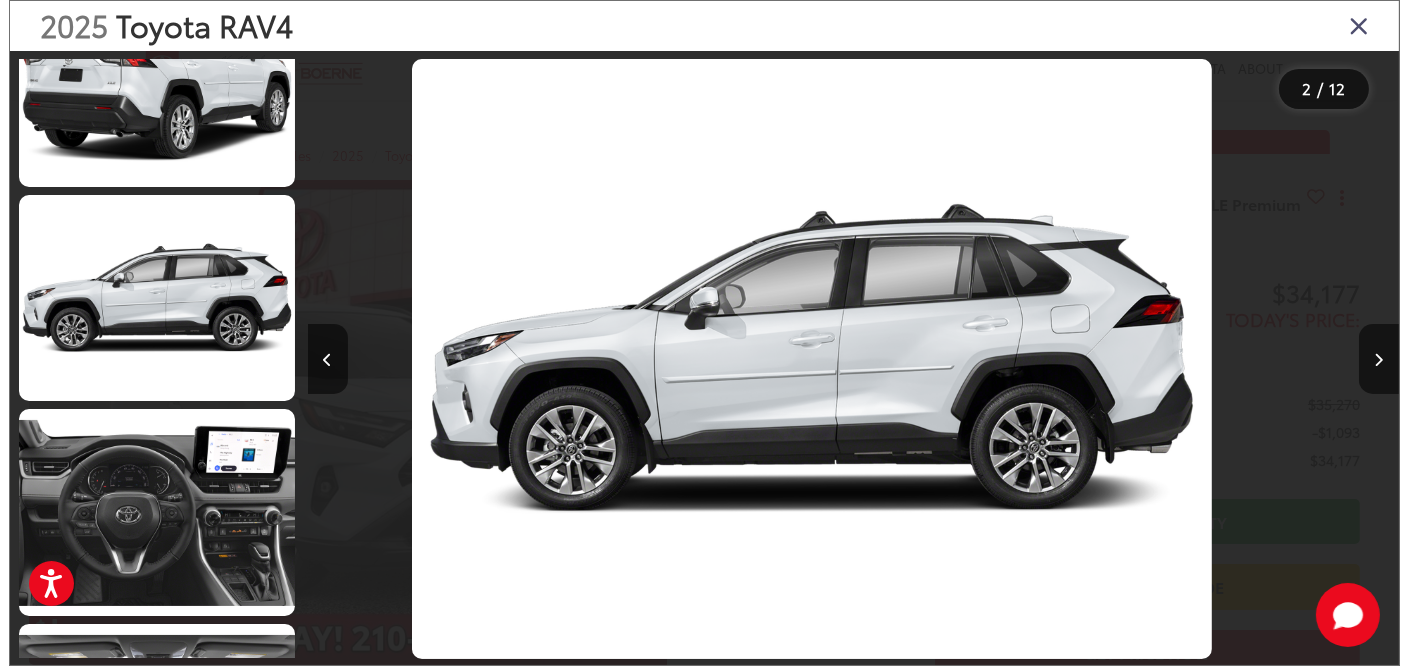 scroll, scrollTop: 71, scrollLeft: 0, axis: vertical 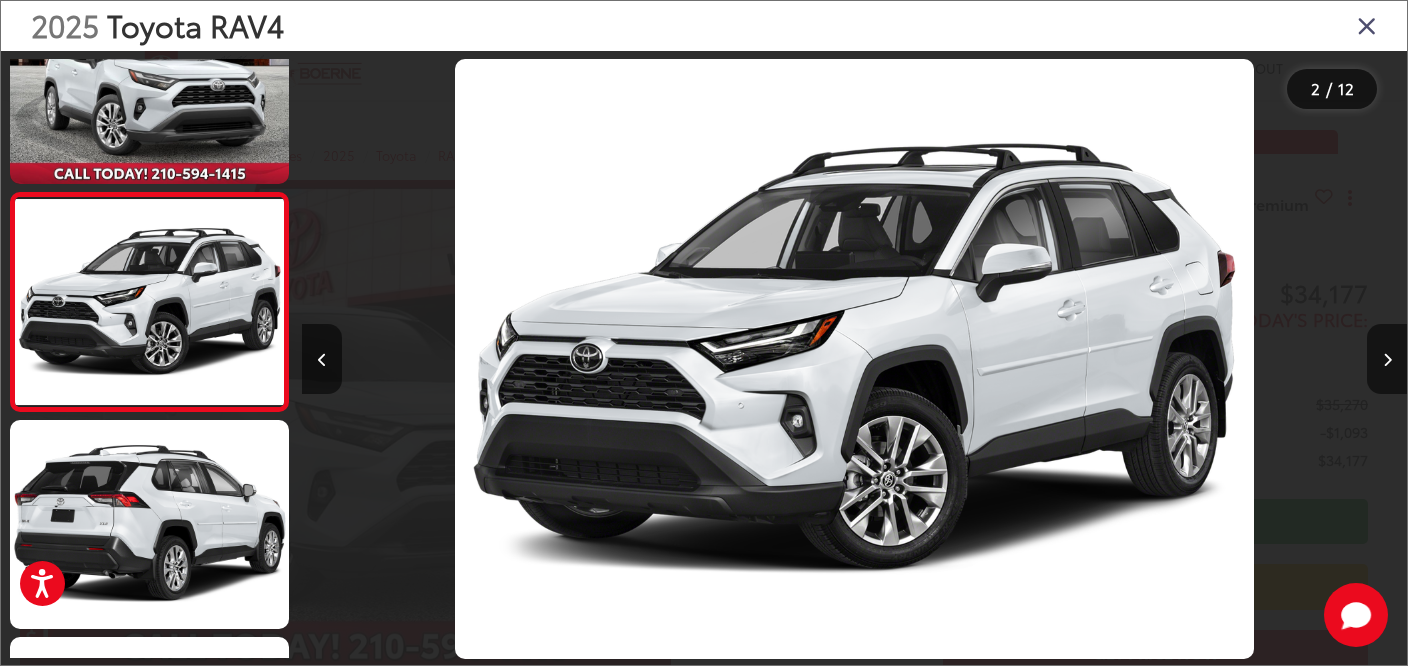 click at bounding box center [1367, 25] 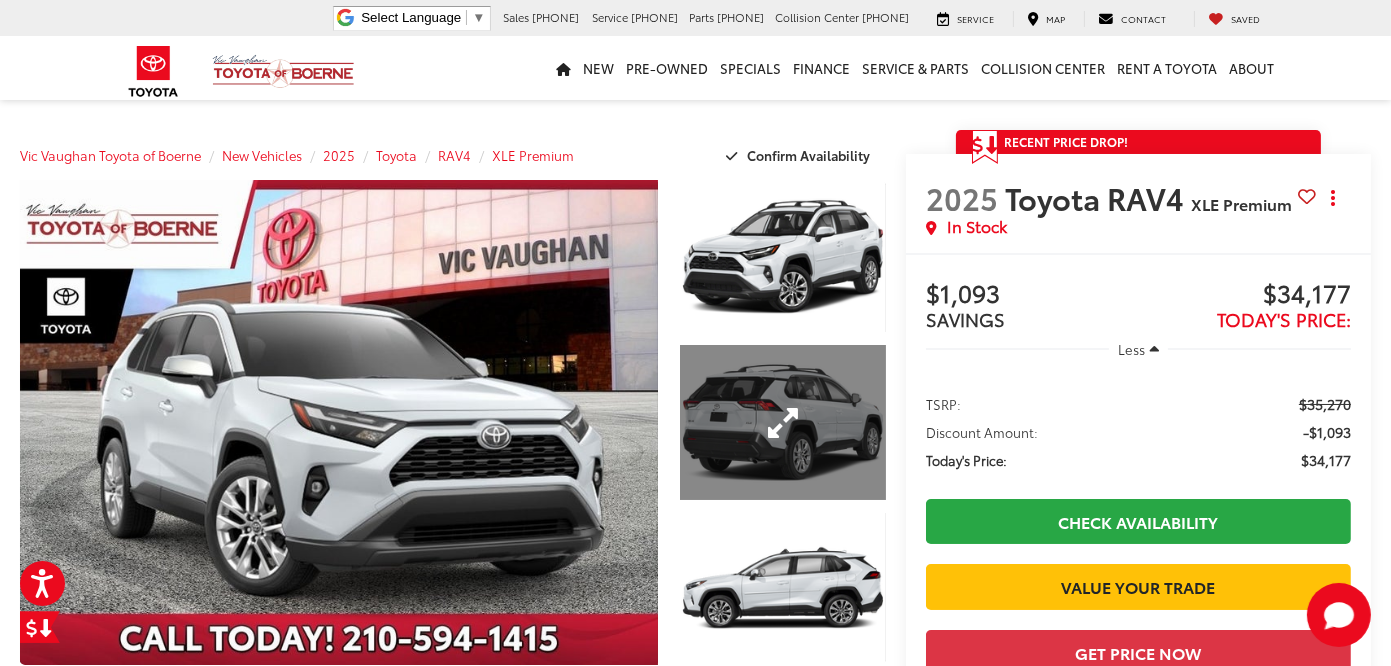 click at bounding box center (783, 422) 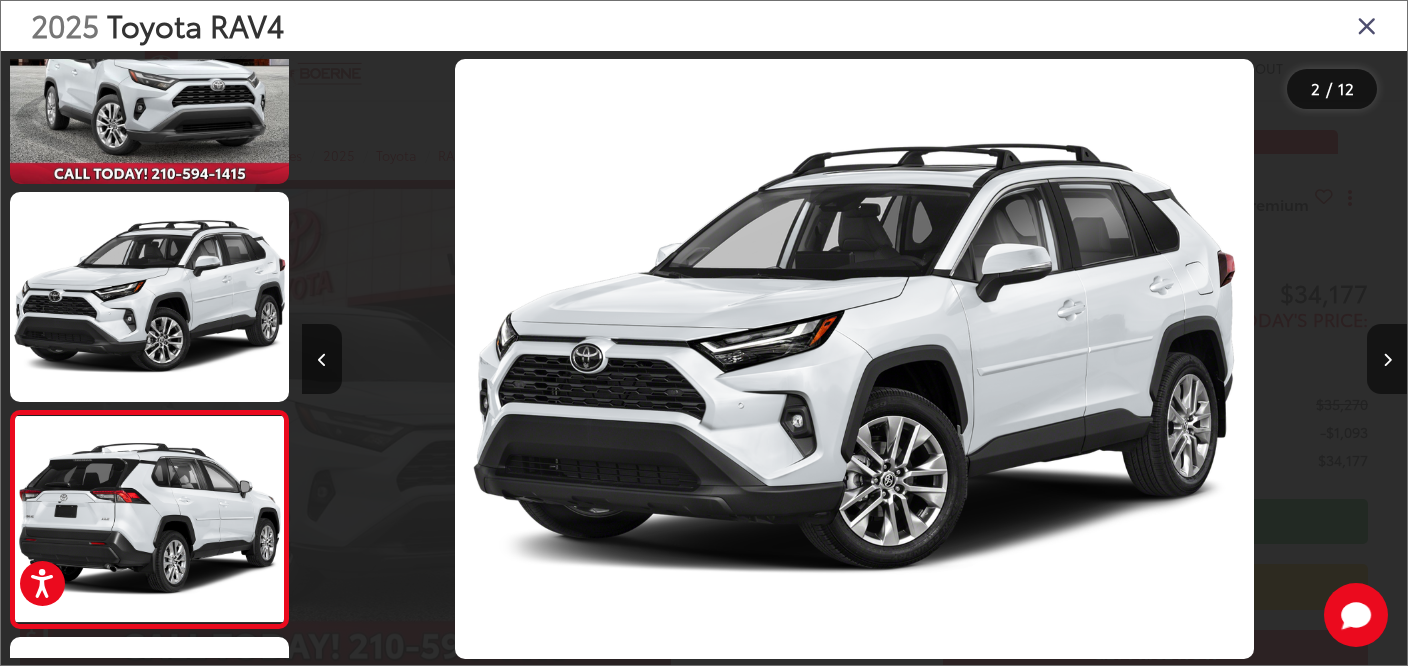 scroll, scrollTop: 177, scrollLeft: 0, axis: vertical 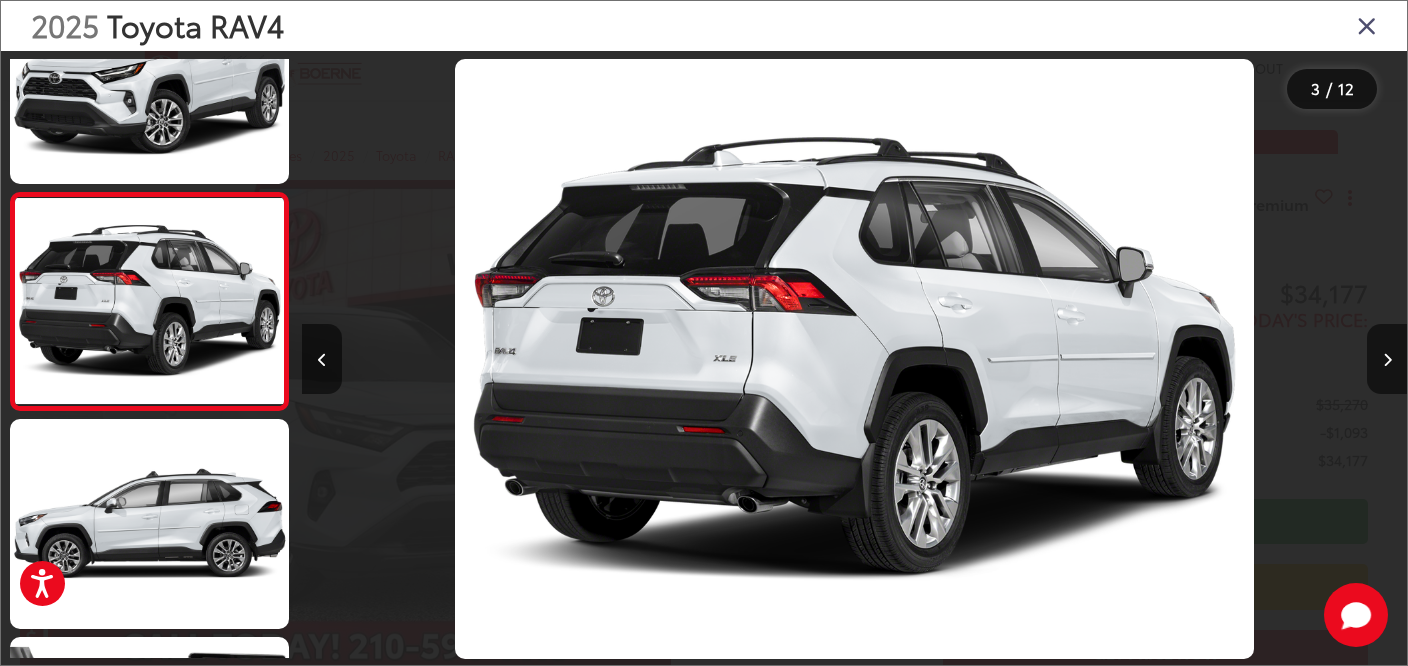click at bounding box center [1367, 25] 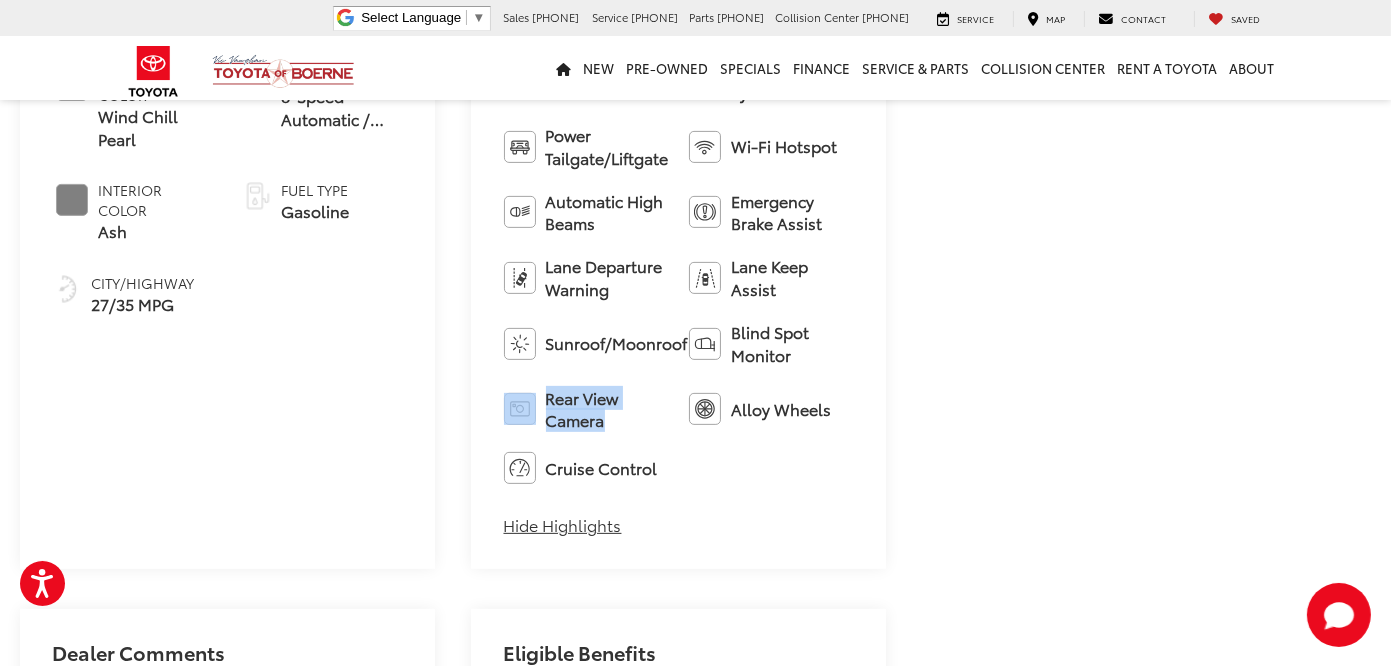 drag, startPoint x: 619, startPoint y: 444, endPoint x: 538, endPoint y: 422, distance: 83.9345 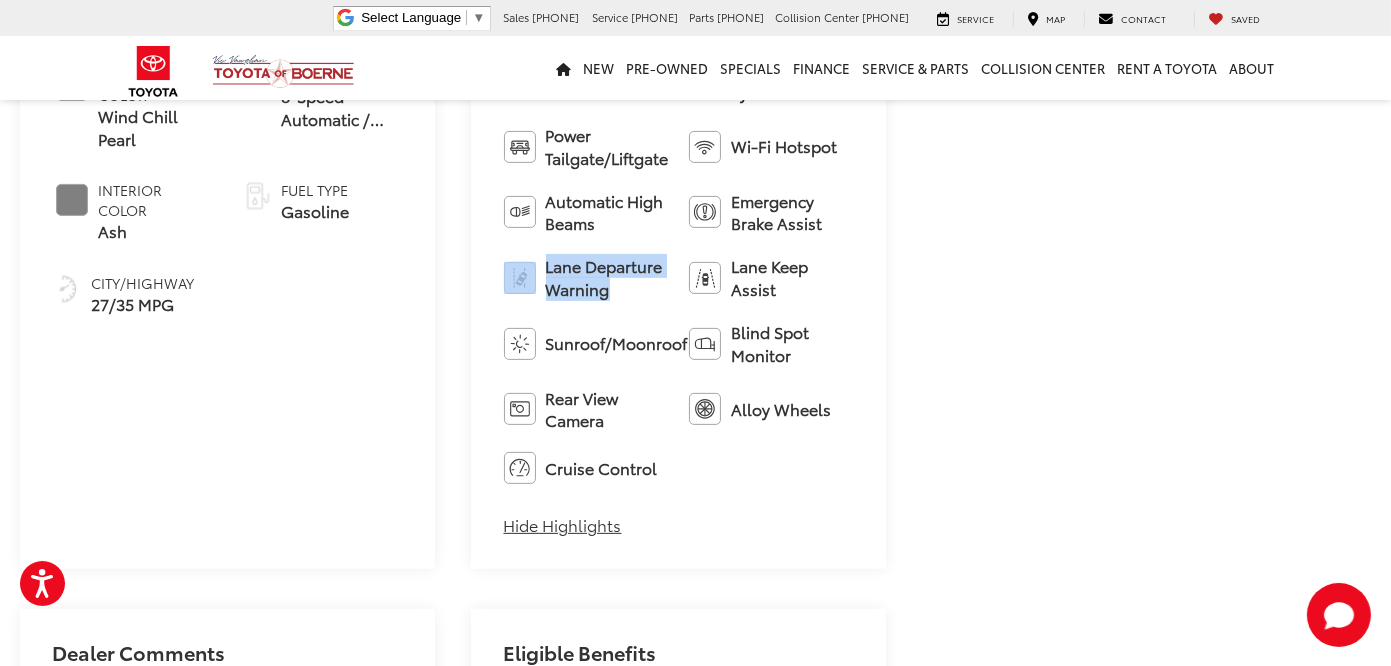 drag, startPoint x: 609, startPoint y: 320, endPoint x: 532, endPoint y: 279, distance: 87.23531 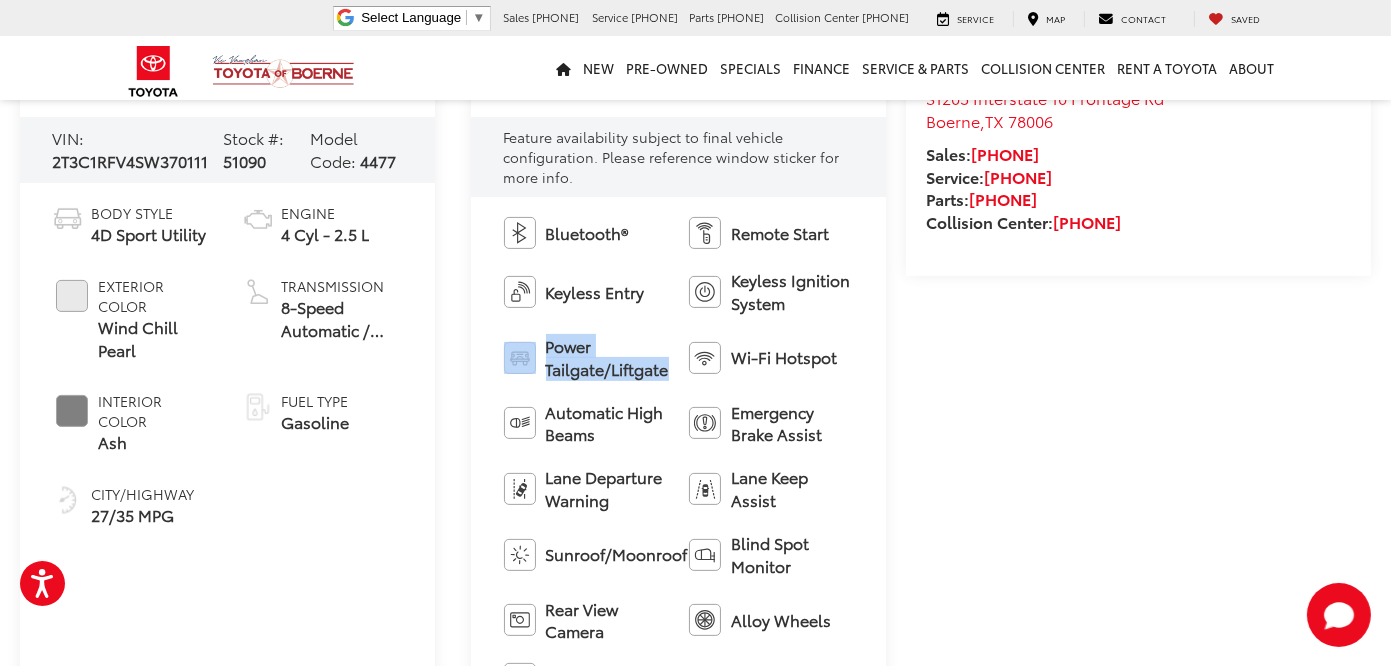 drag, startPoint x: 612, startPoint y: 371, endPoint x: 531, endPoint y: 351, distance: 83.43261 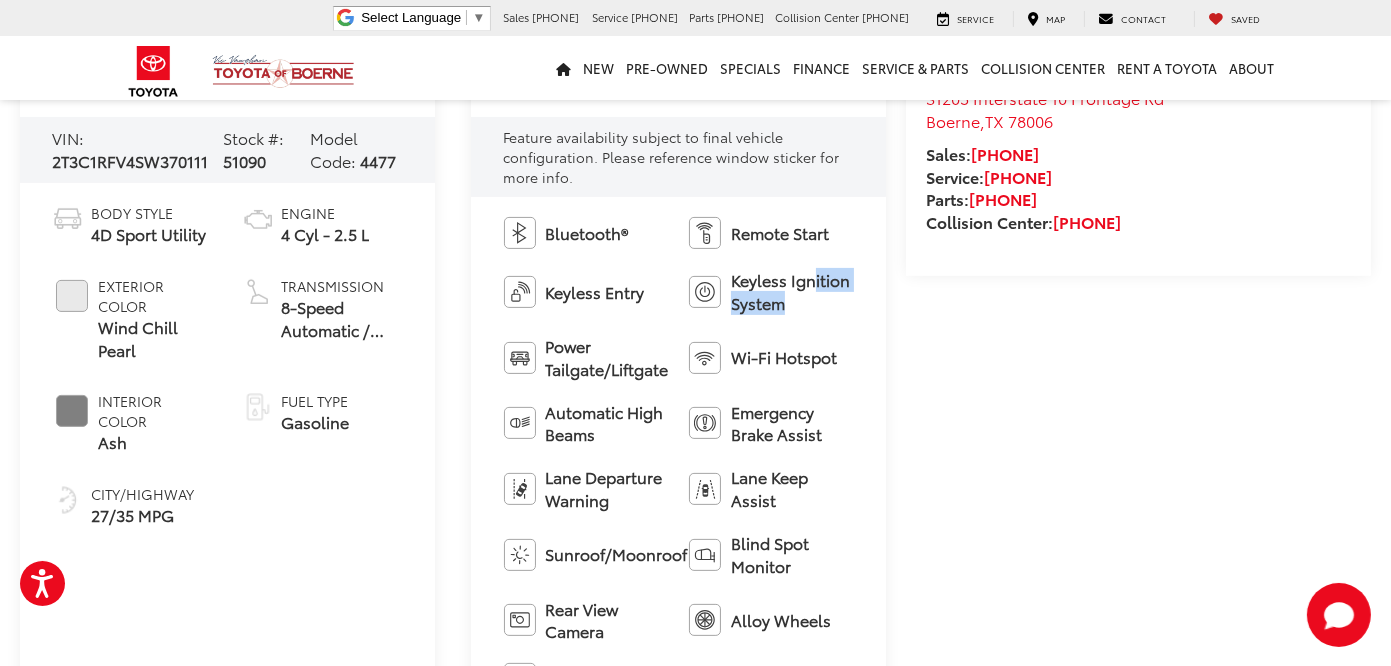 drag, startPoint x: 855, startPoint y: 310, endPoint x: 758, endPoint y: 293, distance: 98.478424 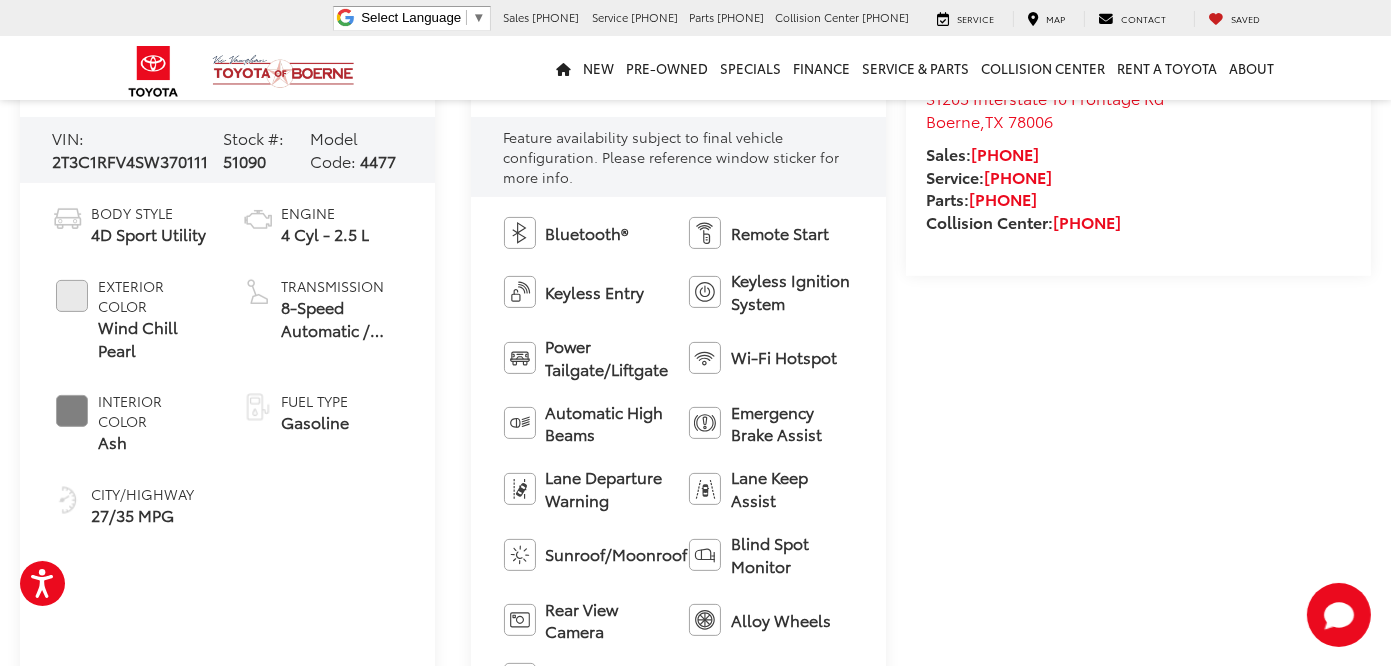 click on "Bluetooth®
Remote Start
Keyless Entry
Keyless Ignition System
Power Tailgate/Liftgate
Wi-Fi Hotspot
Automatic High Beams
Emergency Brake Assist
Lane Departure Warning
Lane Keep Assist
Sunroof/Moonroof
Blind Spot Monitor
Rear View Camera
Alloy Wheels
Cruise Control
View More Highlights...
Hide Highlights" at bounding box center [678, 488] 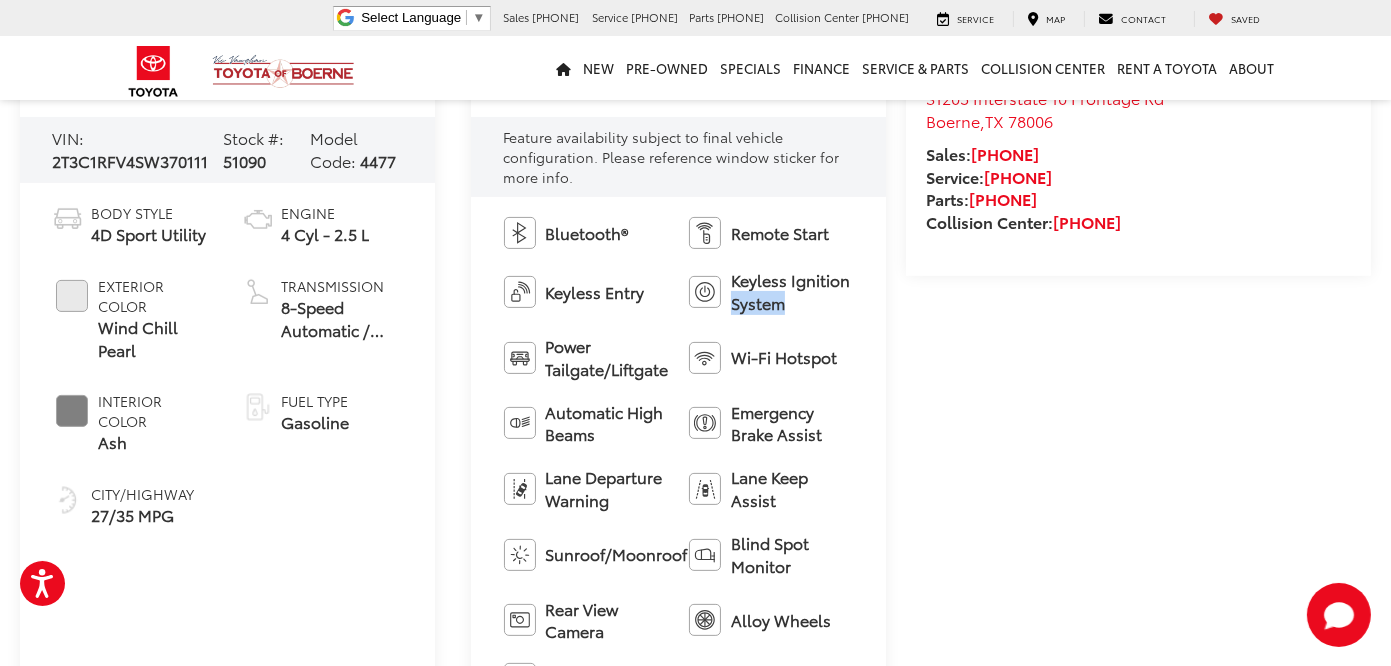 click on "Bluetooth®
Remote Start
Keyless Entry
Keyless Ignition System
Power Tailgate/Liftgate
Wi-Fi Hotspot
Automatic High Beams
Emergency Brake Assist
Lane Departure Warning
Lane Keep Assist
Sunroof/Moonroof
Blind Spot Monitor
Rear View Camera
Alloy Wheels
Cruise Control
View More Highlights...
Hide Highlights" at bounding box center [678, 488] 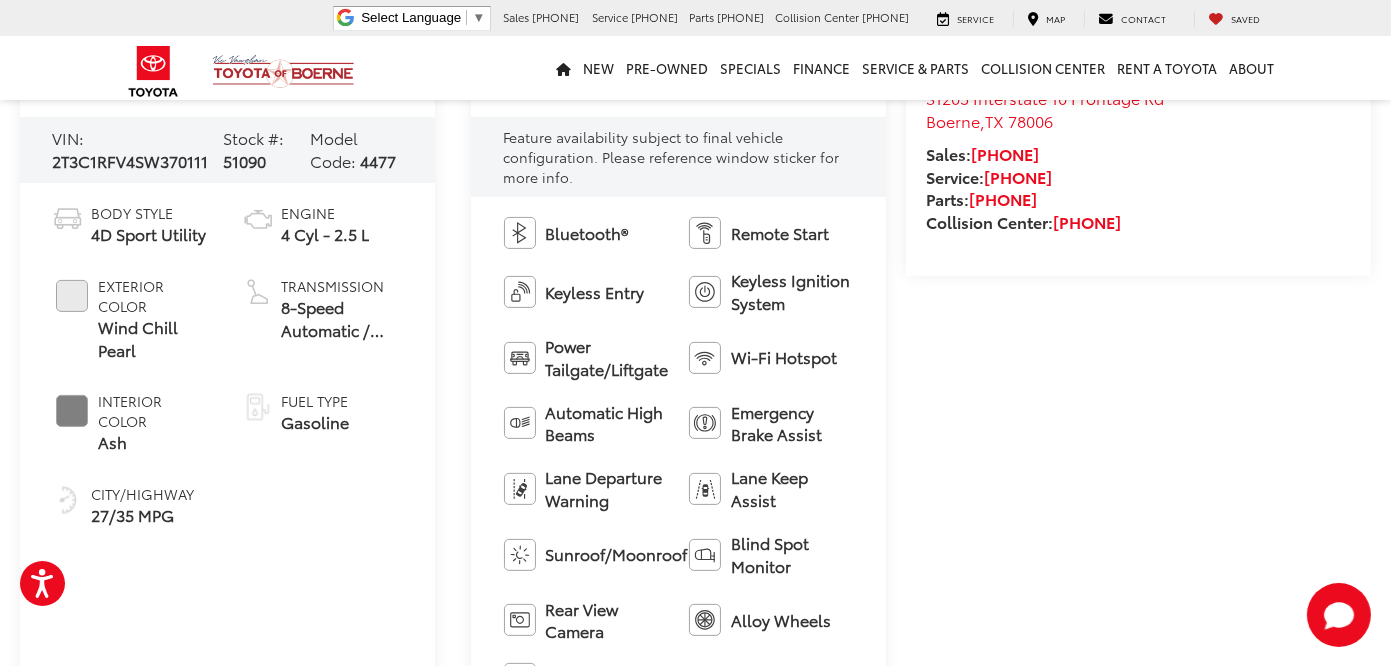 click on "Bluetooth®
Remote Start
Keyless Entry
Keyless Ignition System
Power Tailgate/Liftgate
Wi-Fi Hotspot
Automatic High Beams
Emergency Brake Assist
Lane Departure Warning
Lane Keep Assist
Sunroof/Moonroof
Blind Spot Monitor
Rear View Camera
Alloy Wheels
Cruise Control
View More Highlights...
Hide Highlights" at bounding box center [678, 488] 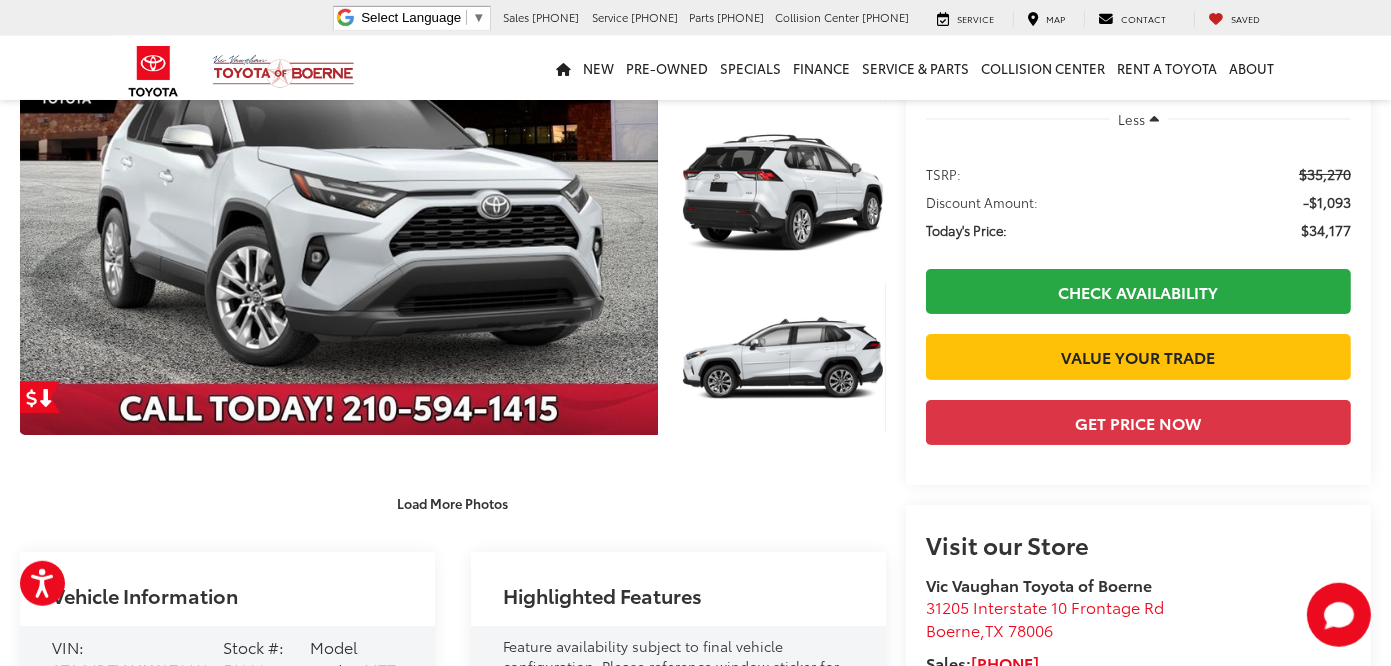 scroll, scrollTop: 105, scrollLeft: 0, axis: vertical 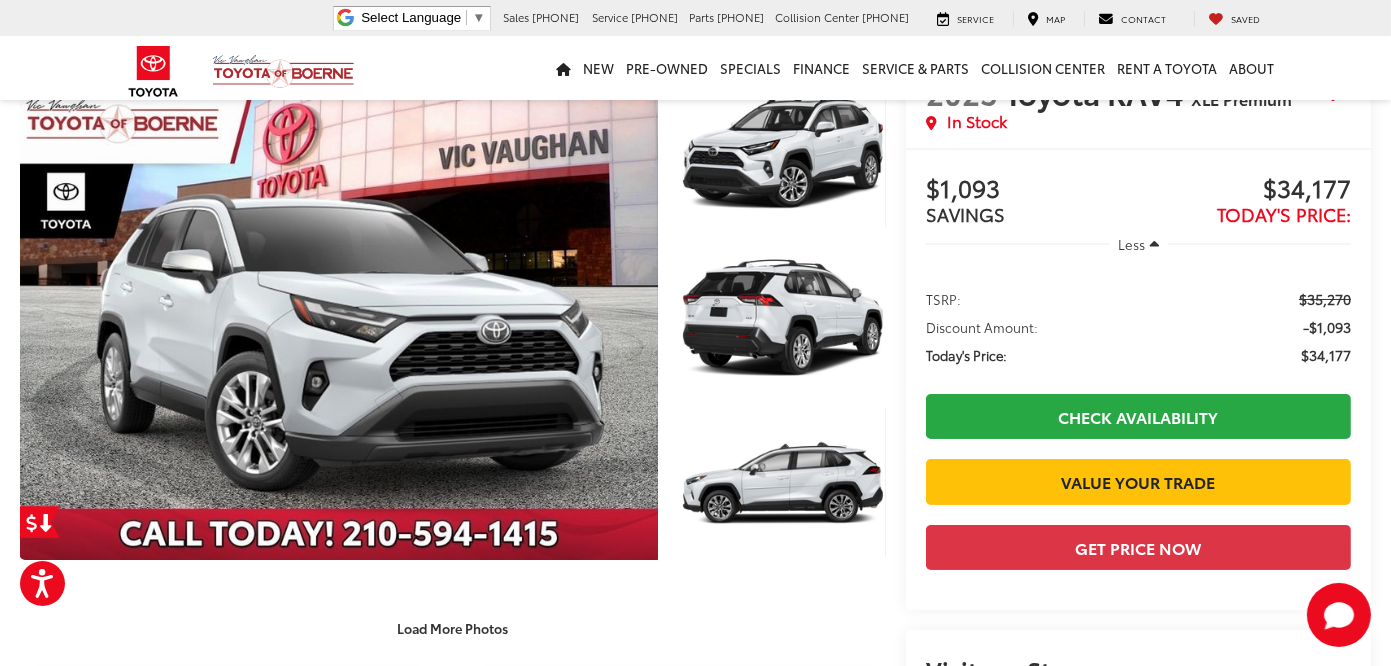 click on "Load More Photos" at bounding box center [453, 618] 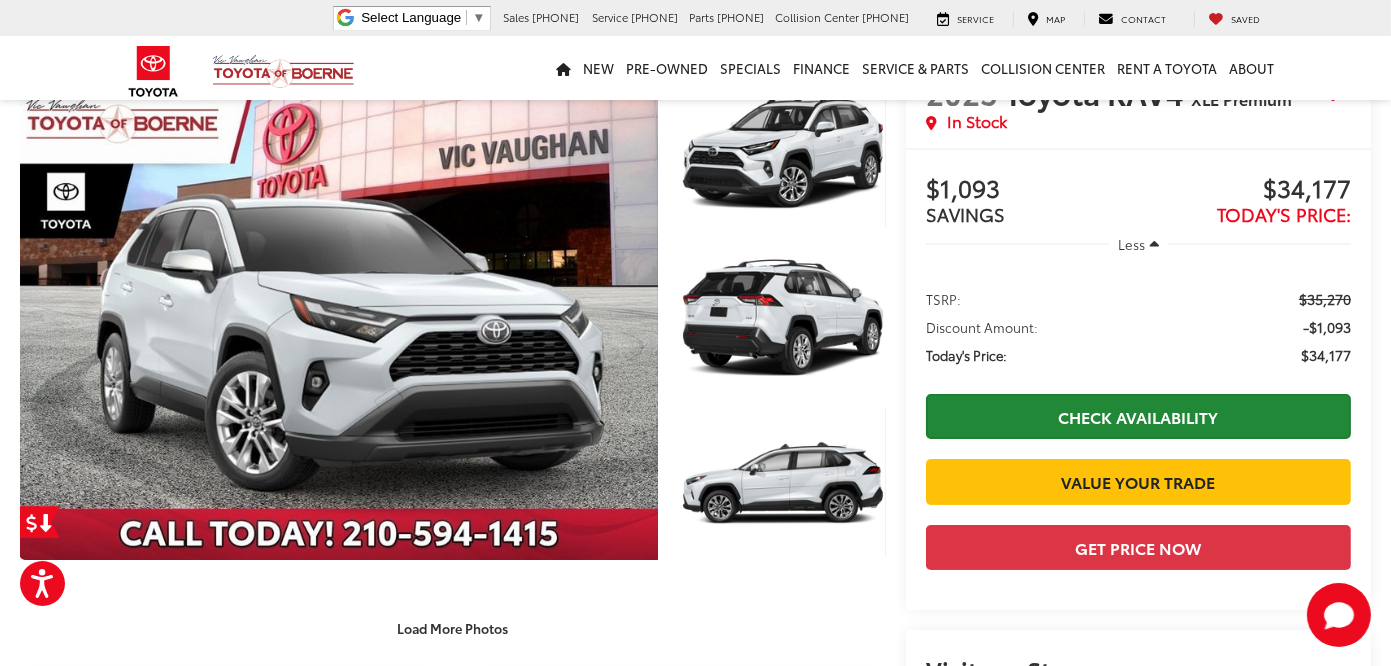 click on "Check Availability" at bounding box center (1138, 416) 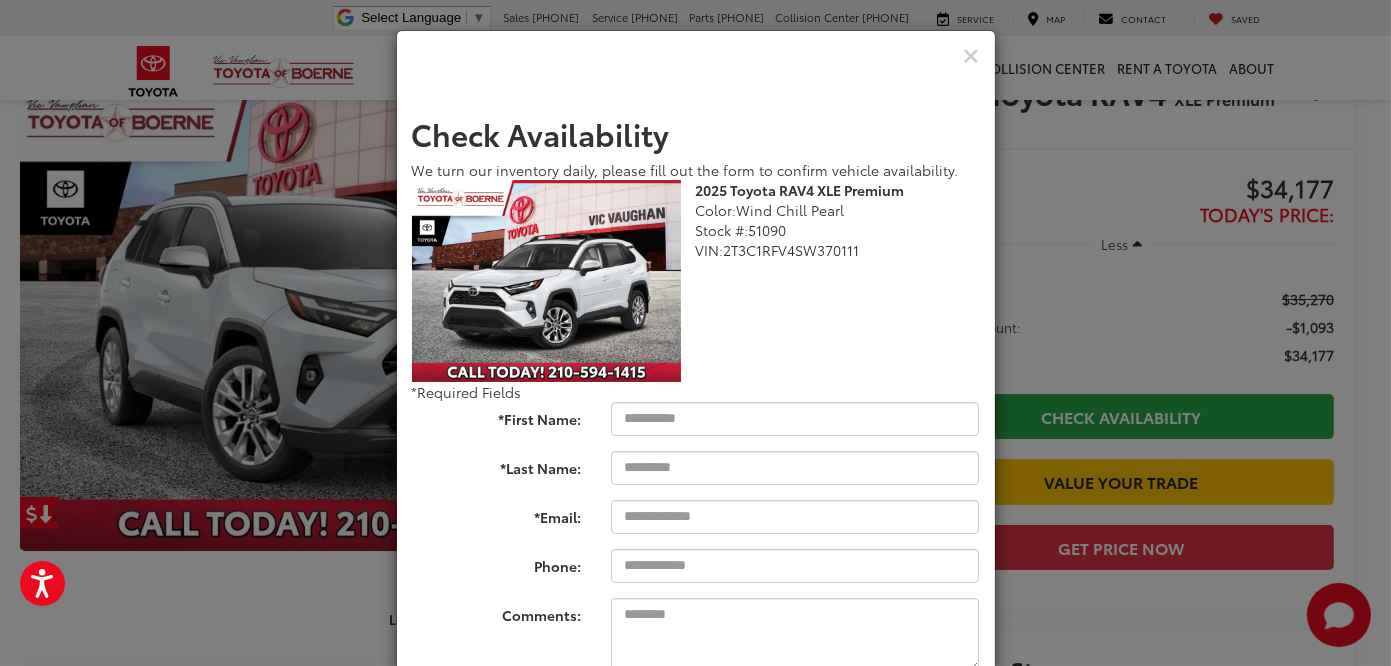scroll, scrollTop: 132, scrollLeft: 0, axis: vertical 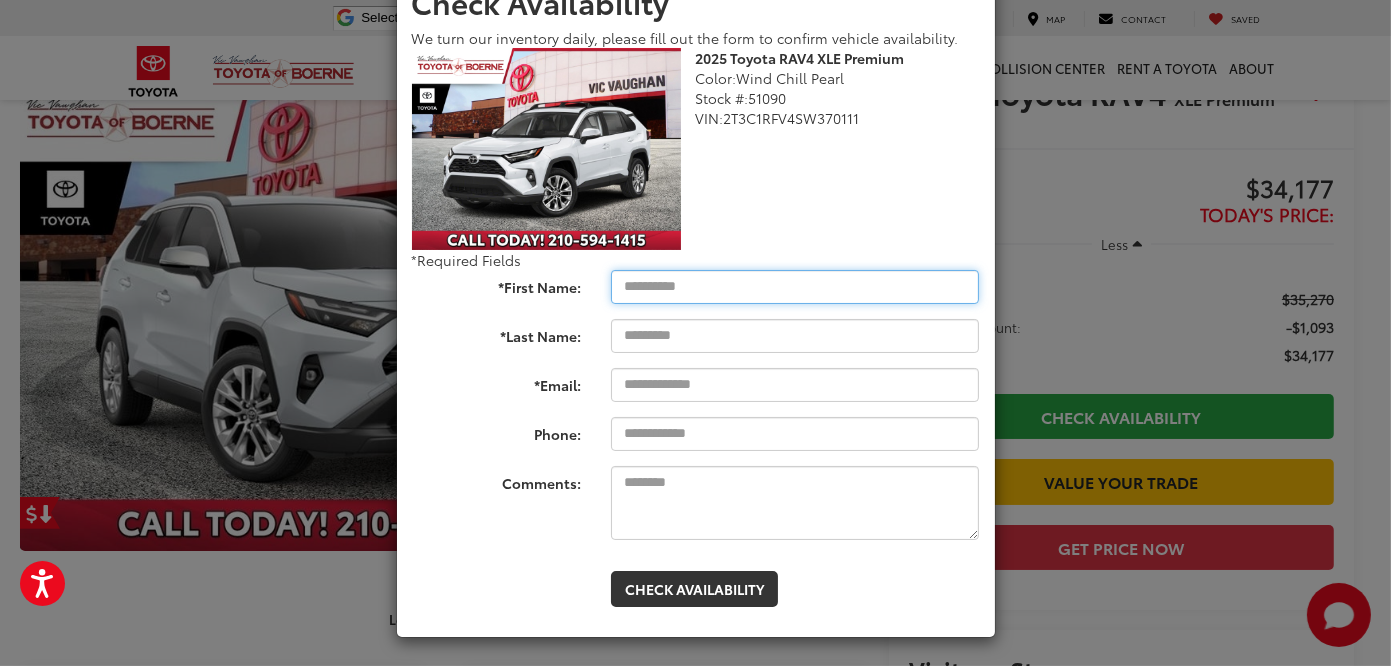 click on "*First Name:" at bounding box center (795, 287) 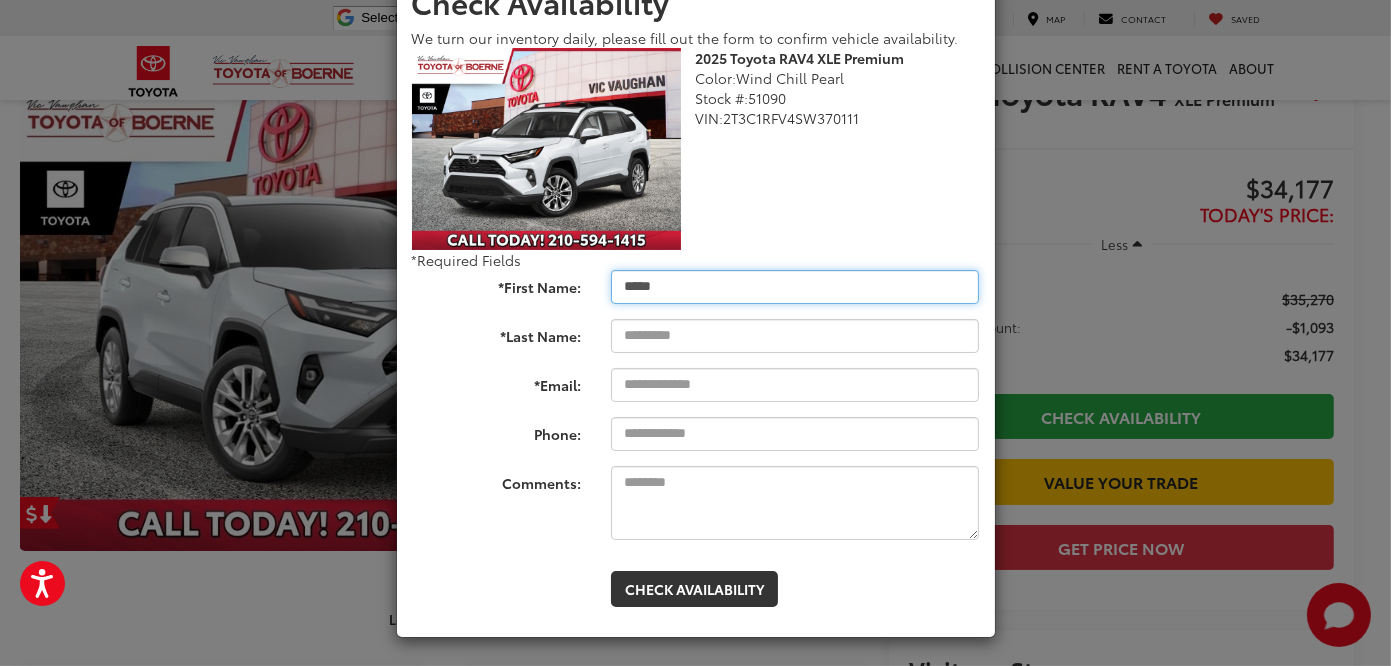 type on "*****" 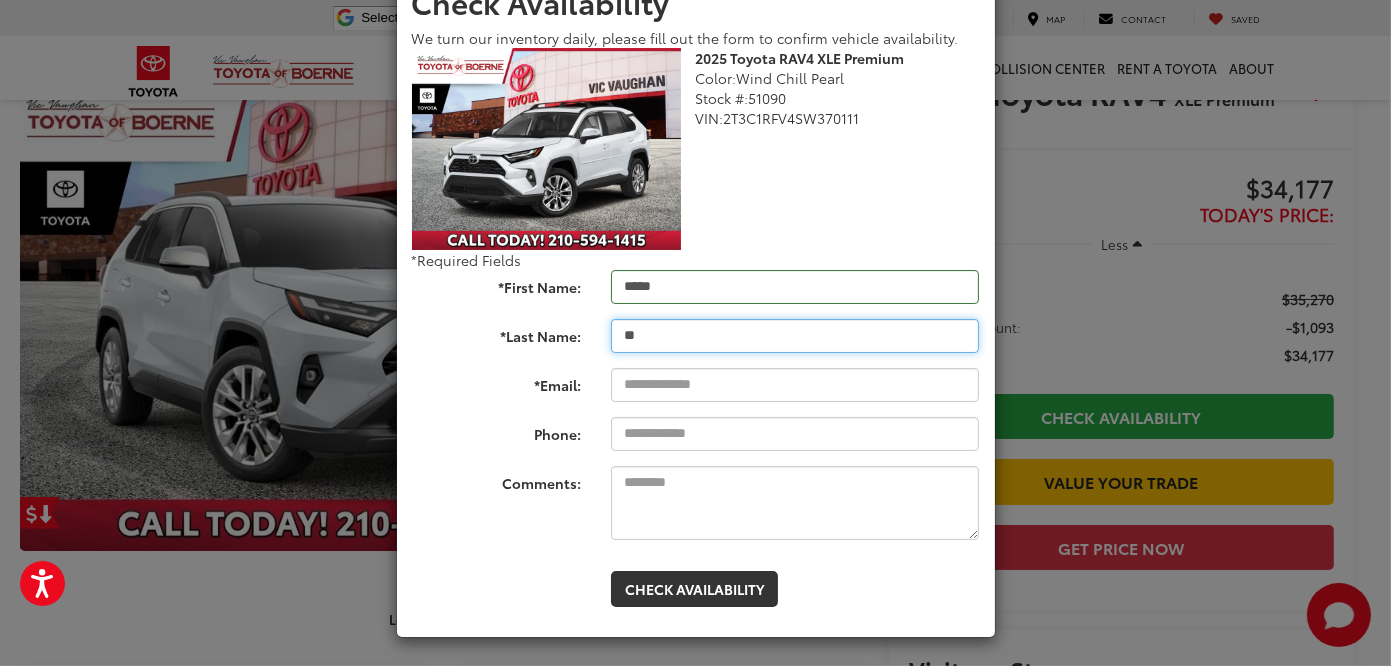 type on "**" 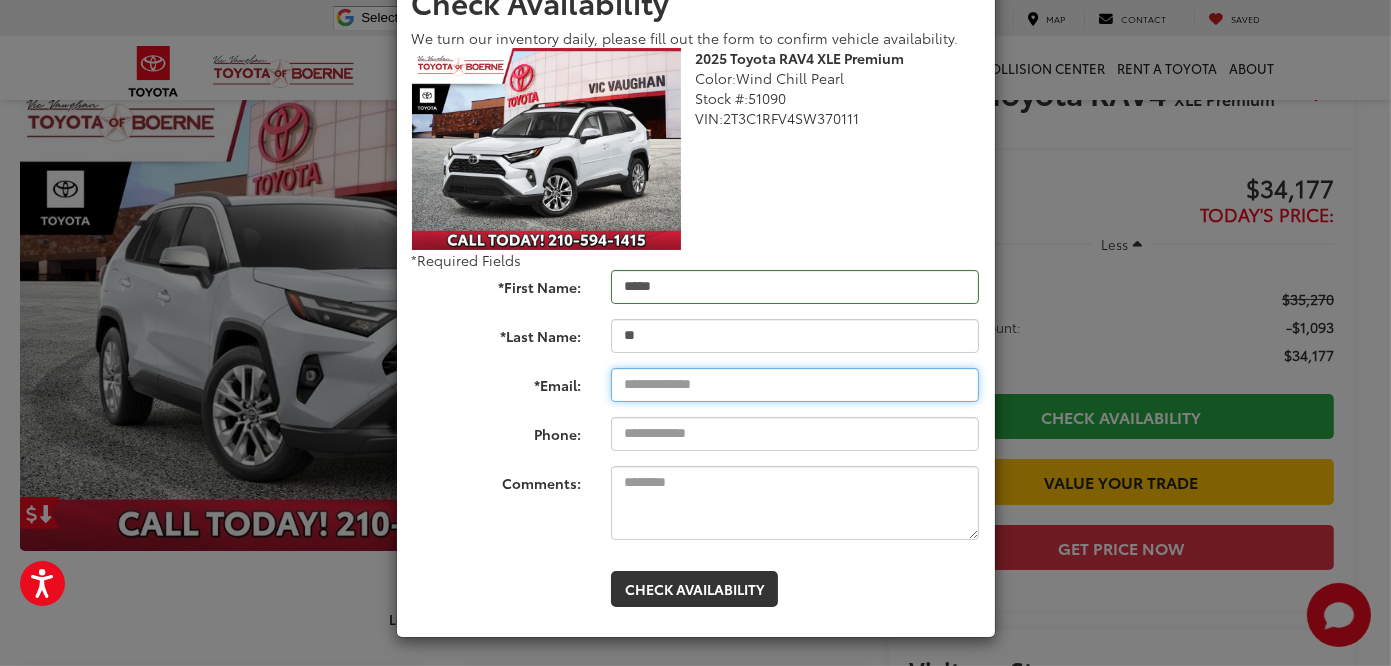 click on "*Email:" at bounding box center (795, 385) 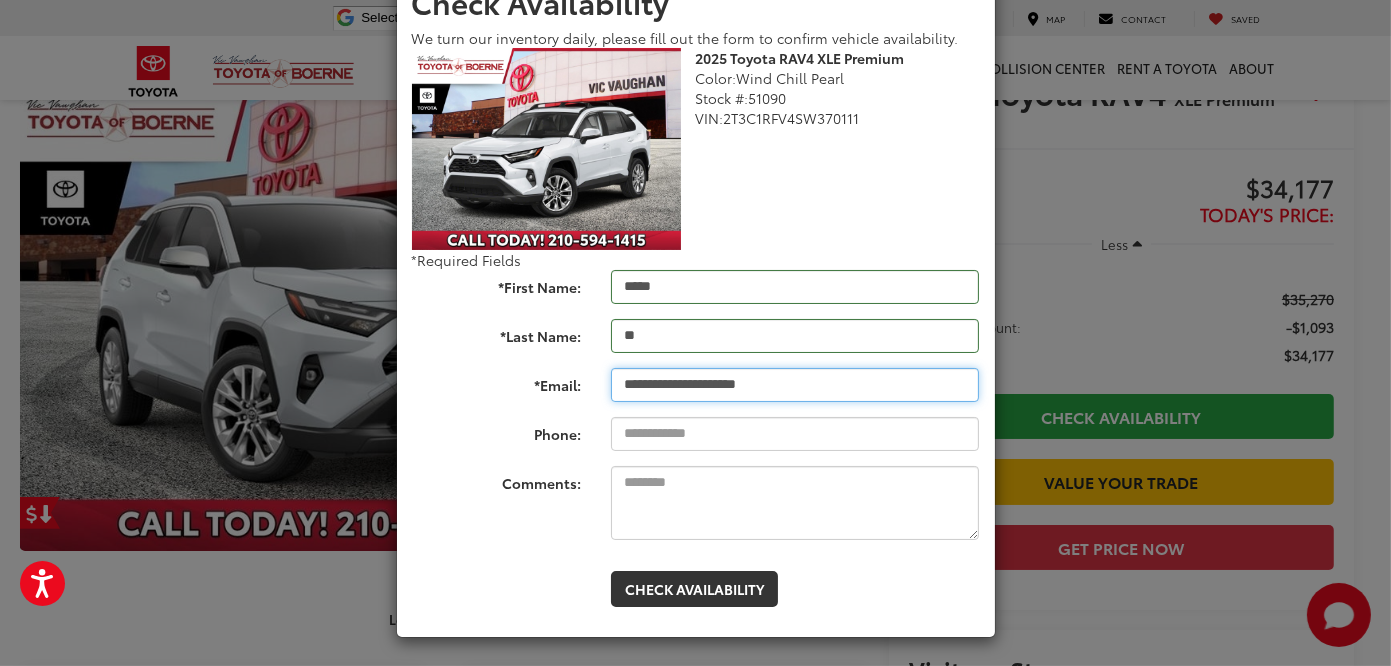 type on "**********" 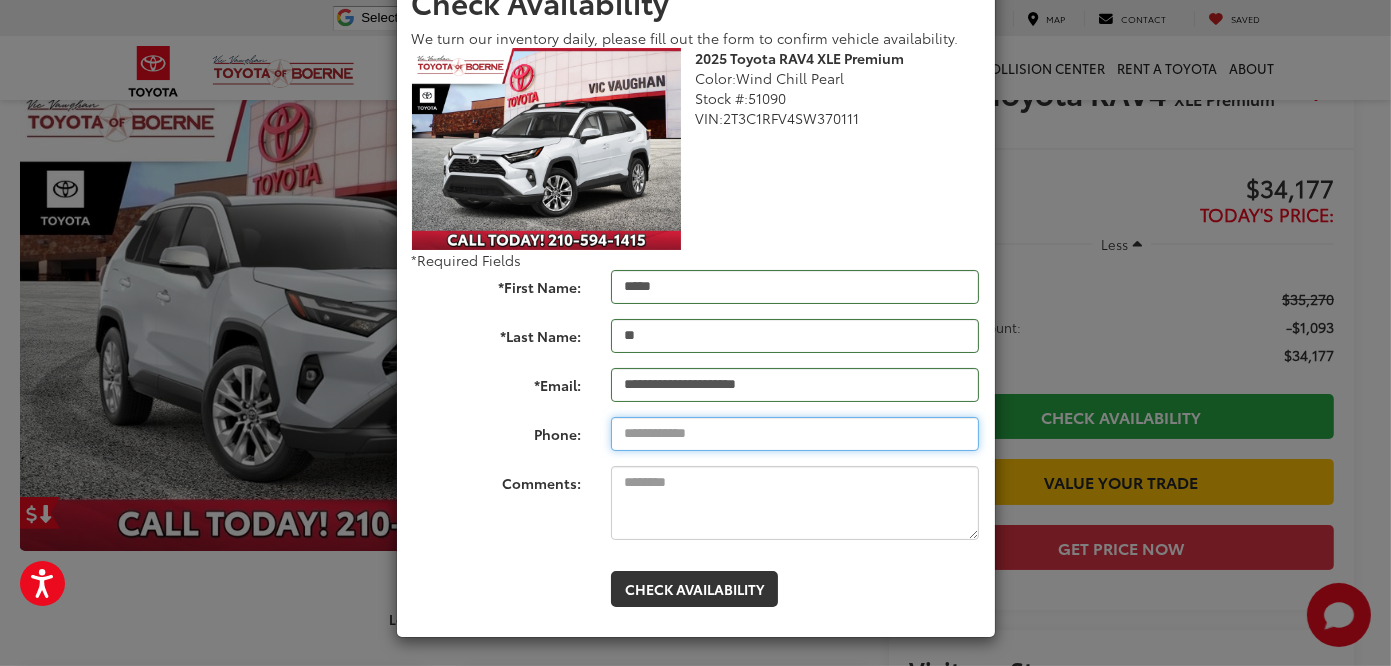 click on "Phone:" at bounding box center [795, 434] 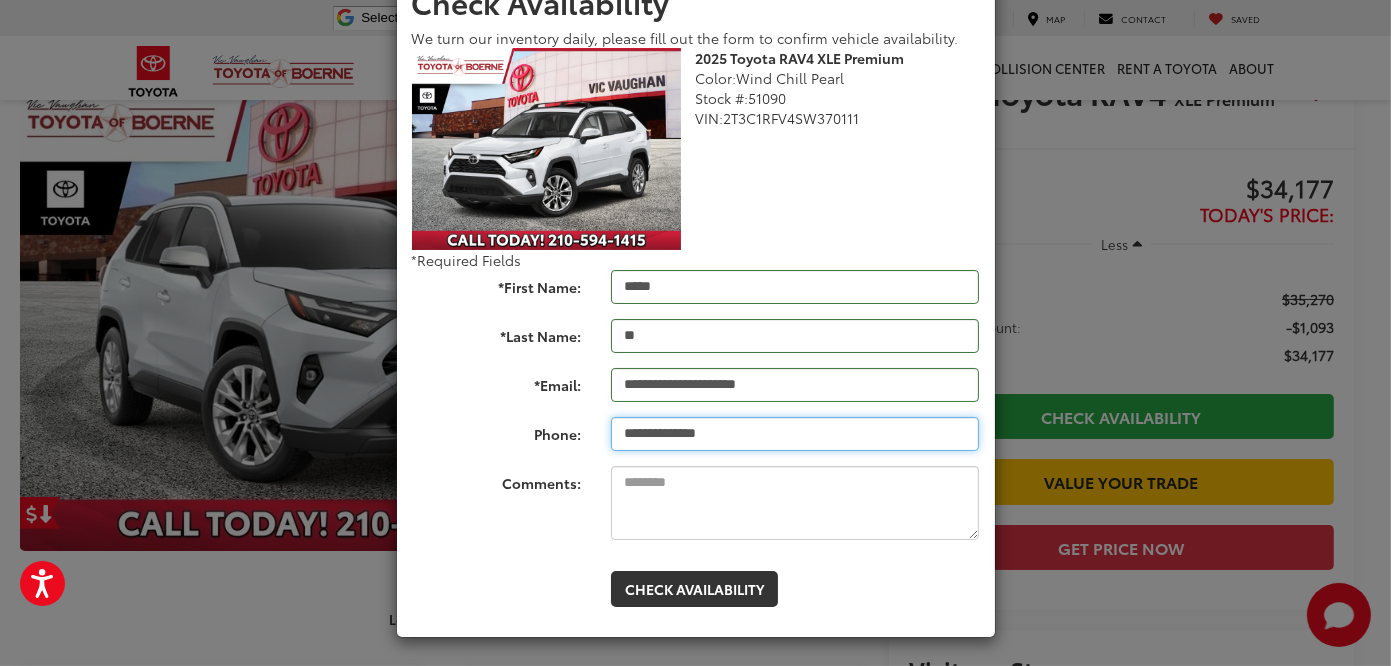 type on "**********" 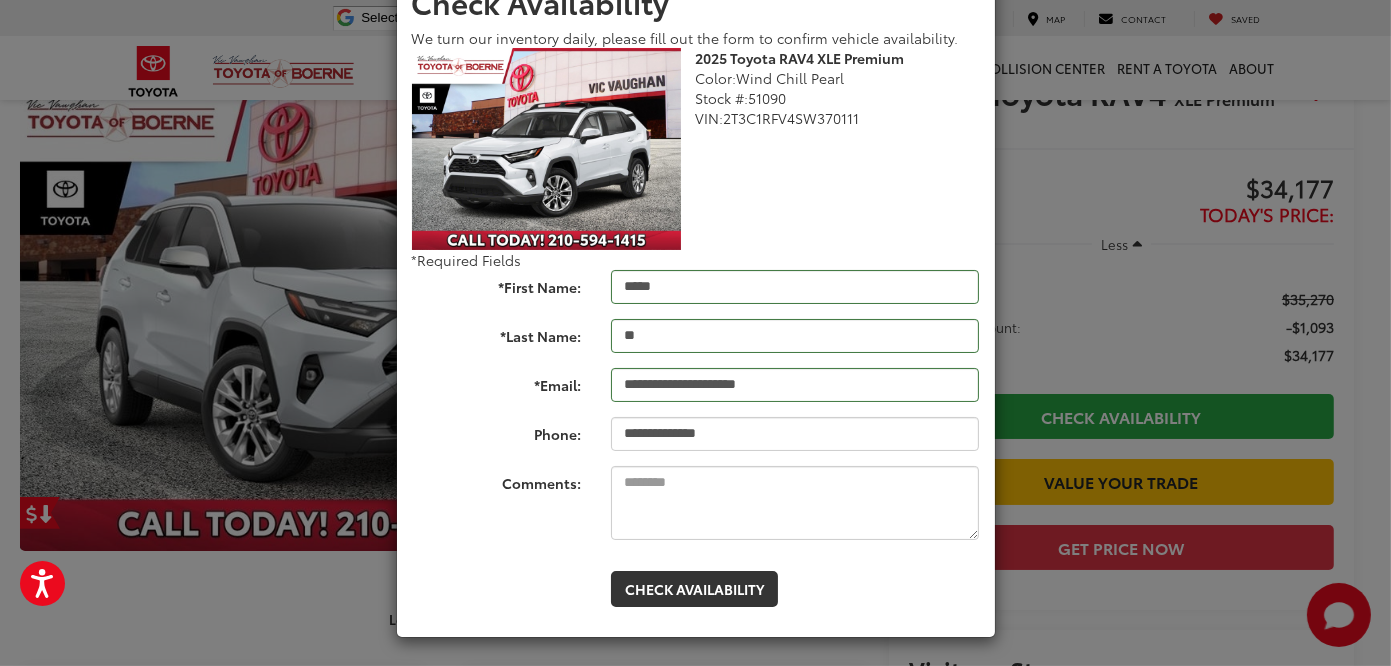 click on "**********" at bounding box center [696, 296] 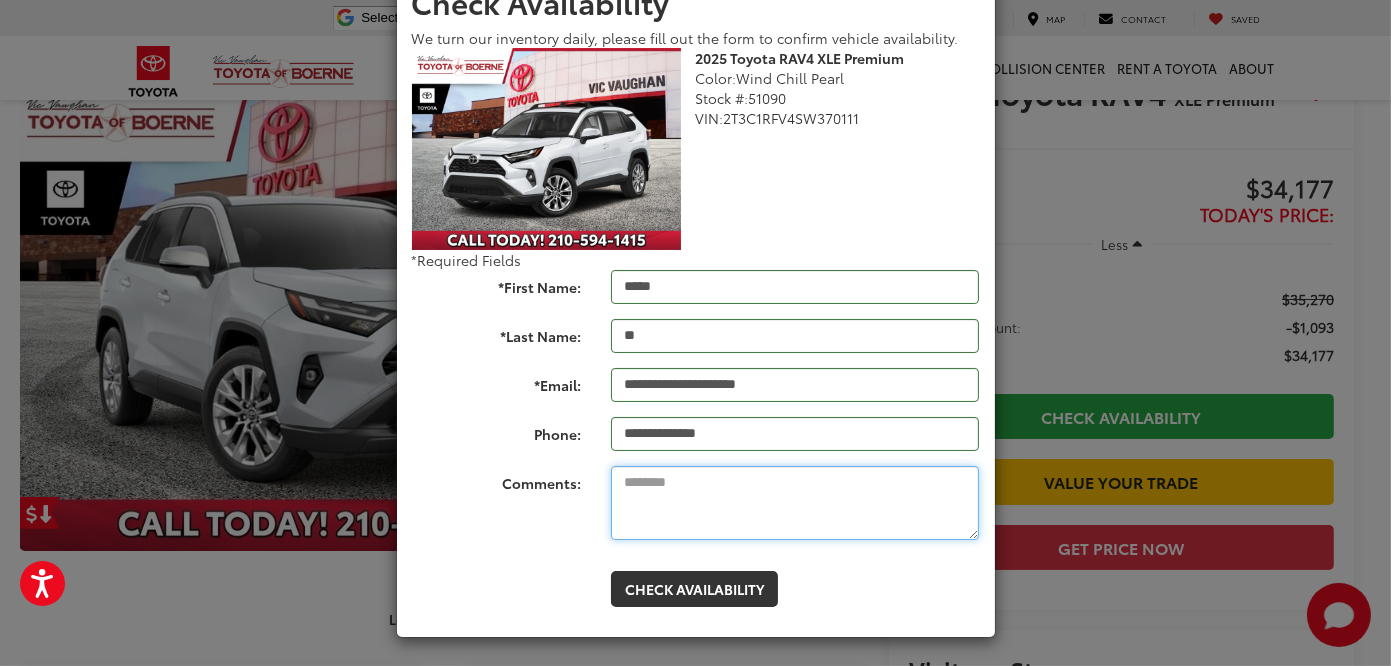 click on "Comments:" at bounding box center [795, 503] 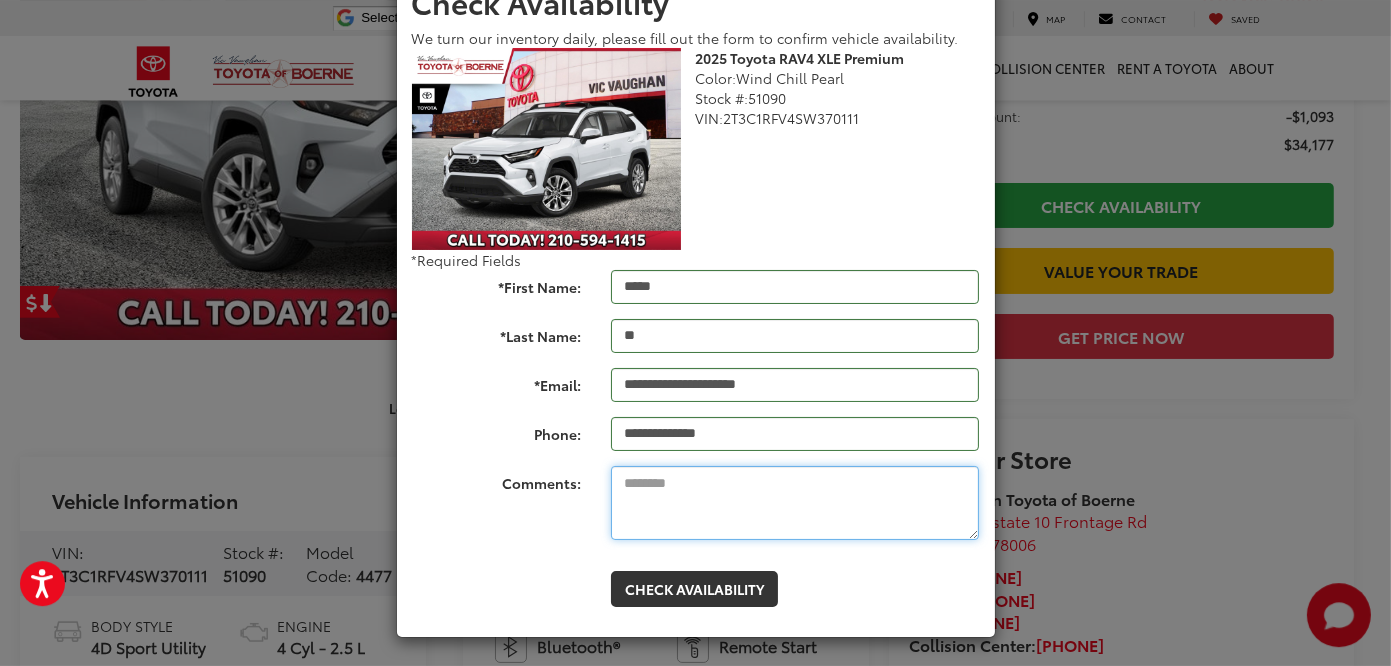scroll, scrollTop: 316, scrollLeft: 0, axis: vertical 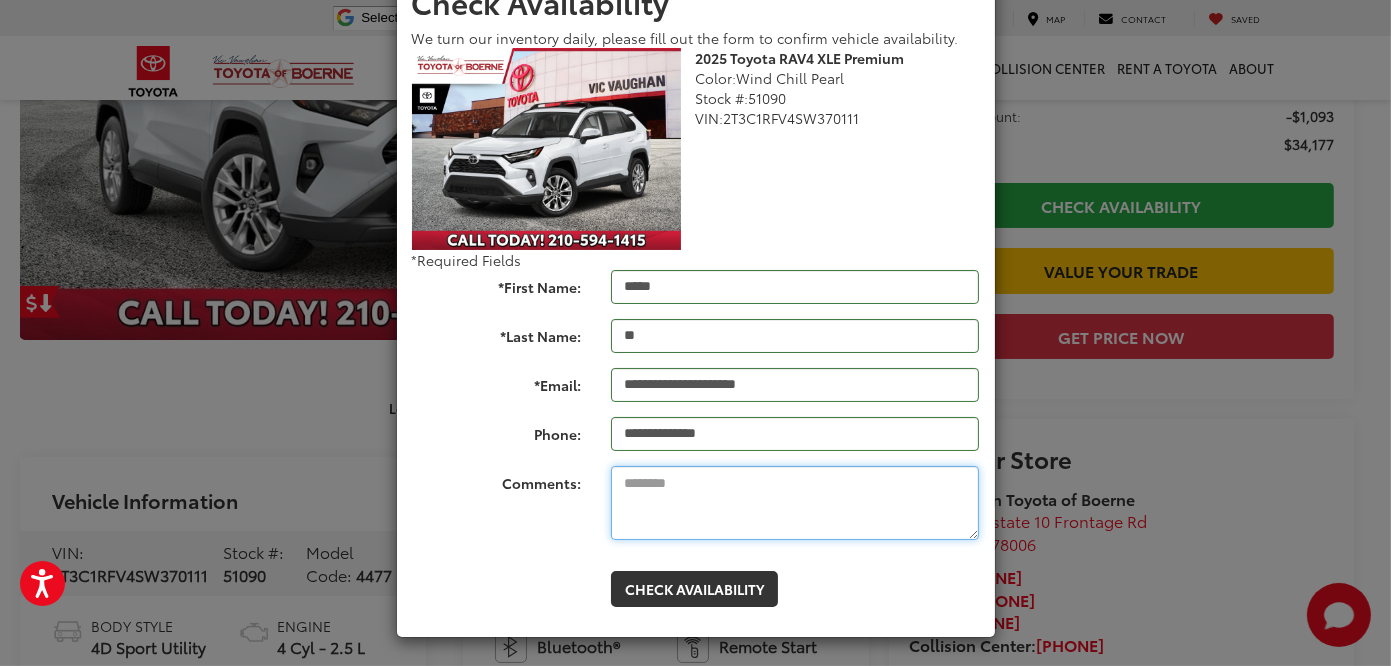 click on "Comments:" at bounding box center [795, 503] 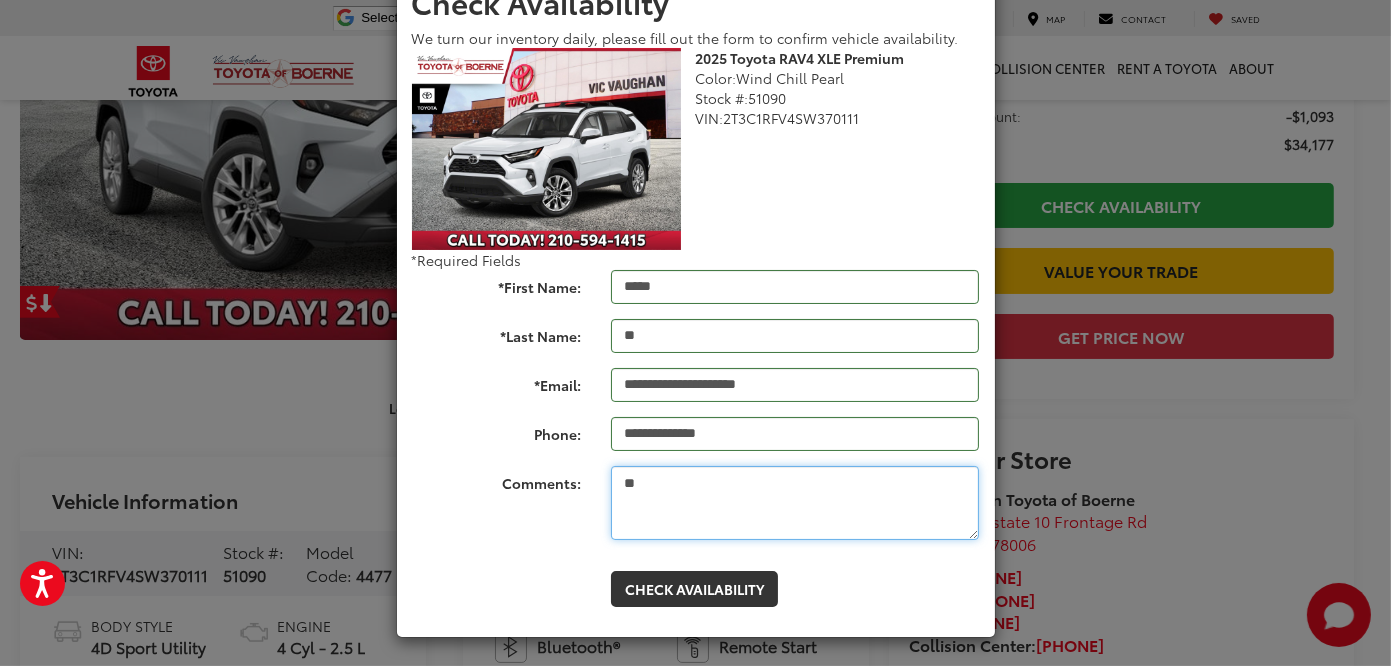type on "*" 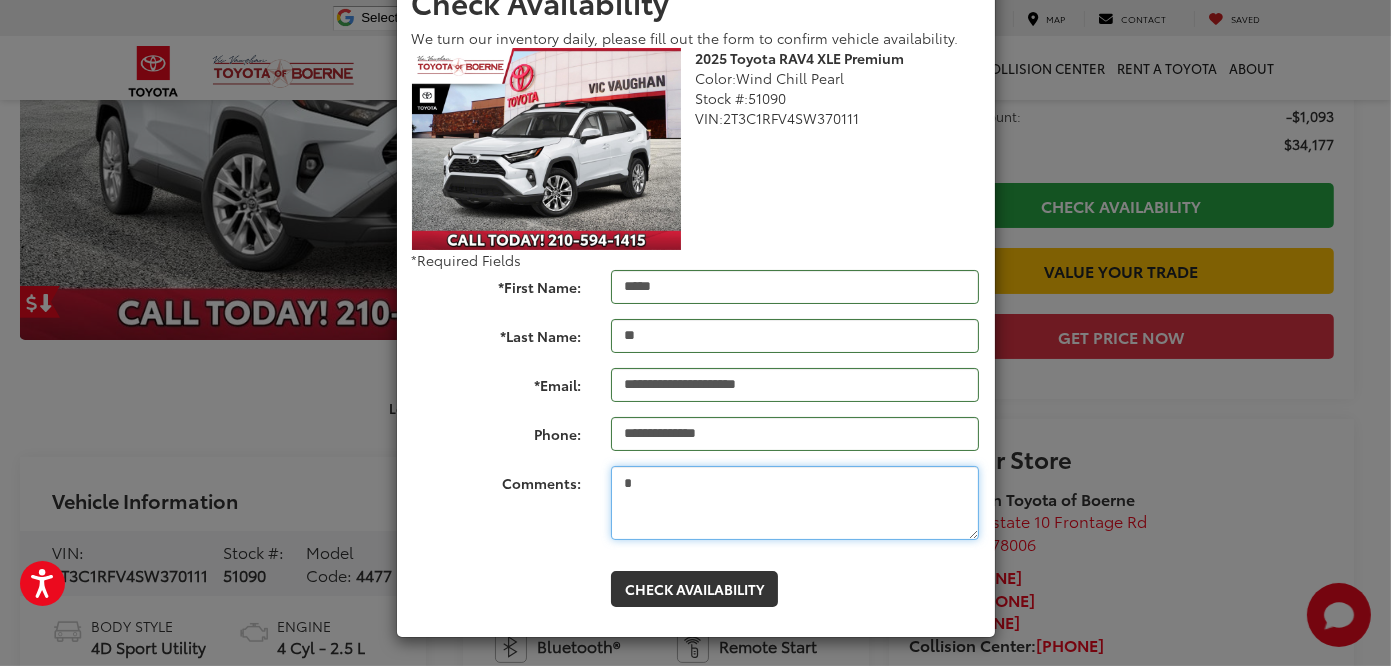 type 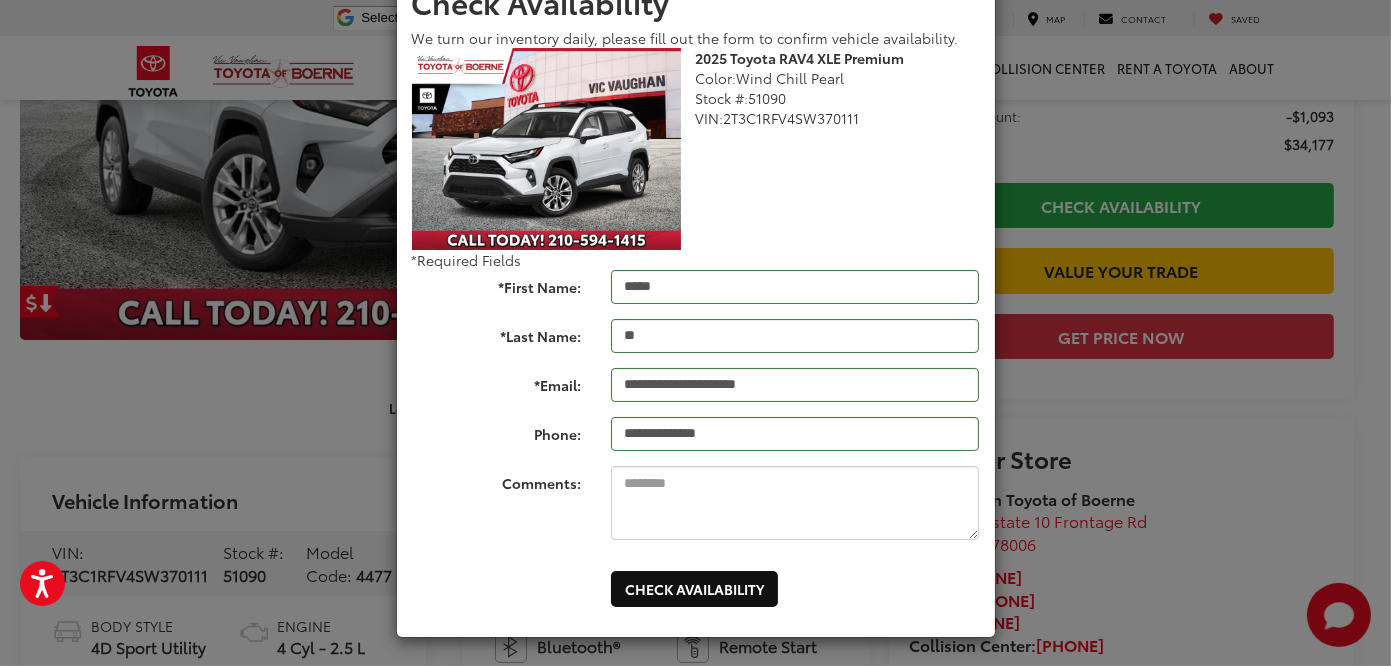 click on "Check Availability" at bounding box center (694, 589) 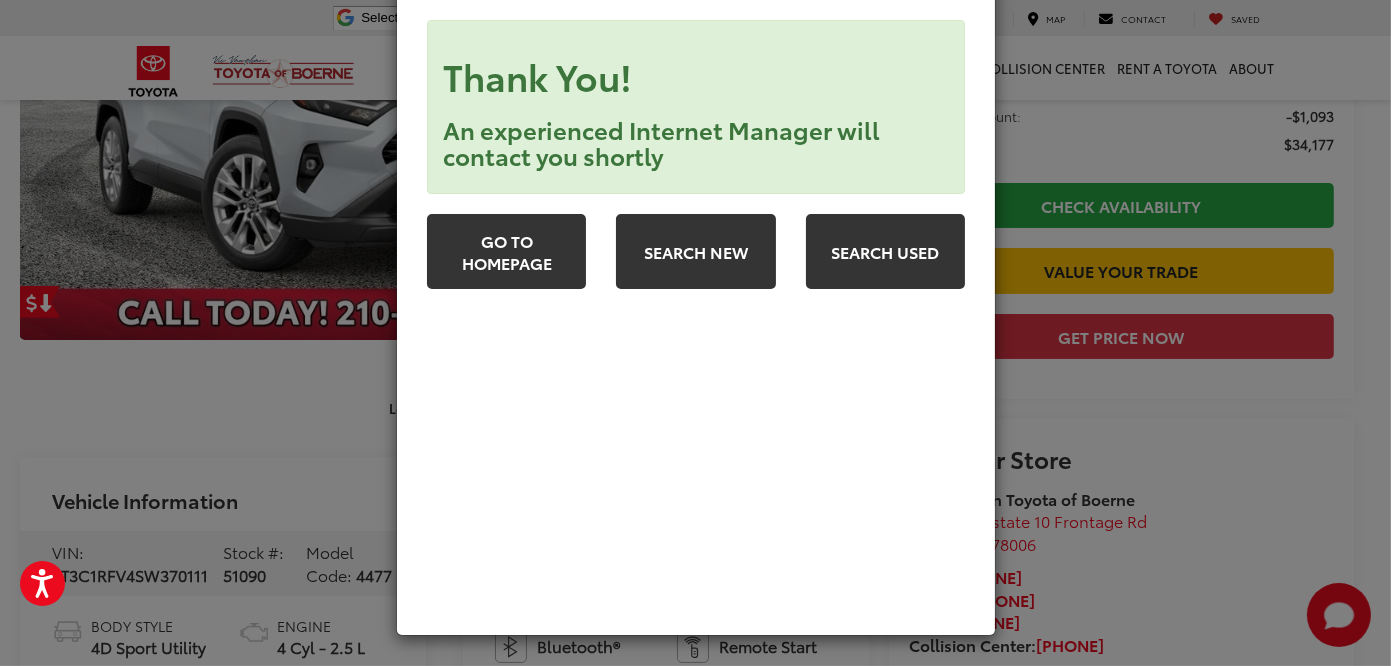 scroll, scrollTop: 0, scrollLeft: 0, axis: both 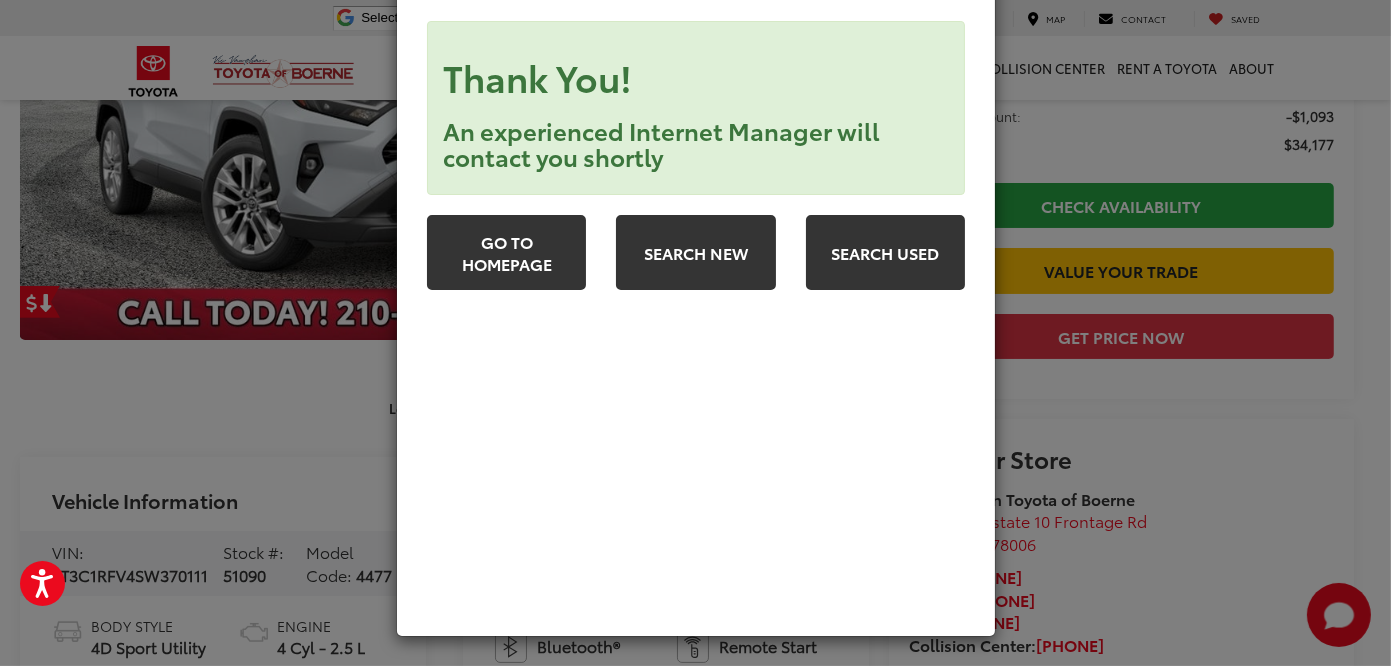 click on "**********" at bounding box center [695, 333] 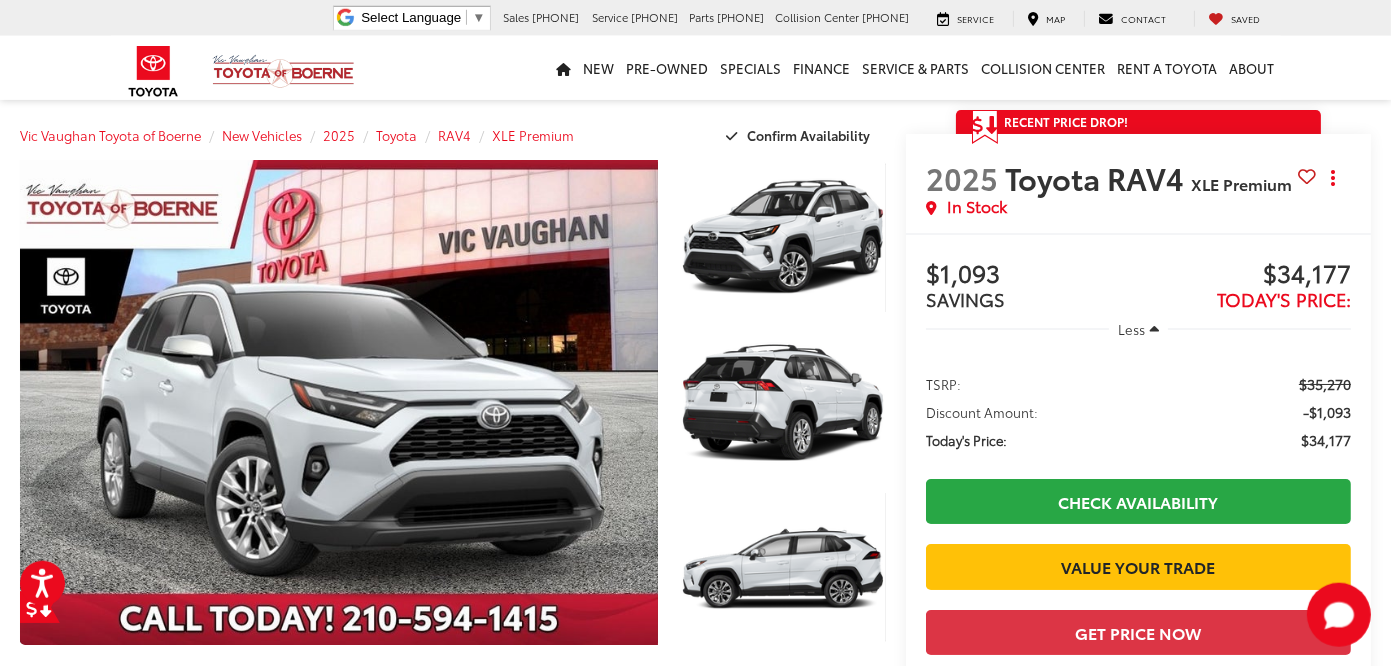 scroll, scrollTop: 0, scrollLeft: 0, axis: both 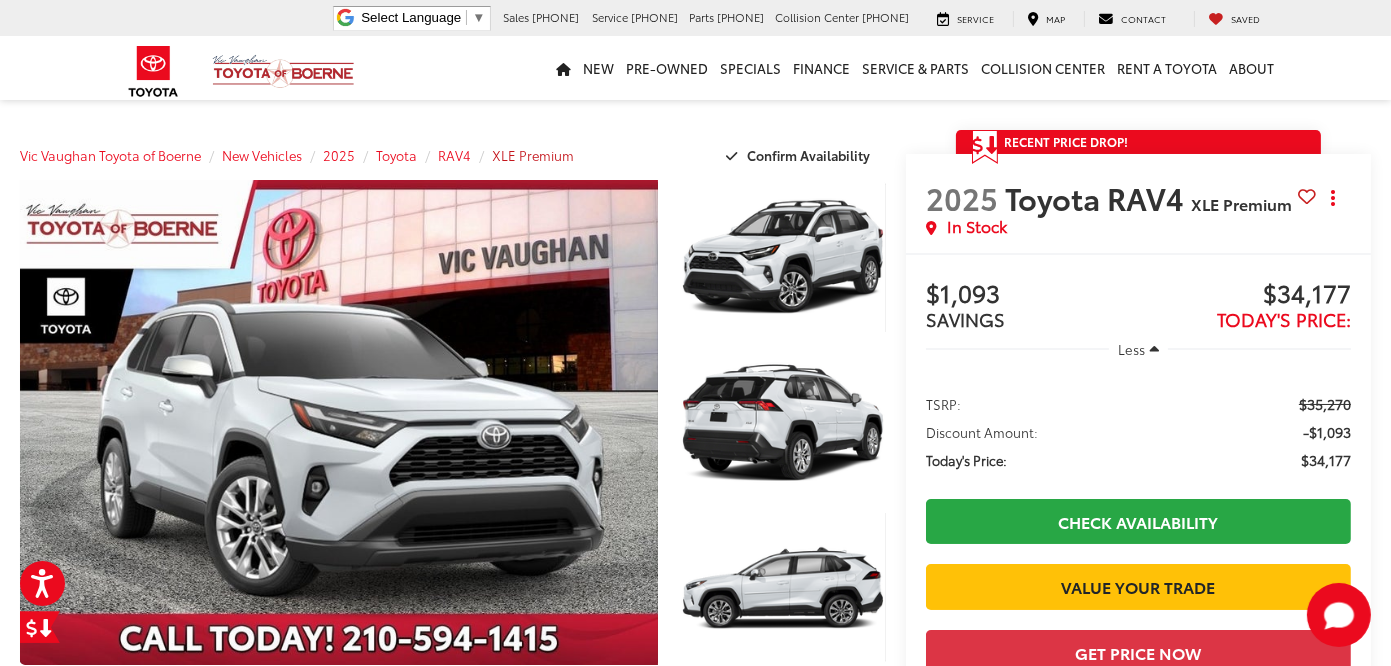 click on "XLE Premium" at bounding box center [533, 155] 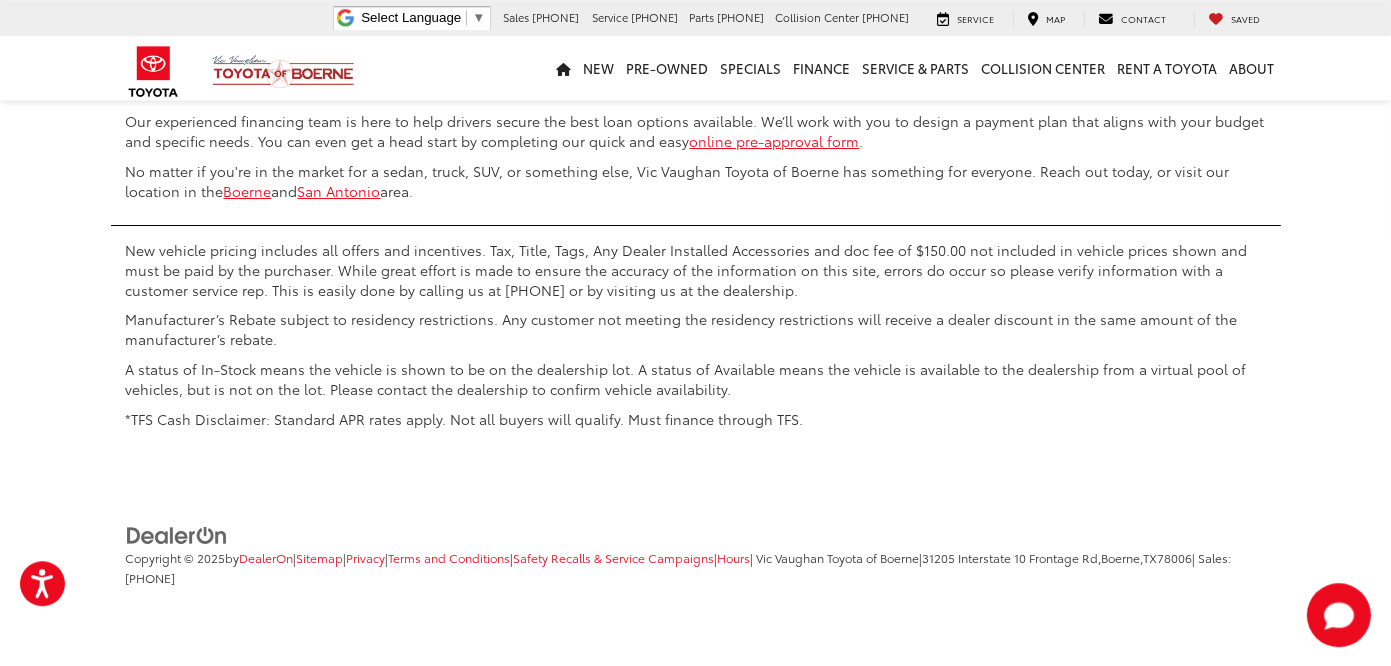scroll, scrollTop: 10085, scrollLeft: 0, axis: vertical 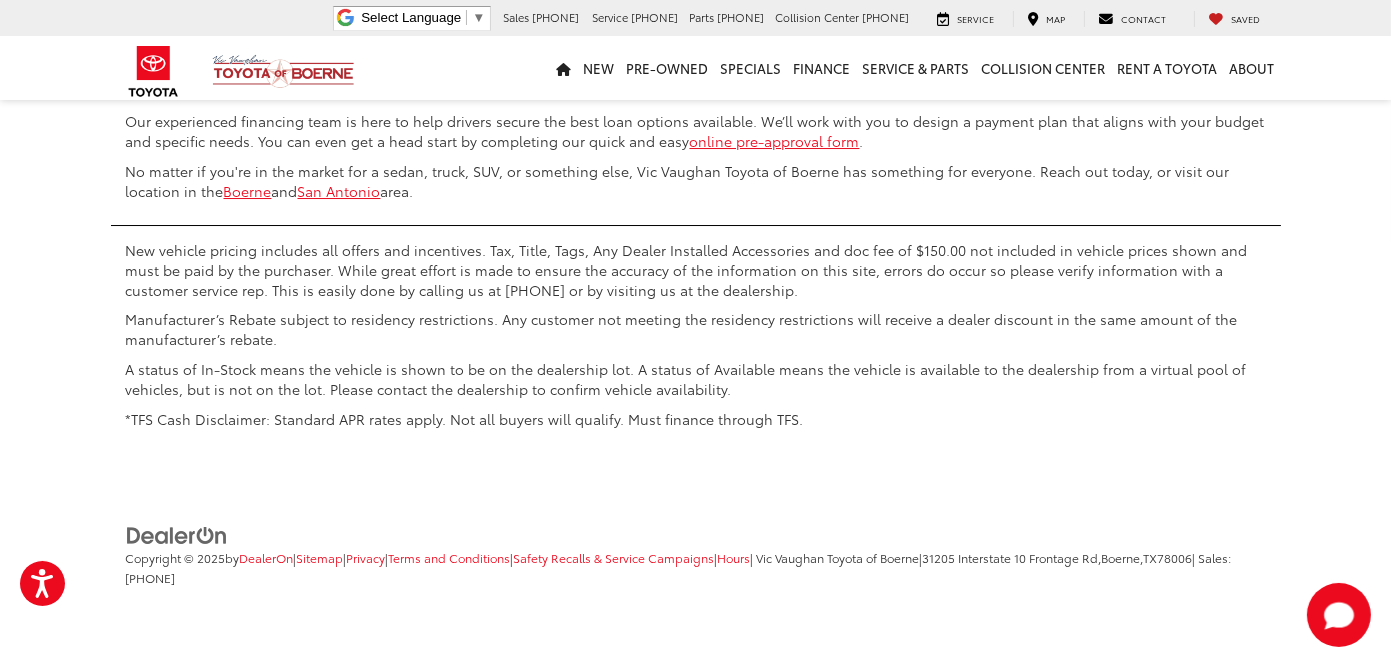 click on "Next" at bounding box center (1143, -61) 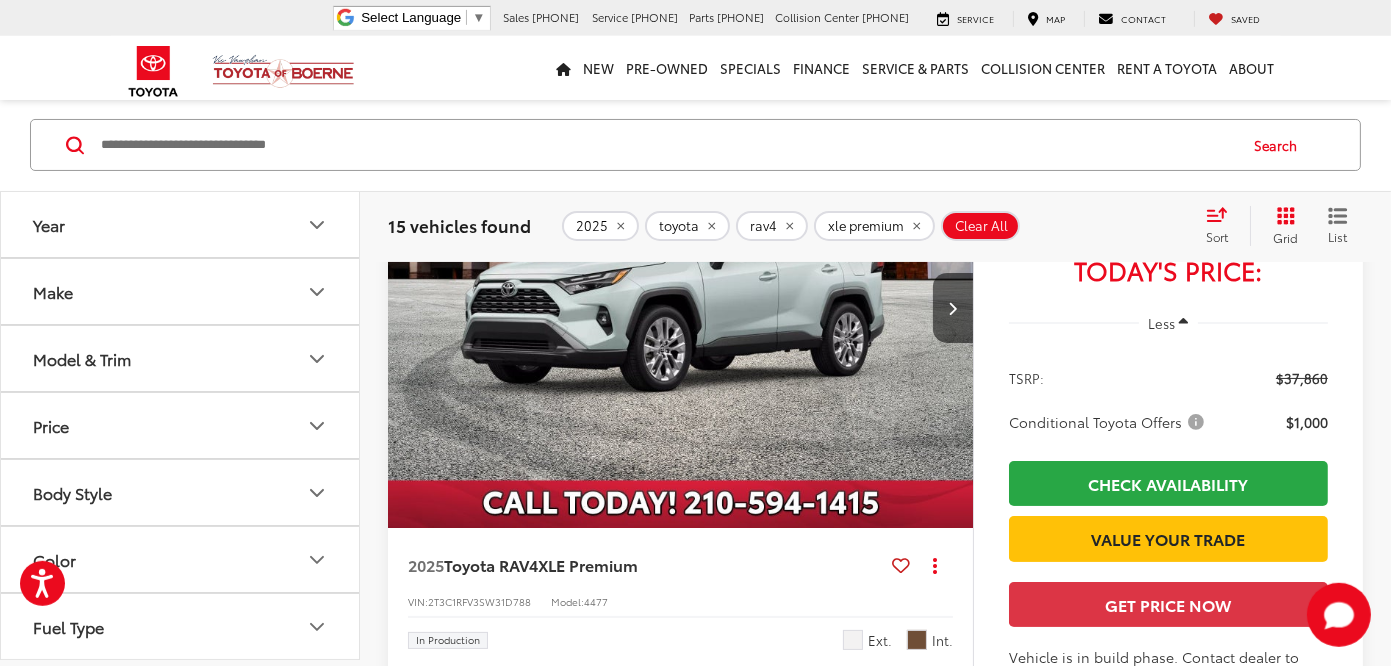 scroll, scrollTop: 422, scrollLeft: 0, axis: vertical 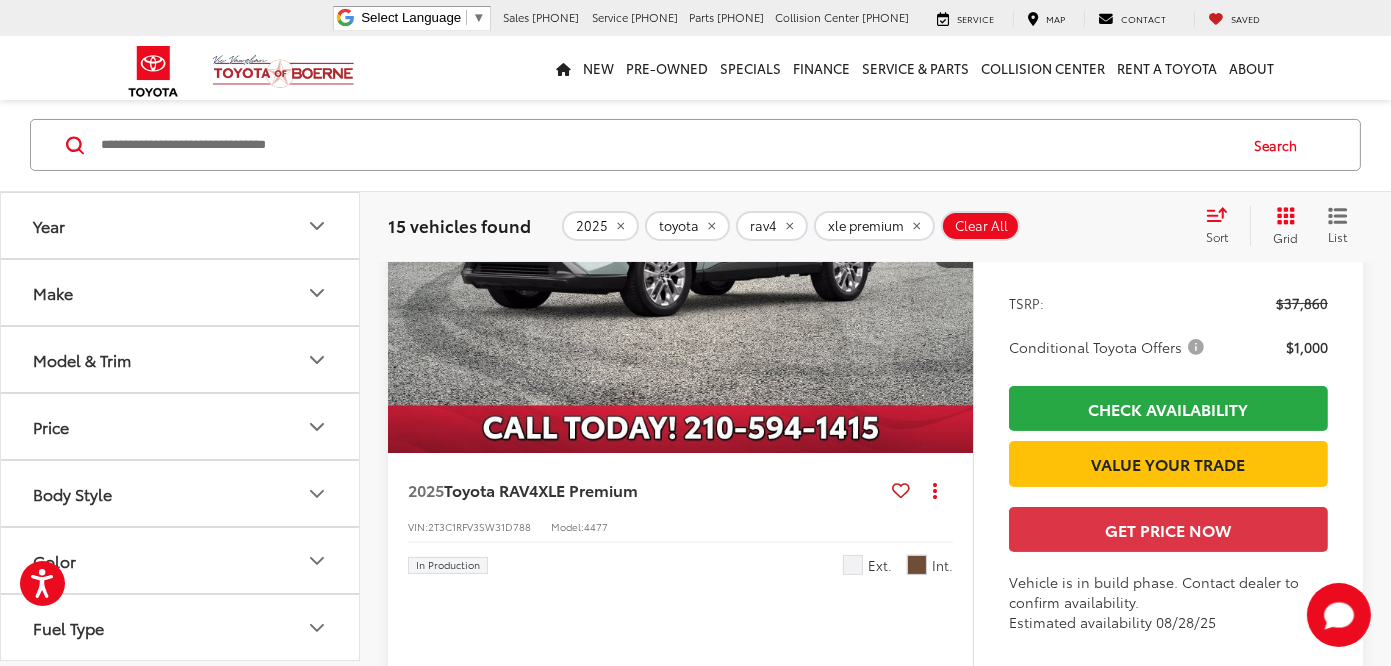 click on "XLE Premium" at bounding box center [588, 489] 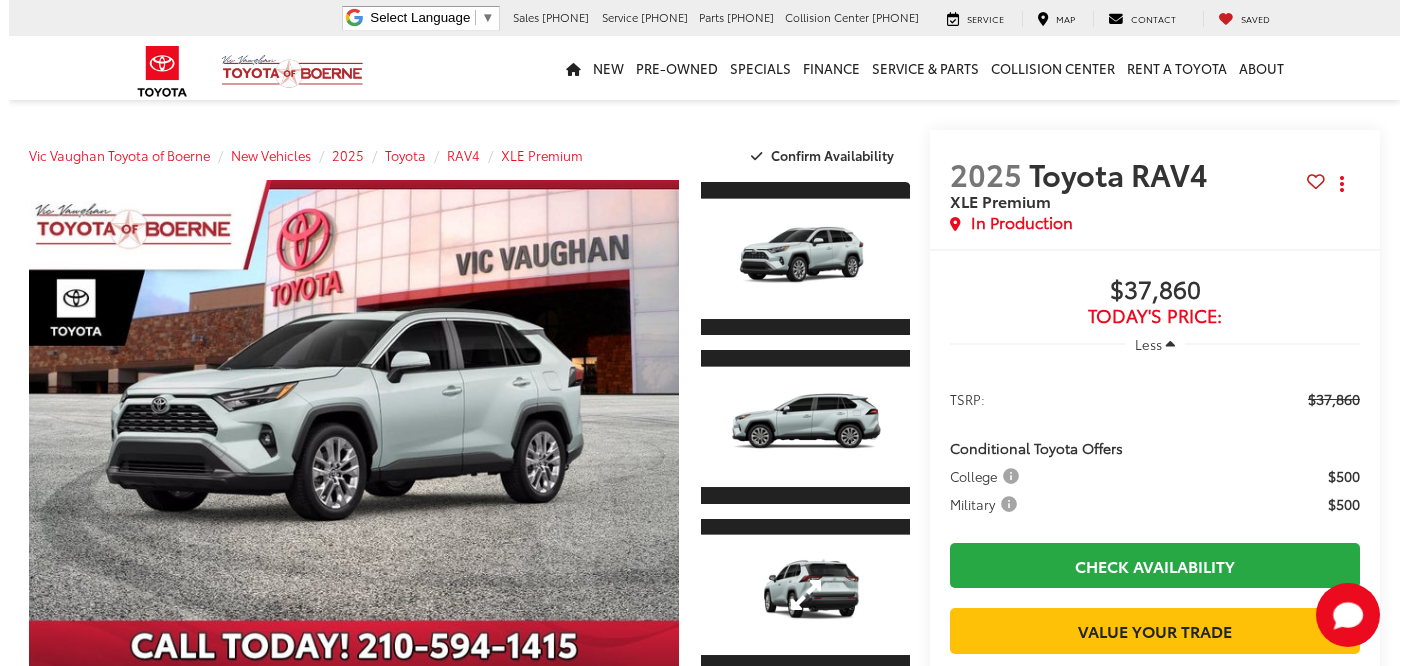 scroll, scrollTop: 0, scrollLeft: 0, axis: both 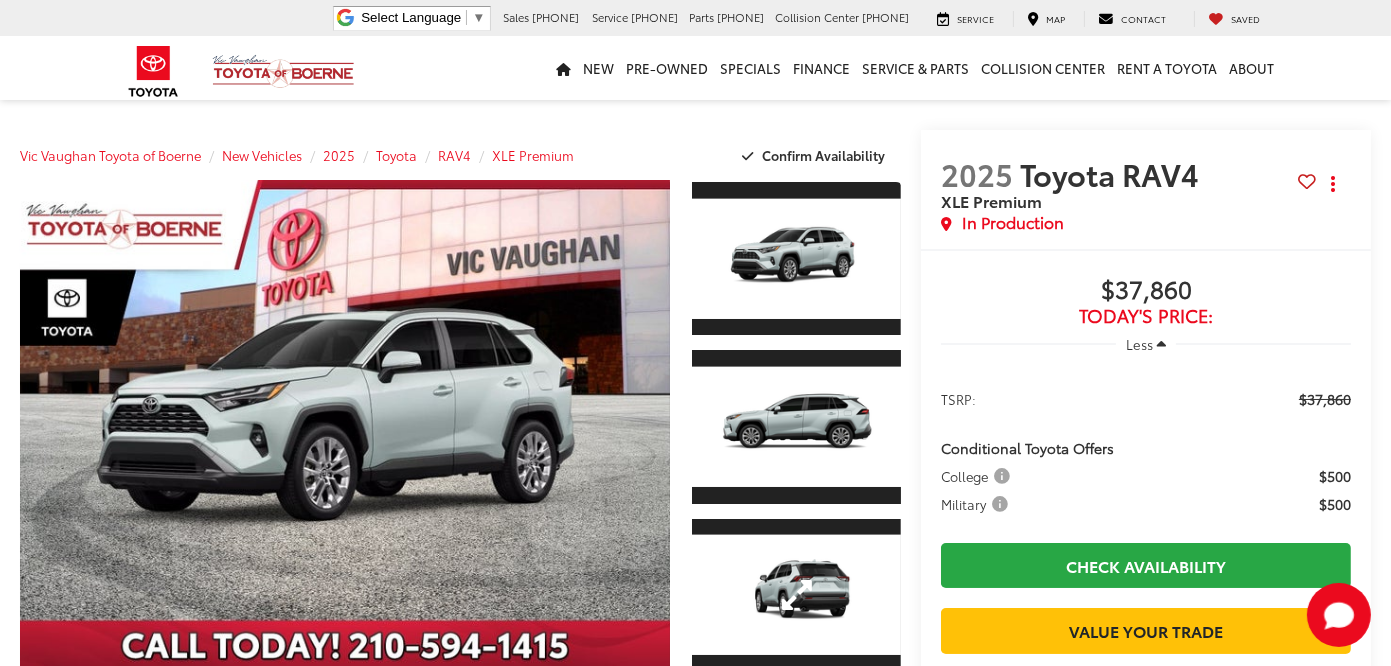 click at bounding box center (797, 595) 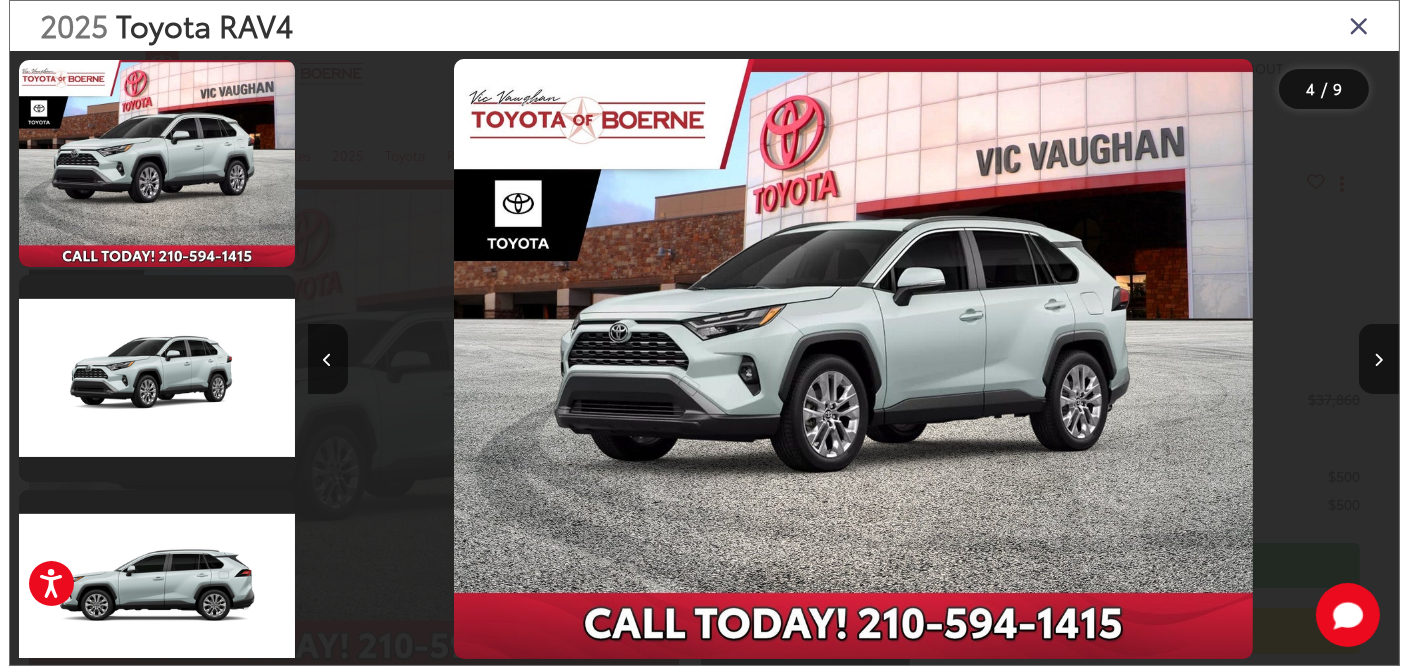 scroll, scrollTop: 487, scrollLeft: 0, axis: vertical 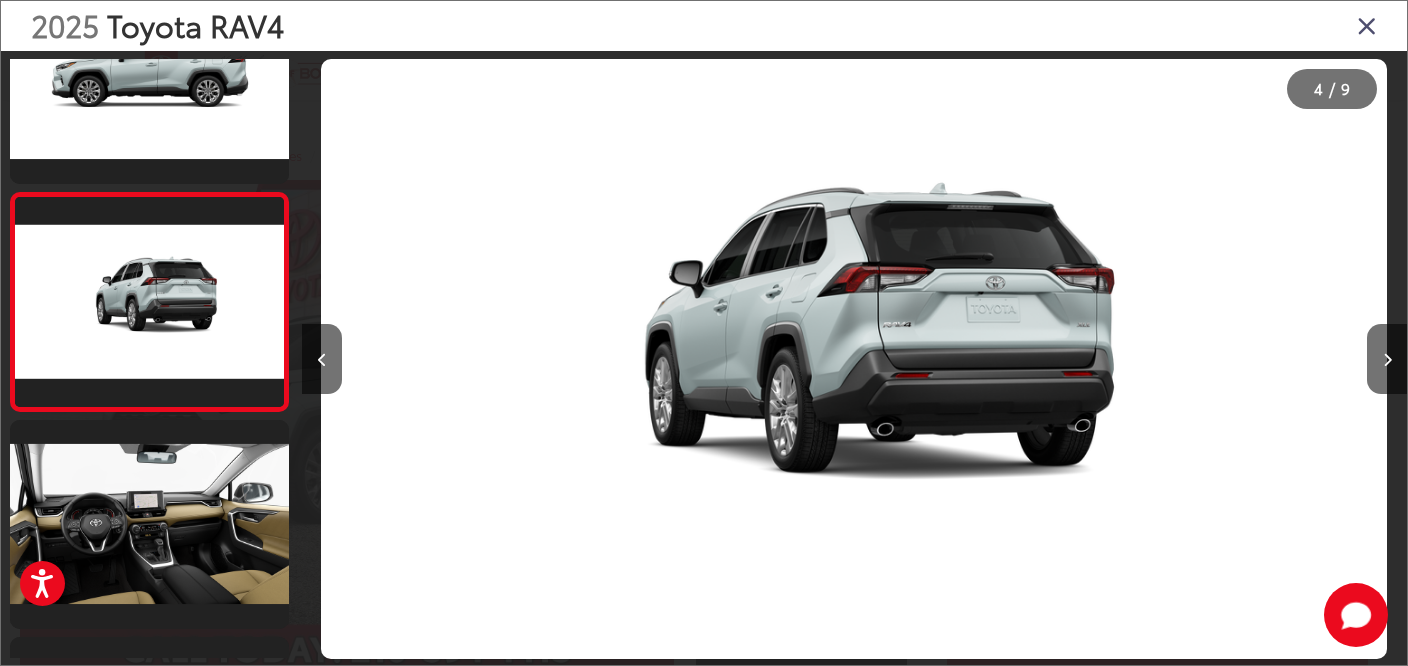 click at bounding box center [1367, 25] 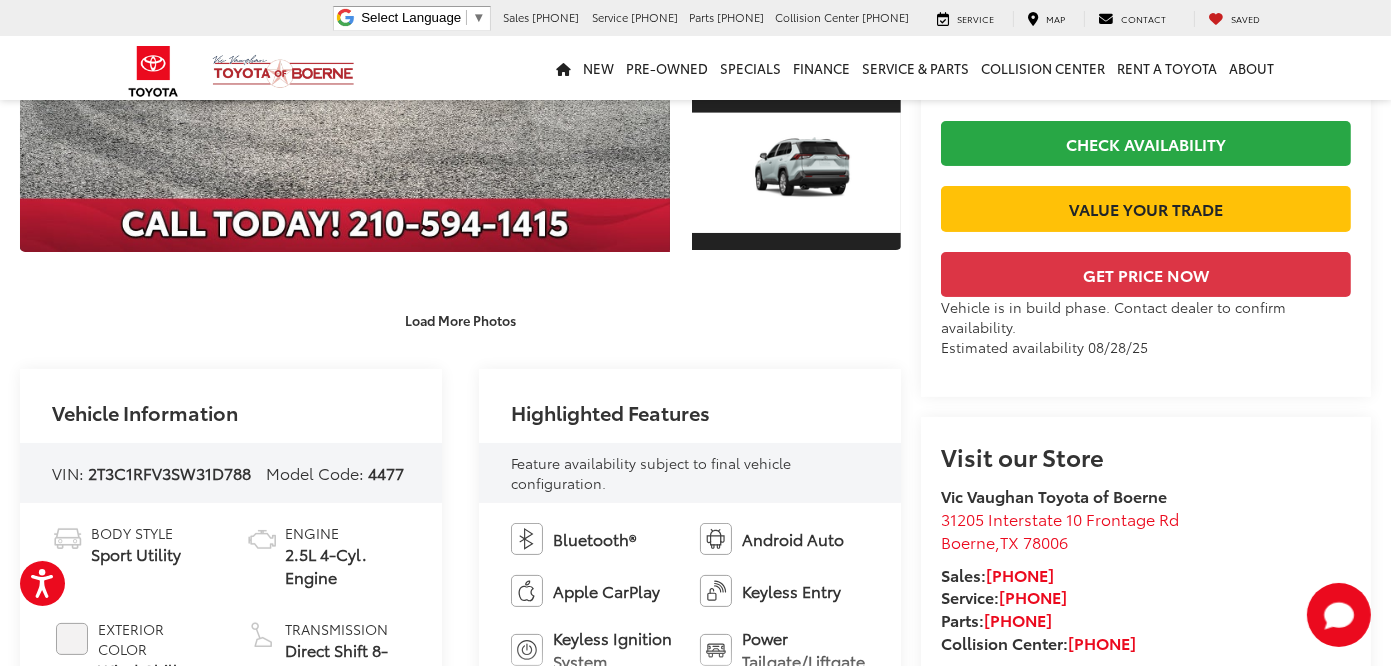 scroll, scrollTop: 633, scrollLeft: 0, axis: vertical 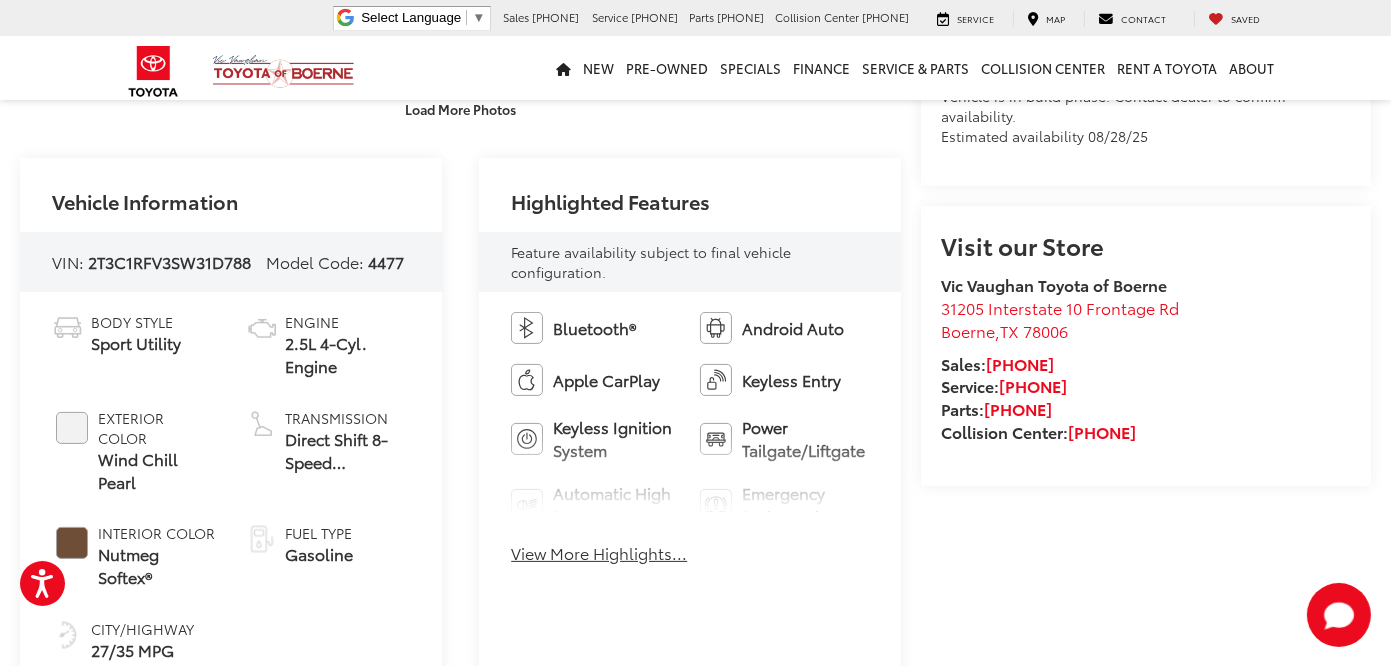 click on "View More Highlights..." at bounding box center [599, 553] 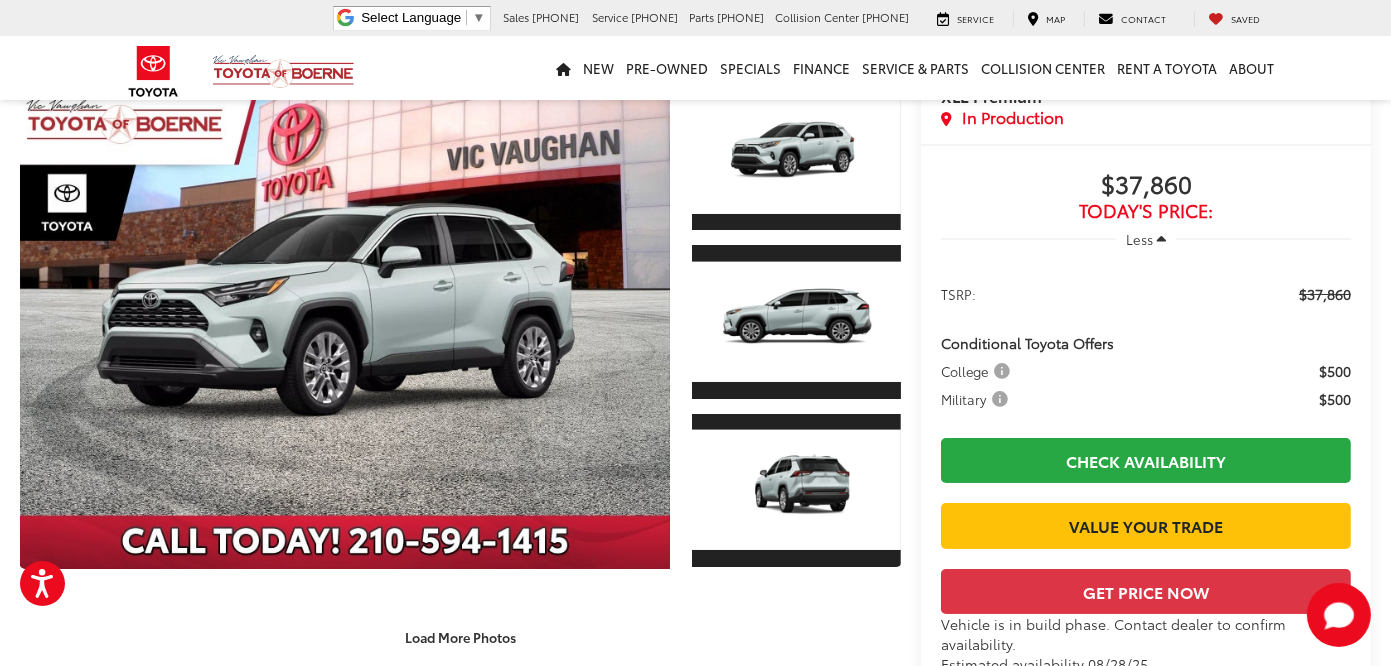 scroll, scrollTop: 0, scrollLeft: 0, axis: both 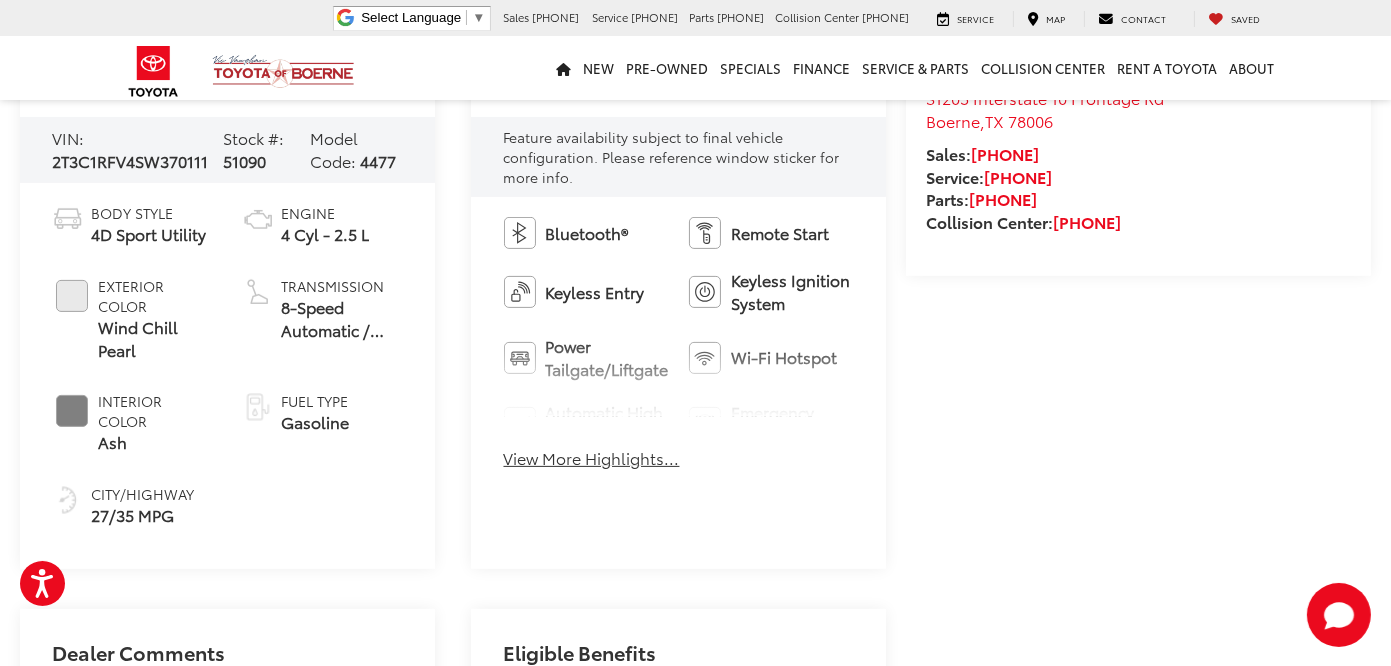 drag, startPoint x: 140, startPoint y: 399, endPoint x: 100, endPoint y: 378, distance: 45.17743 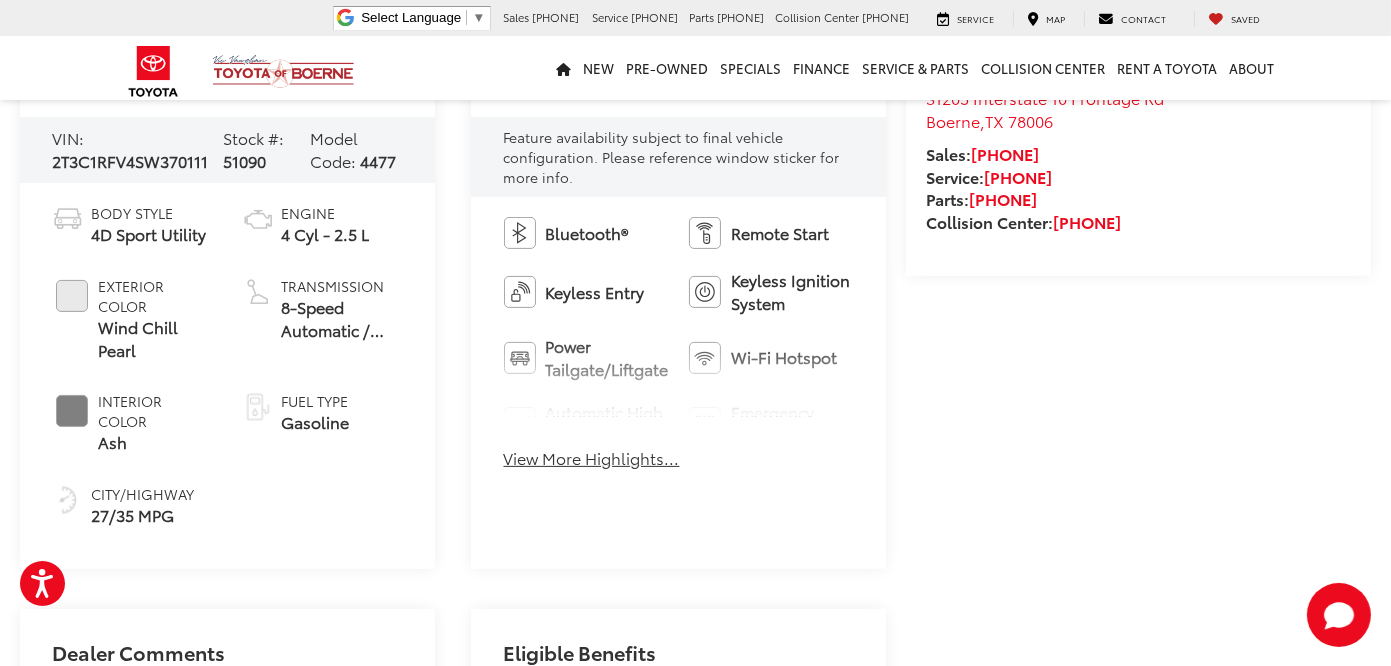 copy on "Wind Chill Pearl" 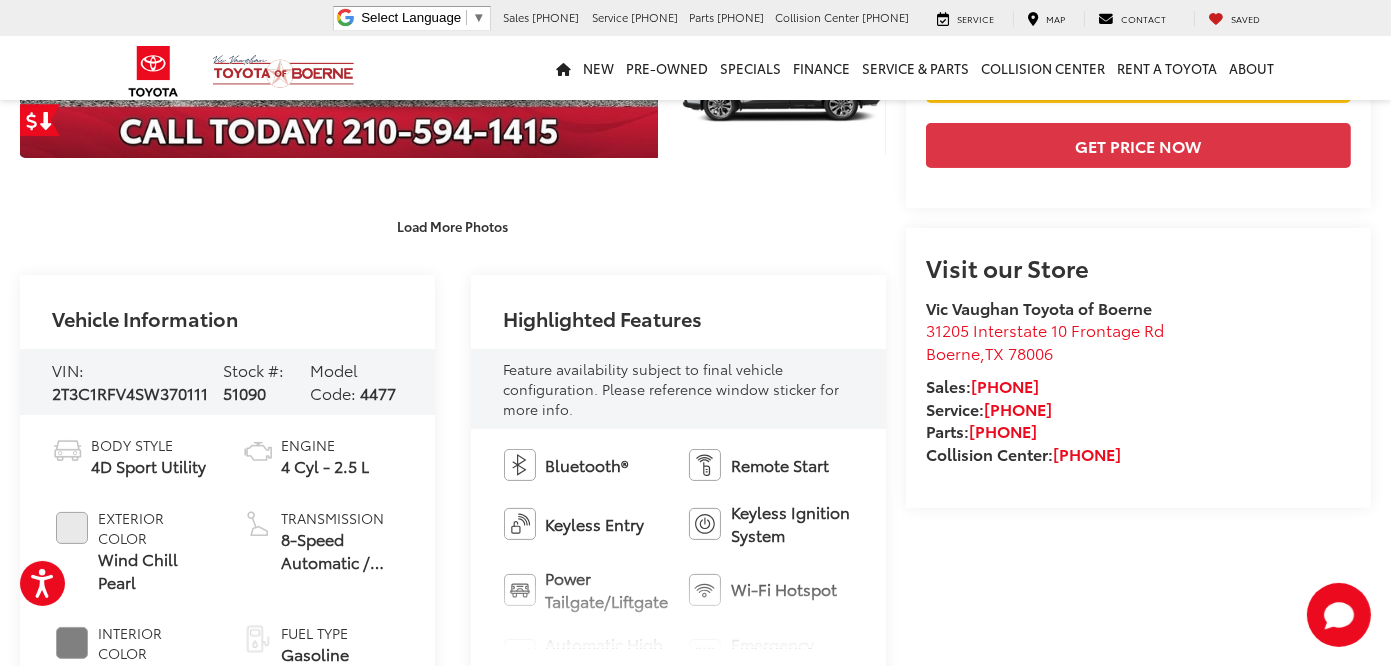 scroll, scrollTop: 316, scrollLeft: 0, axis: vertical 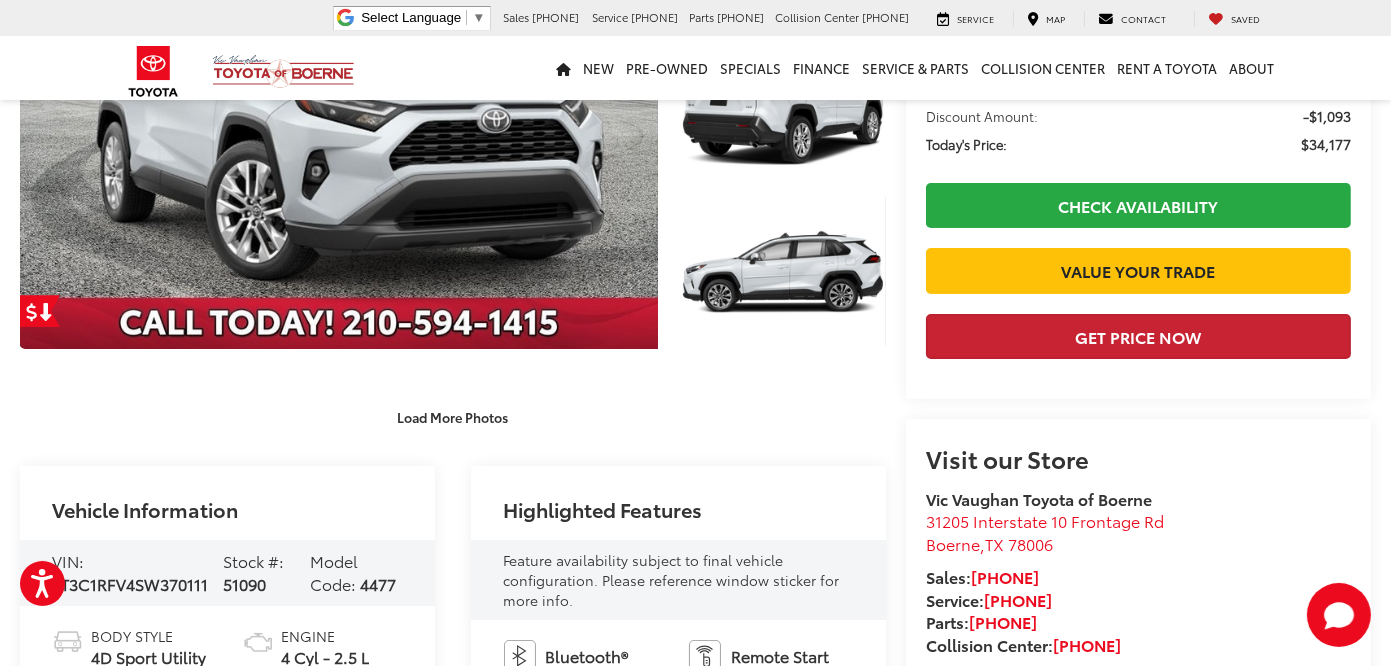 click on "Get Price Now" at bounding box center (1138, 336) 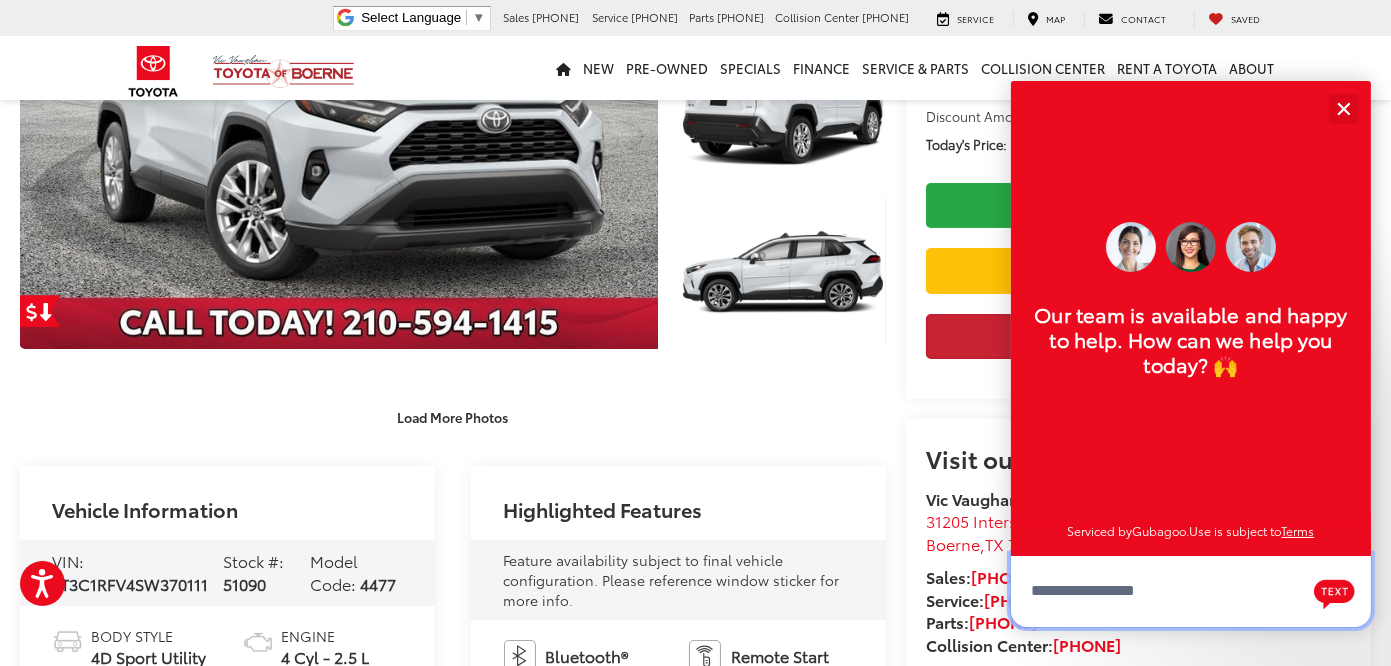 scroll, scrollTop: 24, scrollLeft: 0, axis: vertical 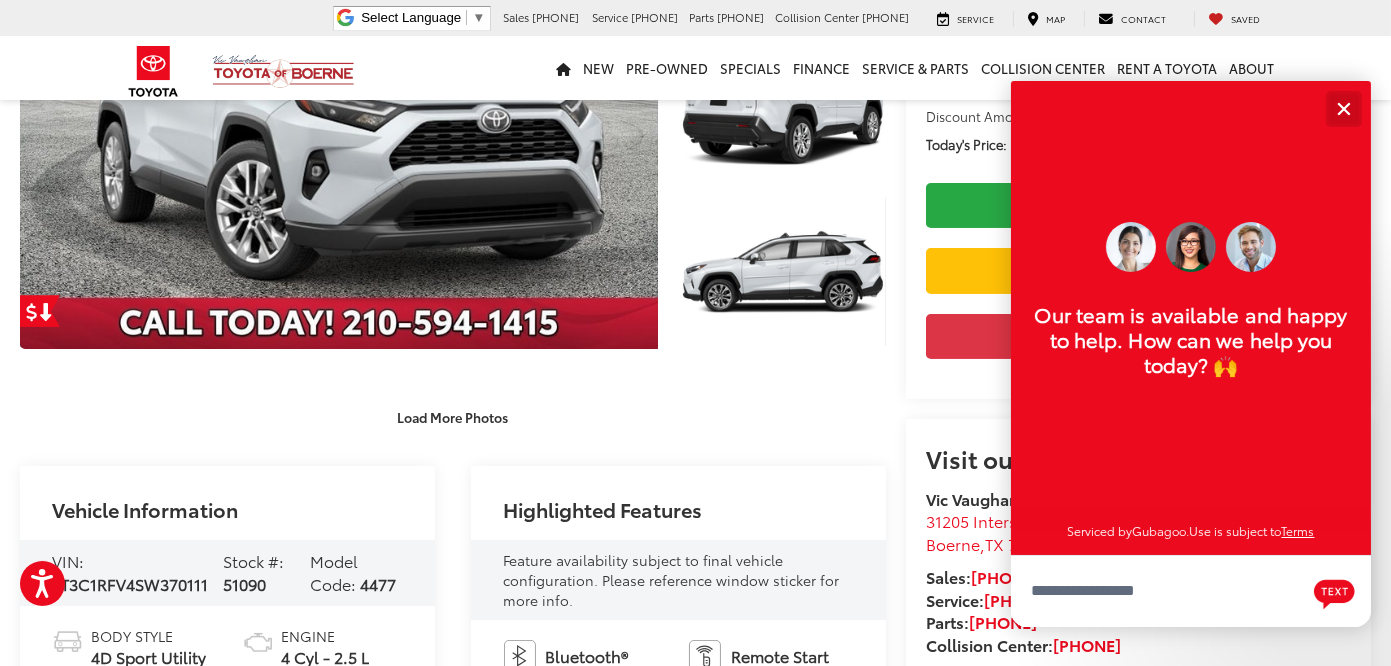 click at bounding box center [1343, 108] 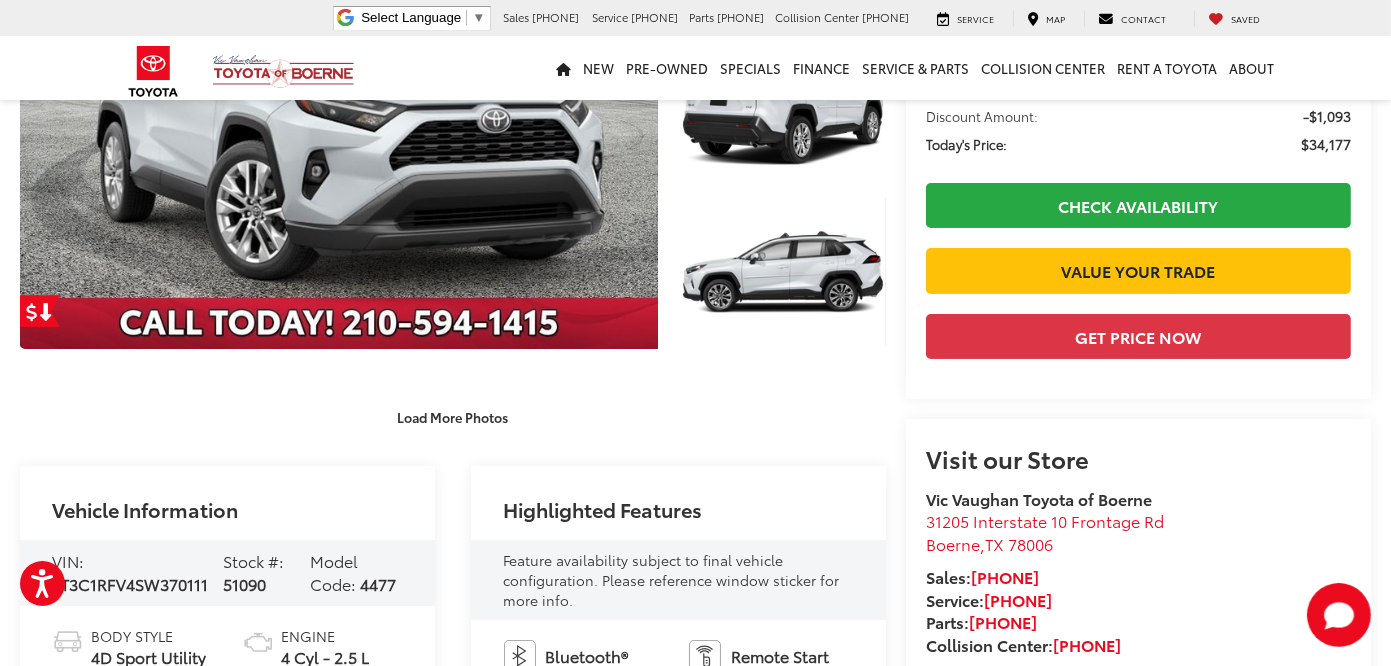 scroll, scrollTop: 528, scrollLeft: 0, axis: vertical 